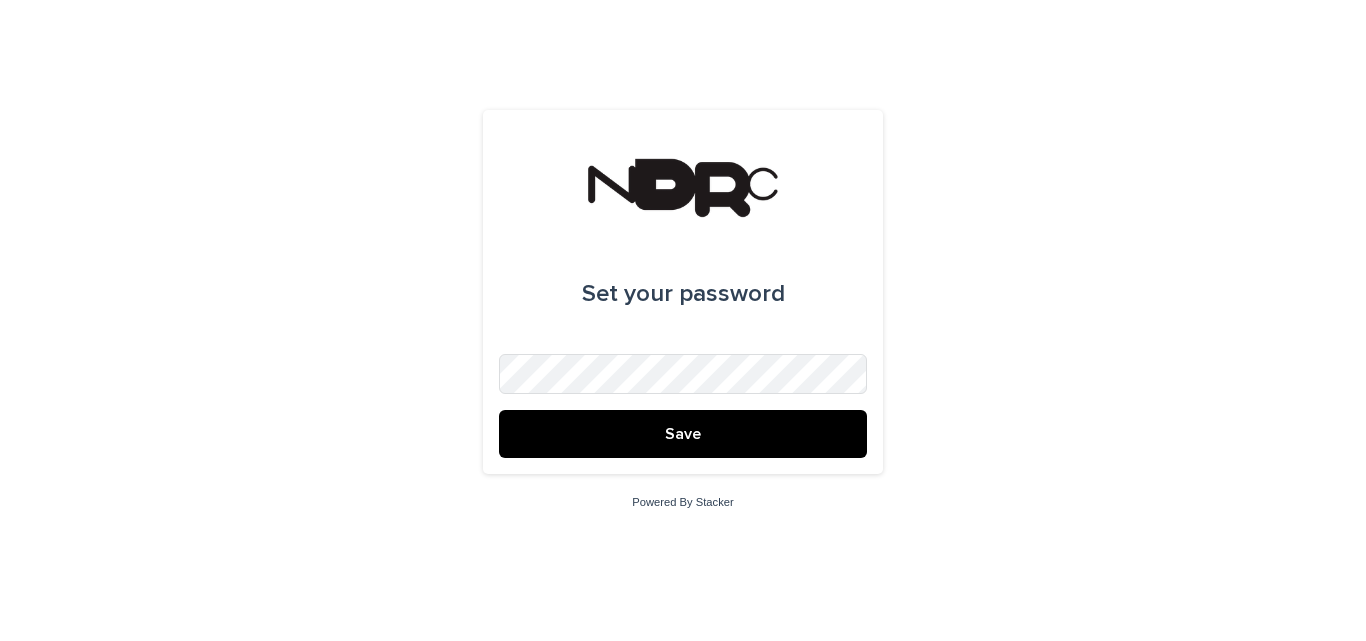 scroll, scrollTop: 0, scrollLeft: 0, axis: both 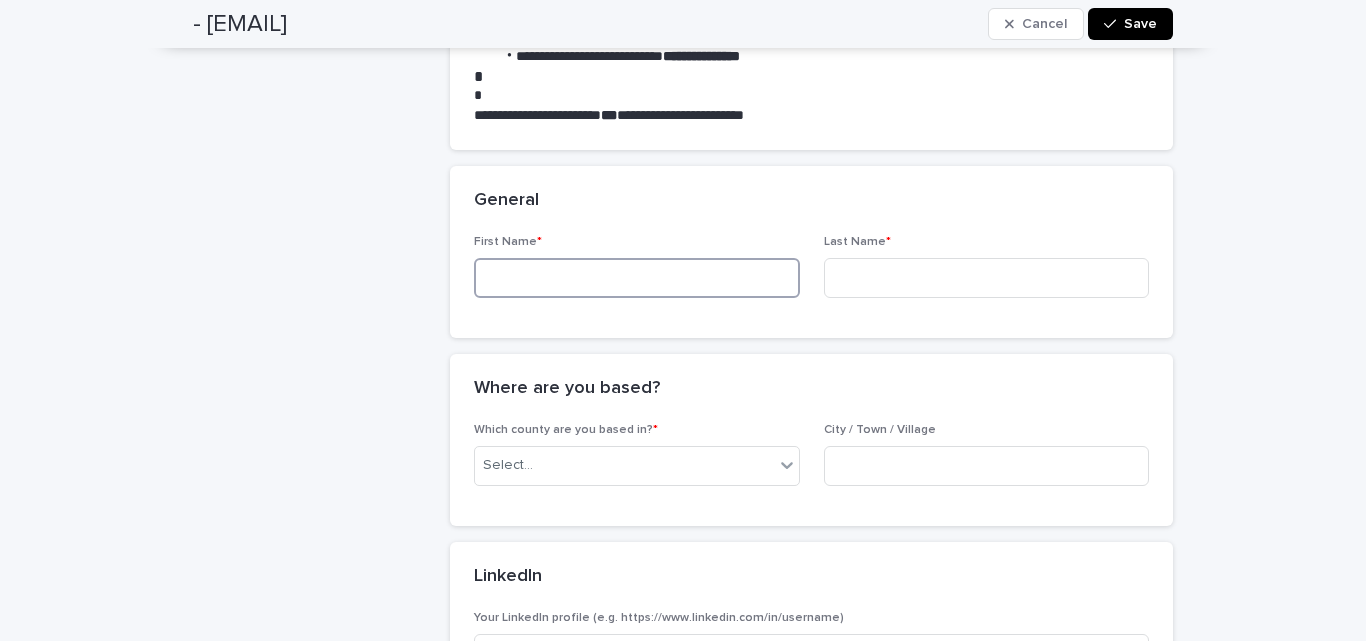 click at bounding box center (637, 278) 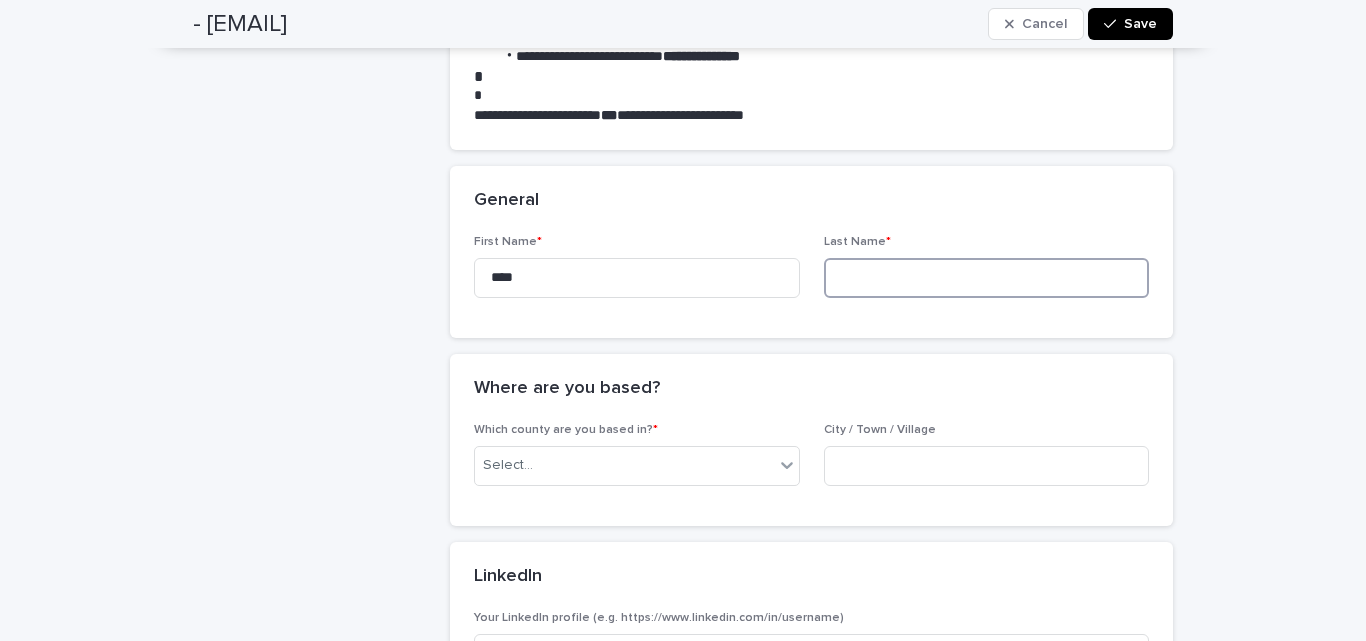 type on "********" 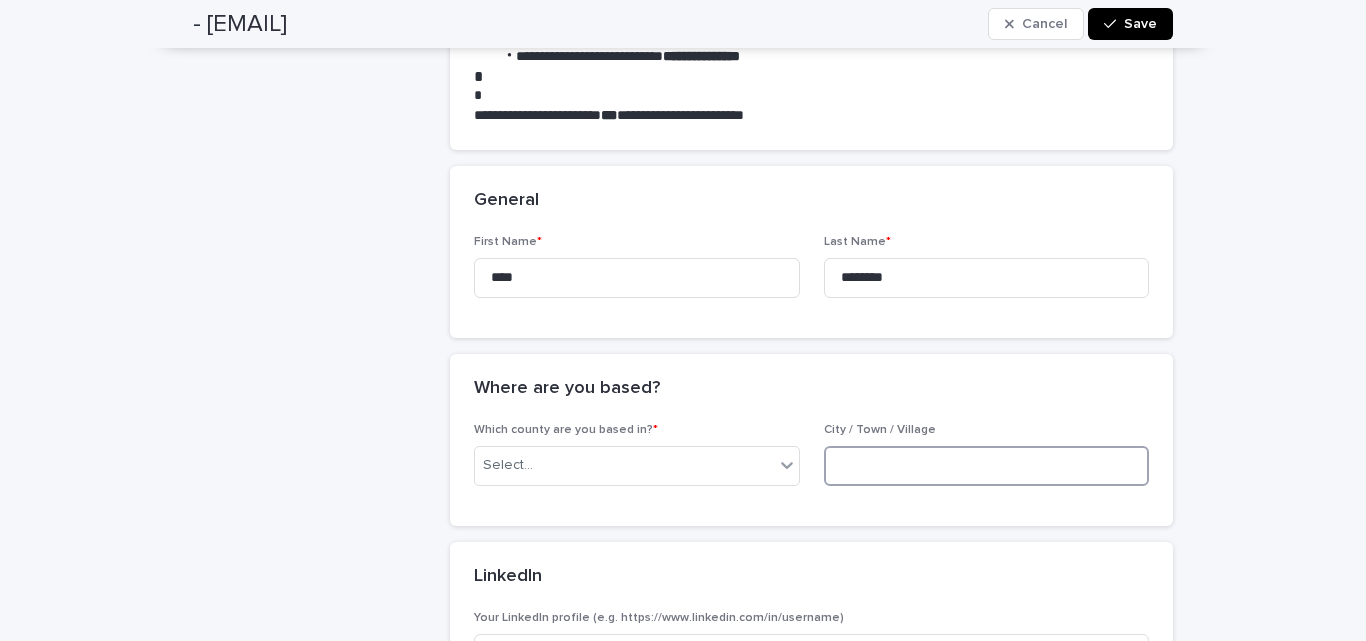 type on "**********" 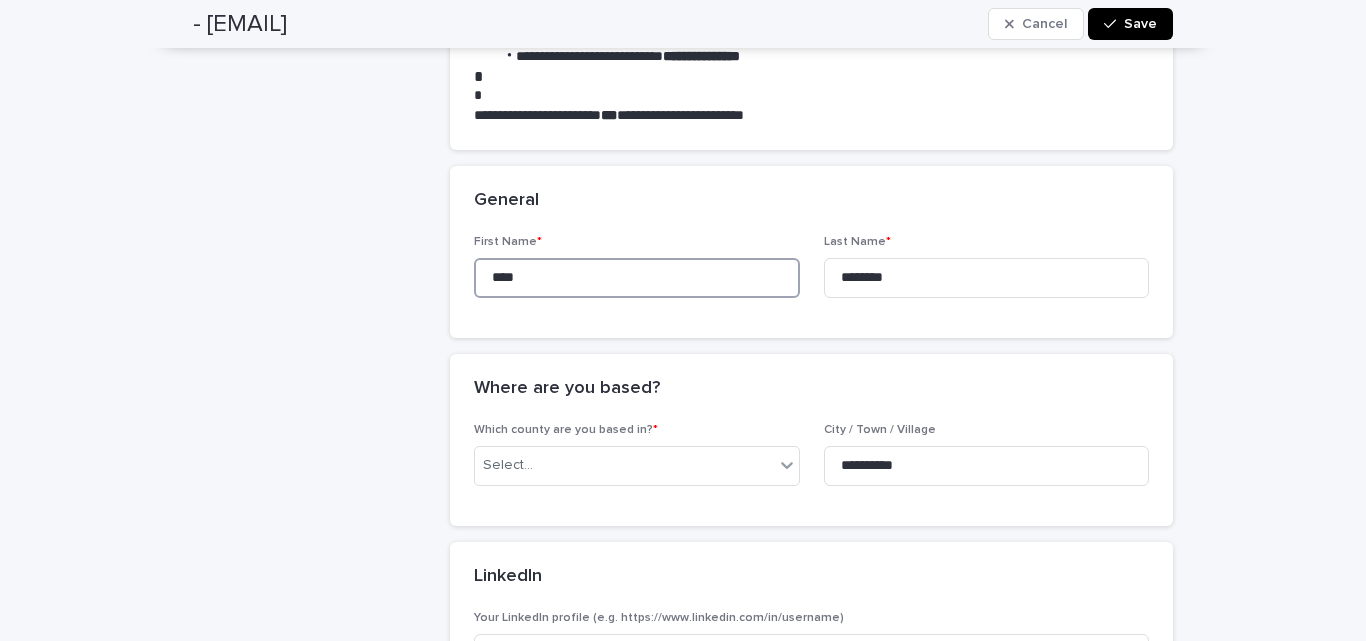 click on "****" at bounding box center (637, 278) 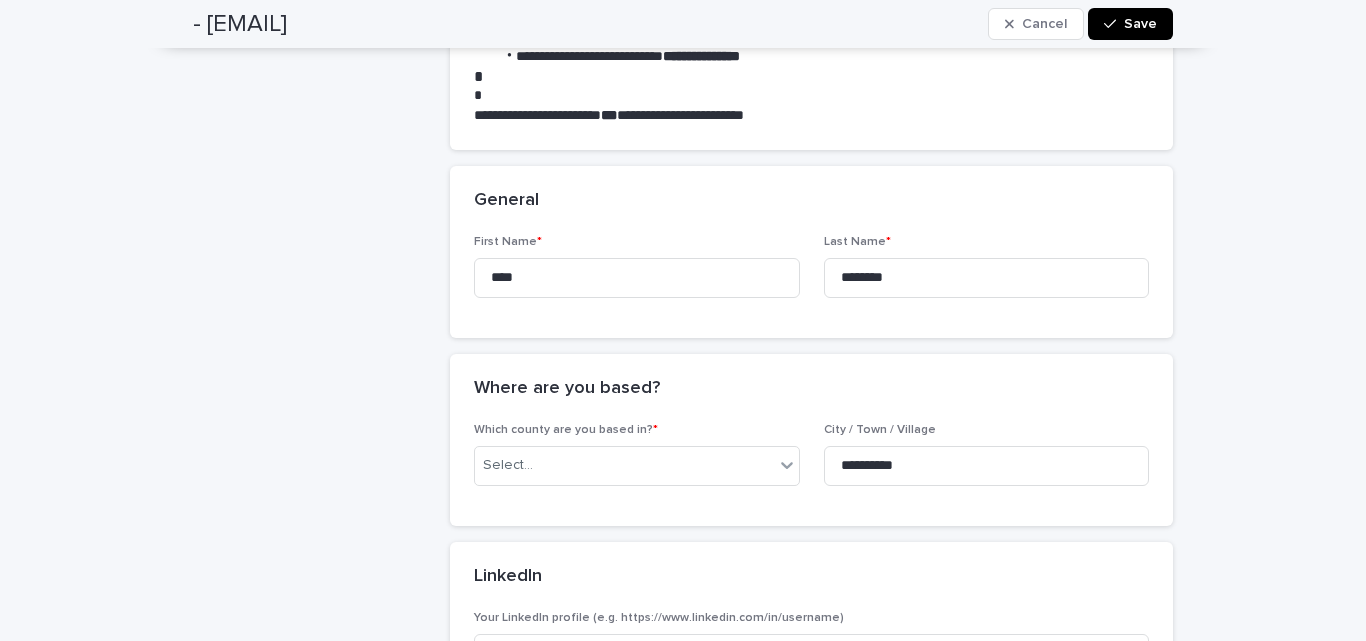 click on "General" at bounding box center [811, 201] 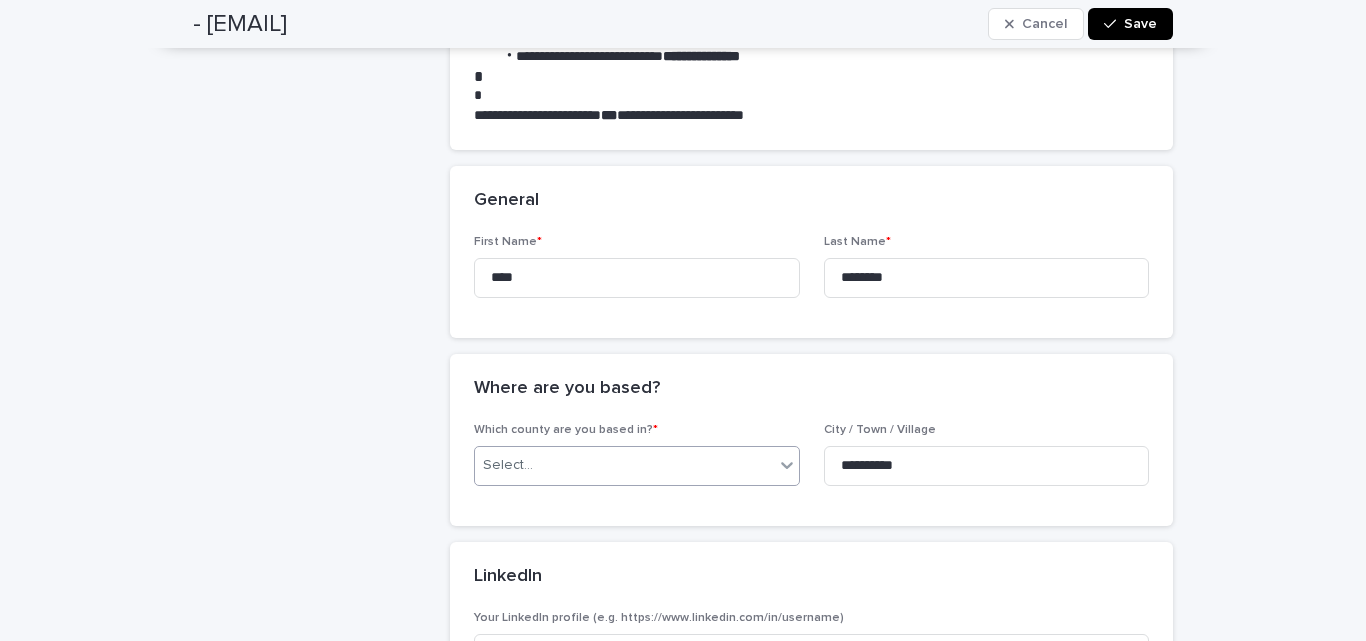 click on "Select..." at bounding box center [624, 465] 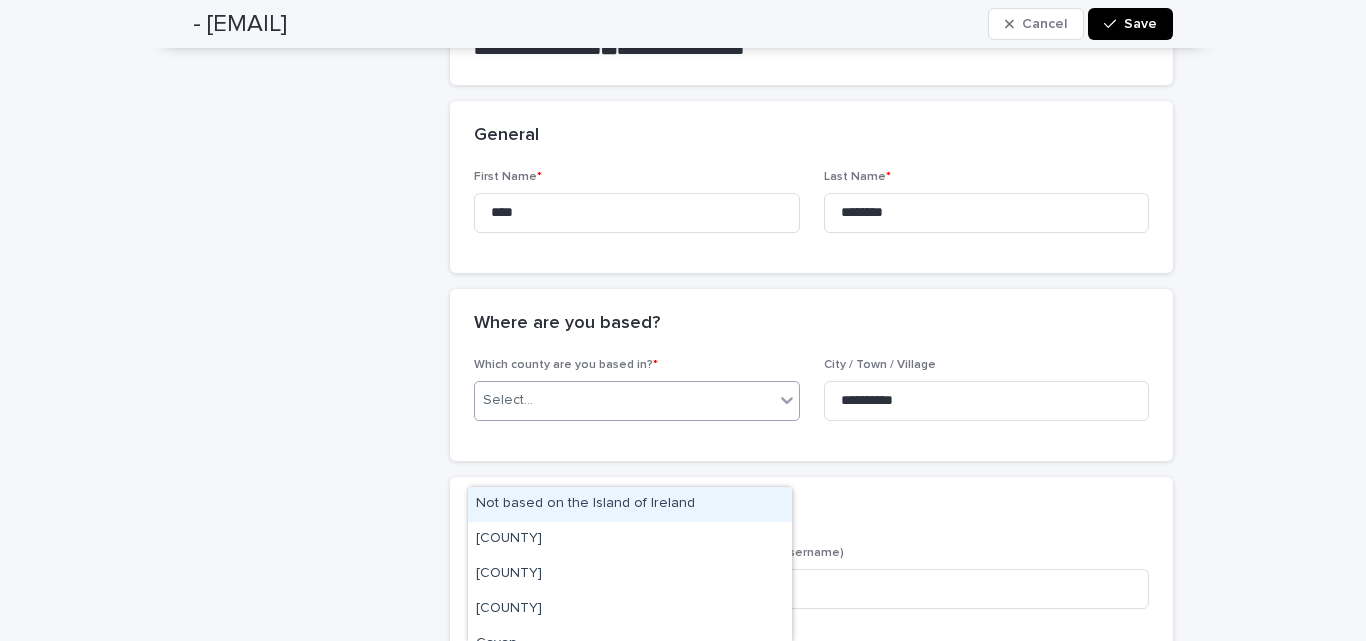 scroll, scrollTop: 400, scrollLeft: 0, axis: vertical 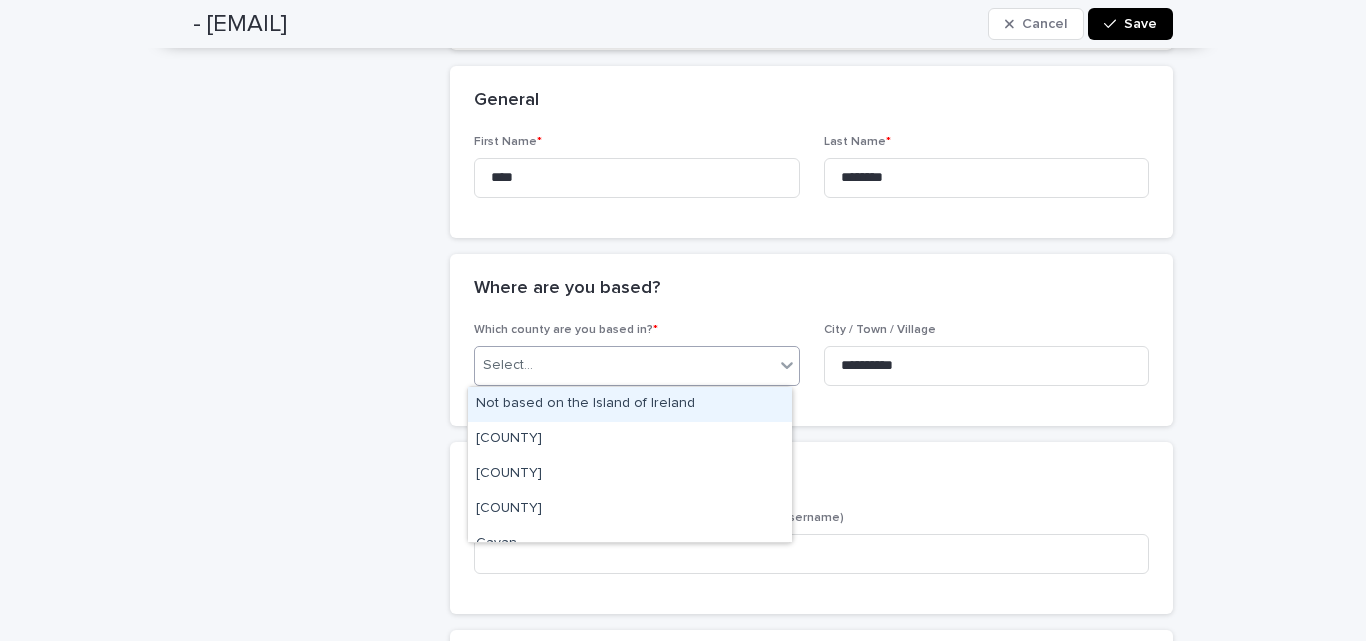 click on "Not based on the Island of Ireland" at bounding box center [630, 404] 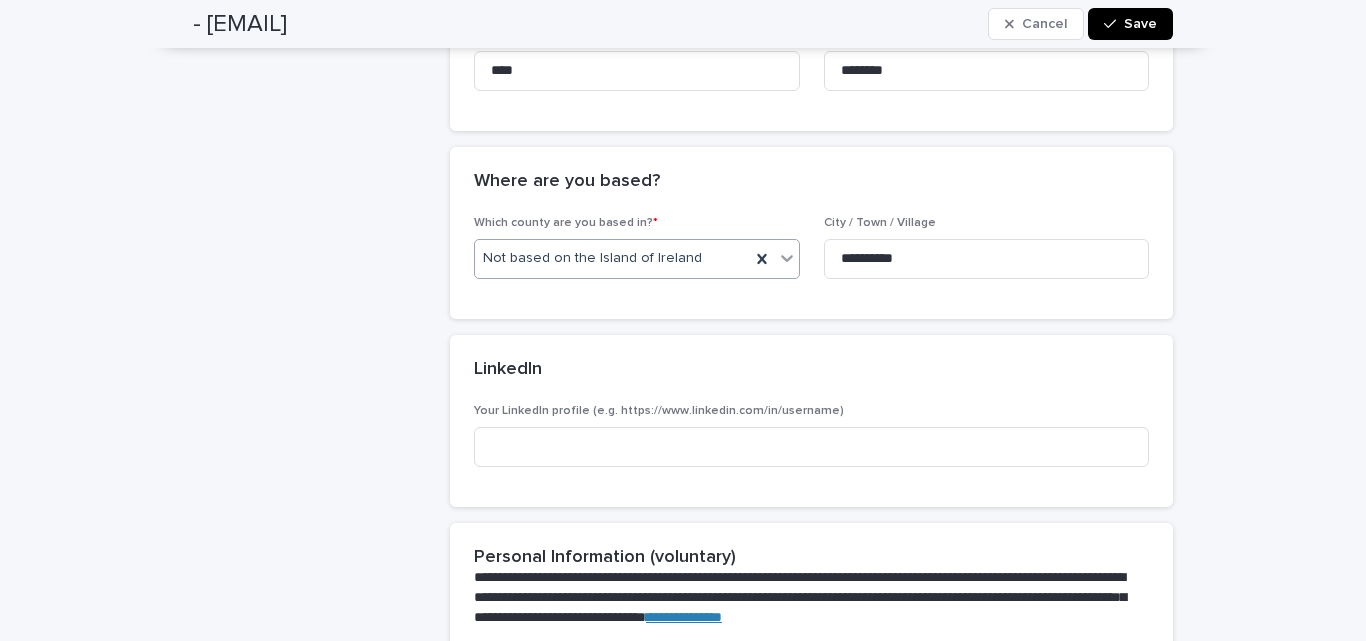 scroll, scrollTop: 700, scrollLeft: 0, axis: vertical 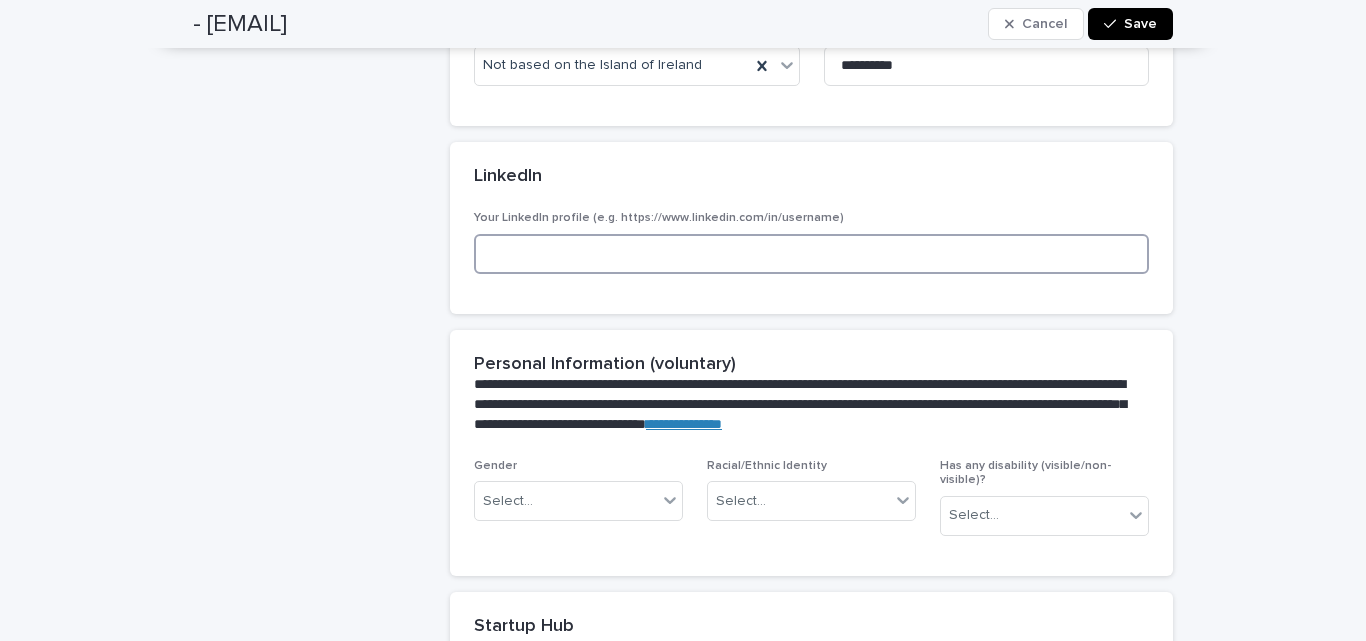 click at bounding box center [811, 254] 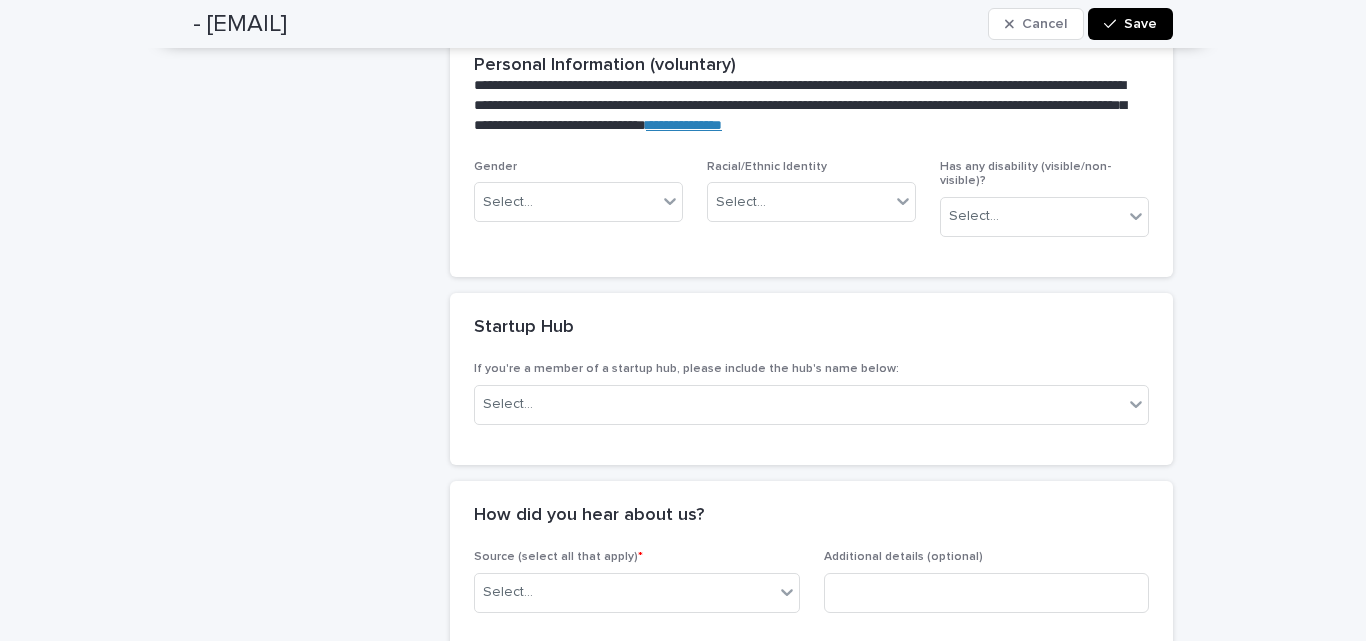 scroll, scrollTop: 1000, scrollLeft: 0, axis: vertical 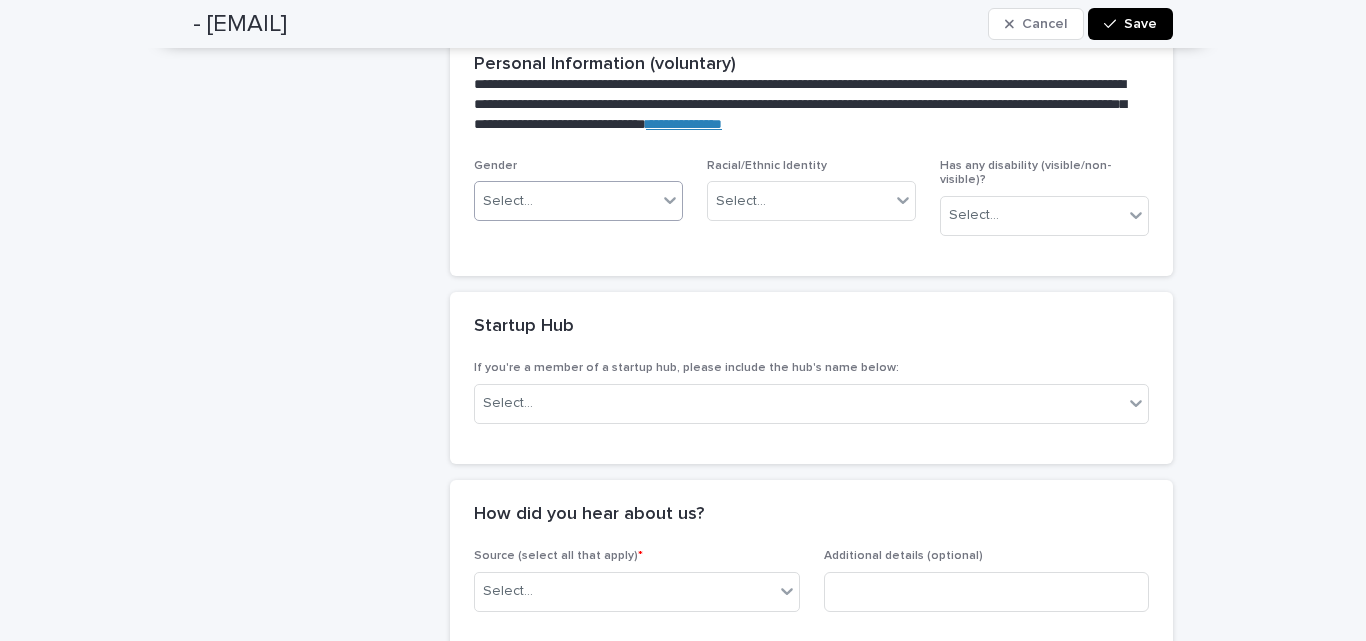type on "**********" 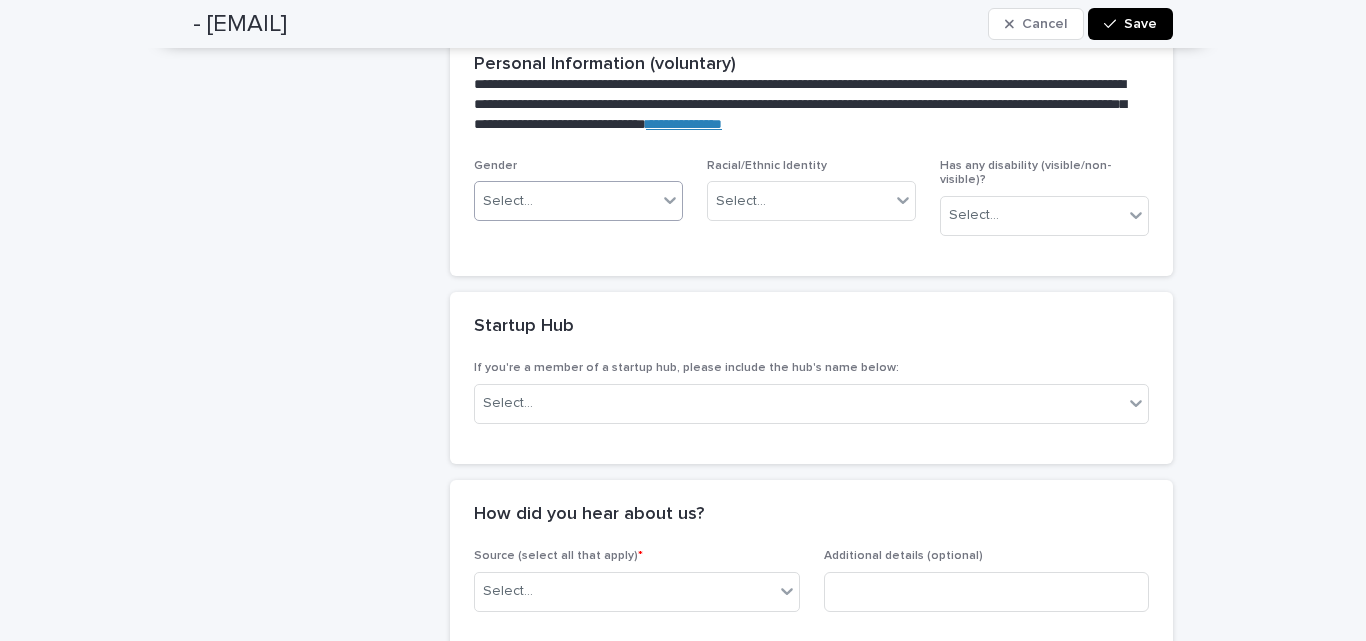 click on "Select..." at bounding box center (566, 201) 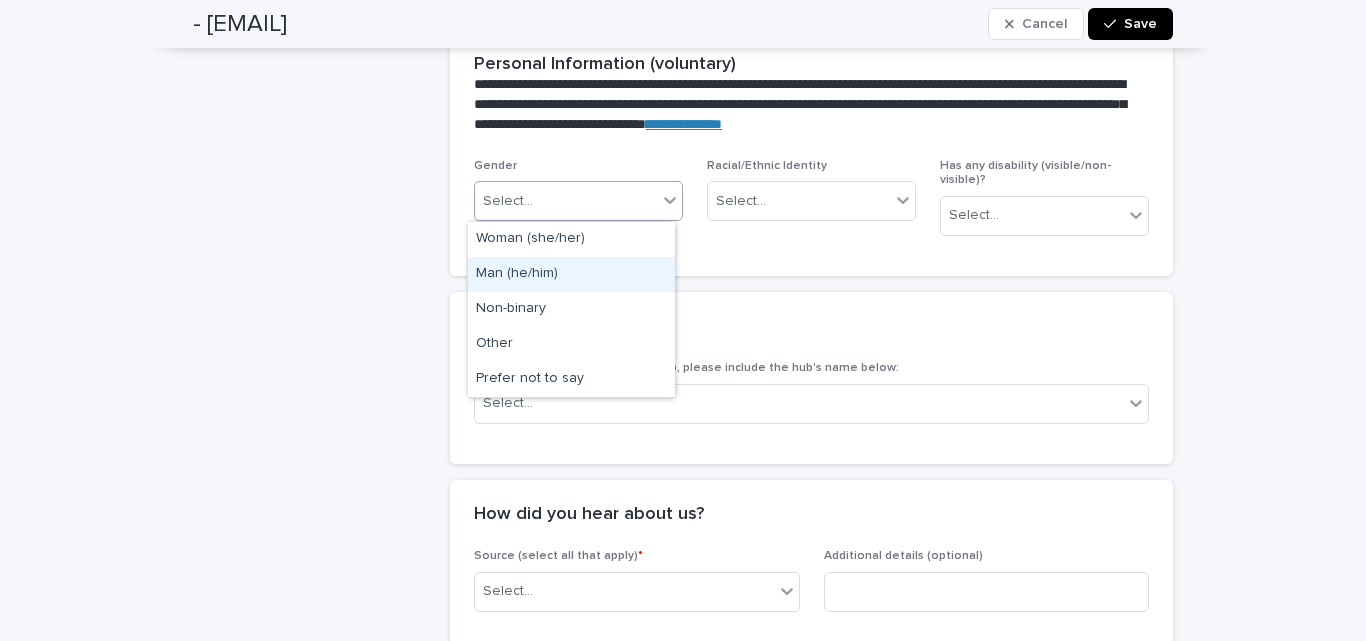 click on "Man (he/him)" at bounding box center (571, 274) 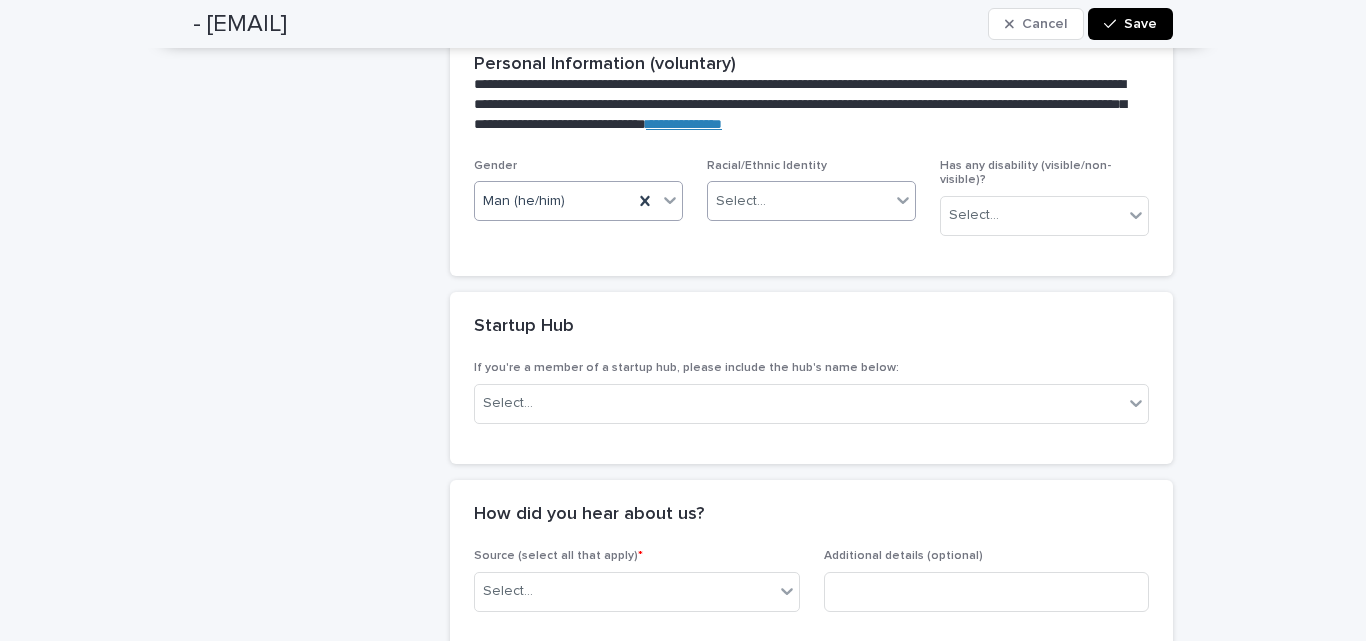 click on "Select..." at bounding box center [799, 201] 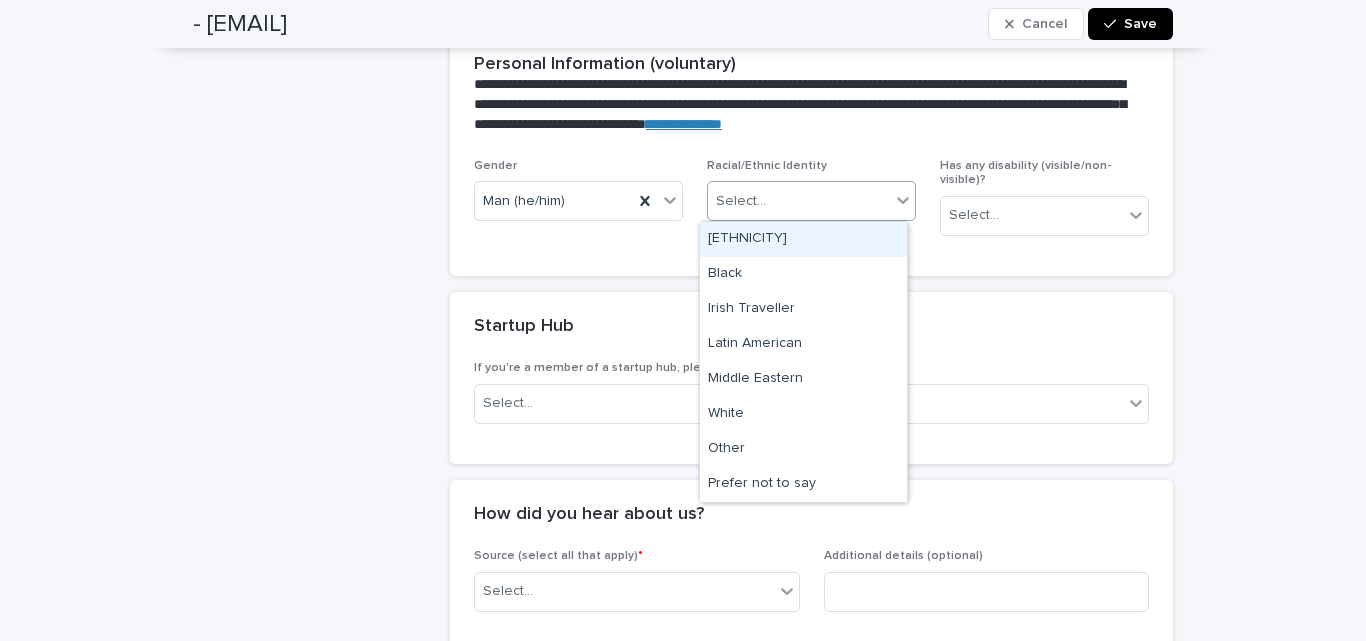 drag, startPoint x: 1252, startPoint y: 139, endPoint x: 756, endPoint y: 193, distance: 498.93085 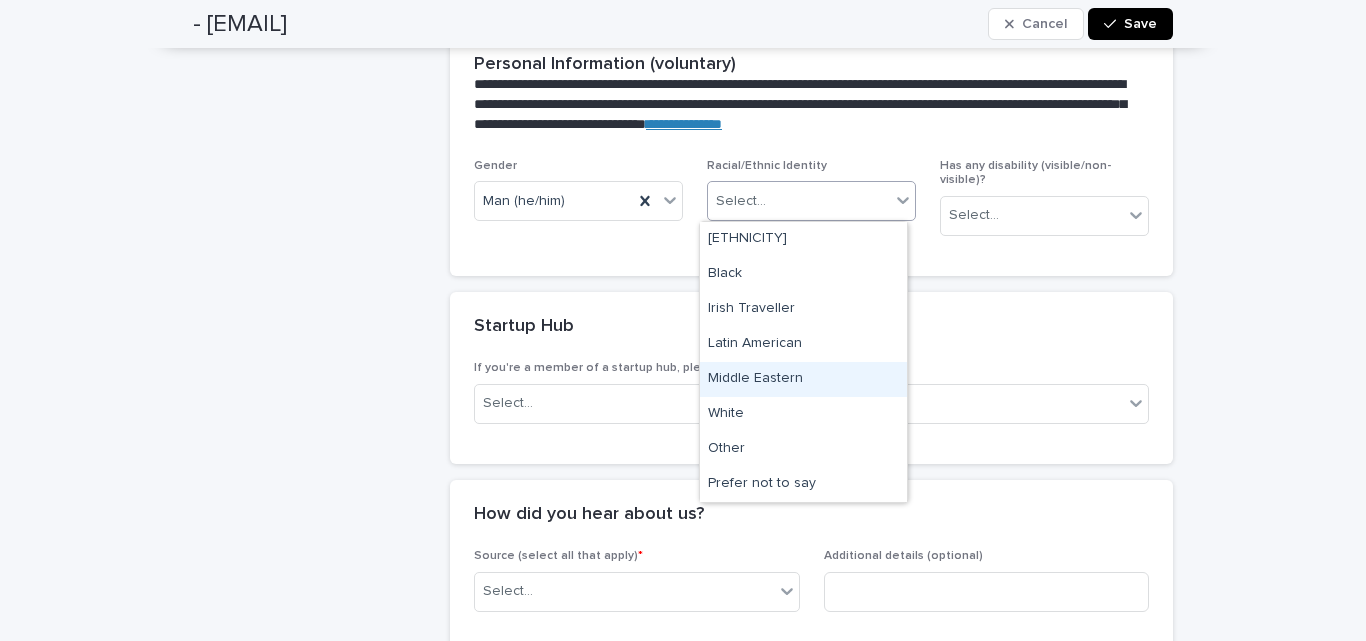 click on "Middle Eastern" at bounding box center (803, 379) 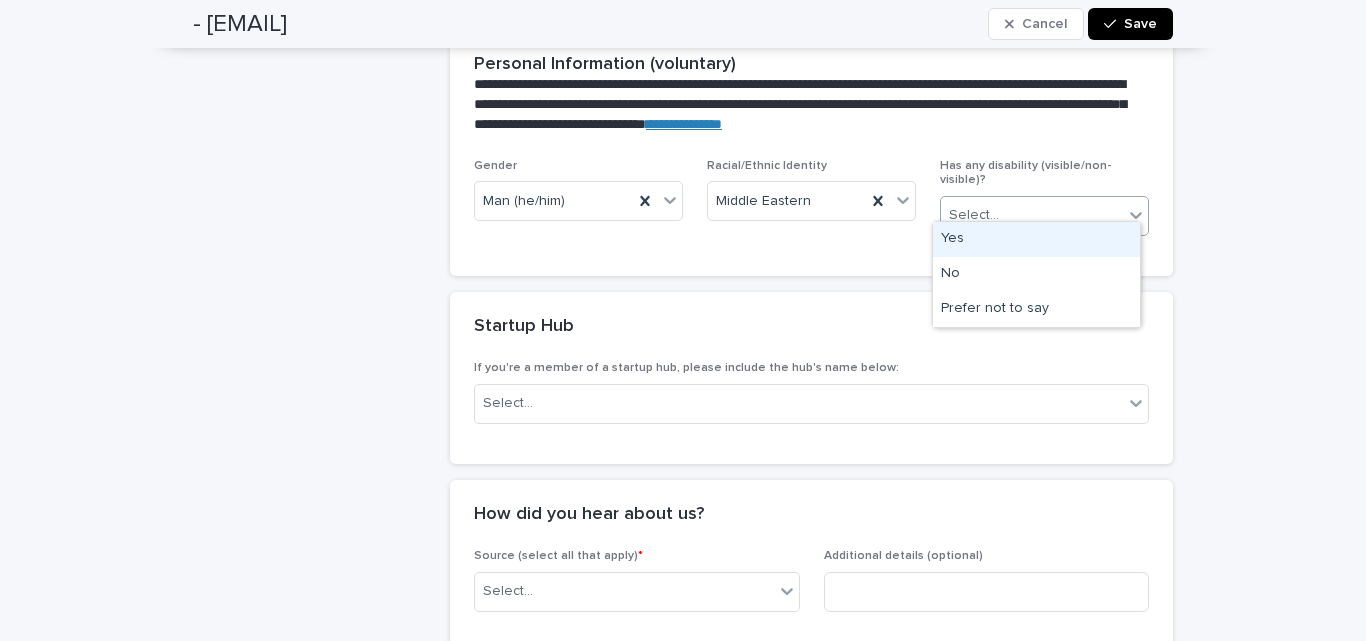 click on "Select..." at bounding box center (1032, 215) 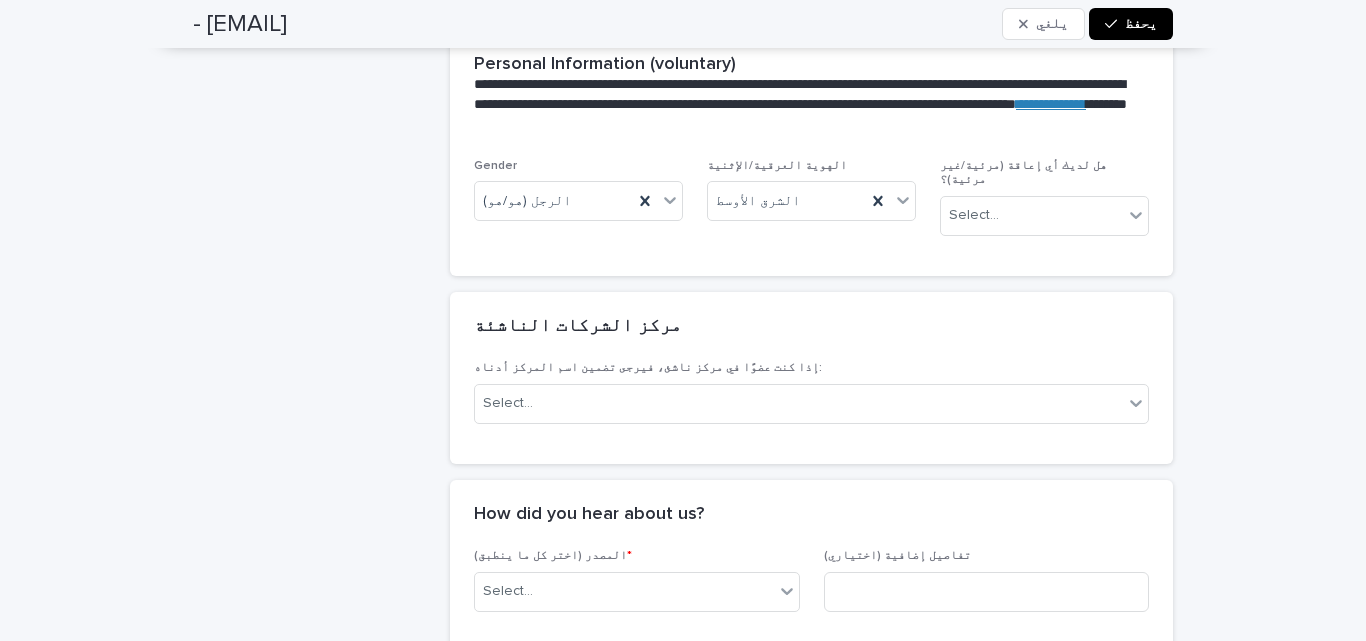 scroll, scrollTop: 990, scrollLeft: 0, axis: vertical 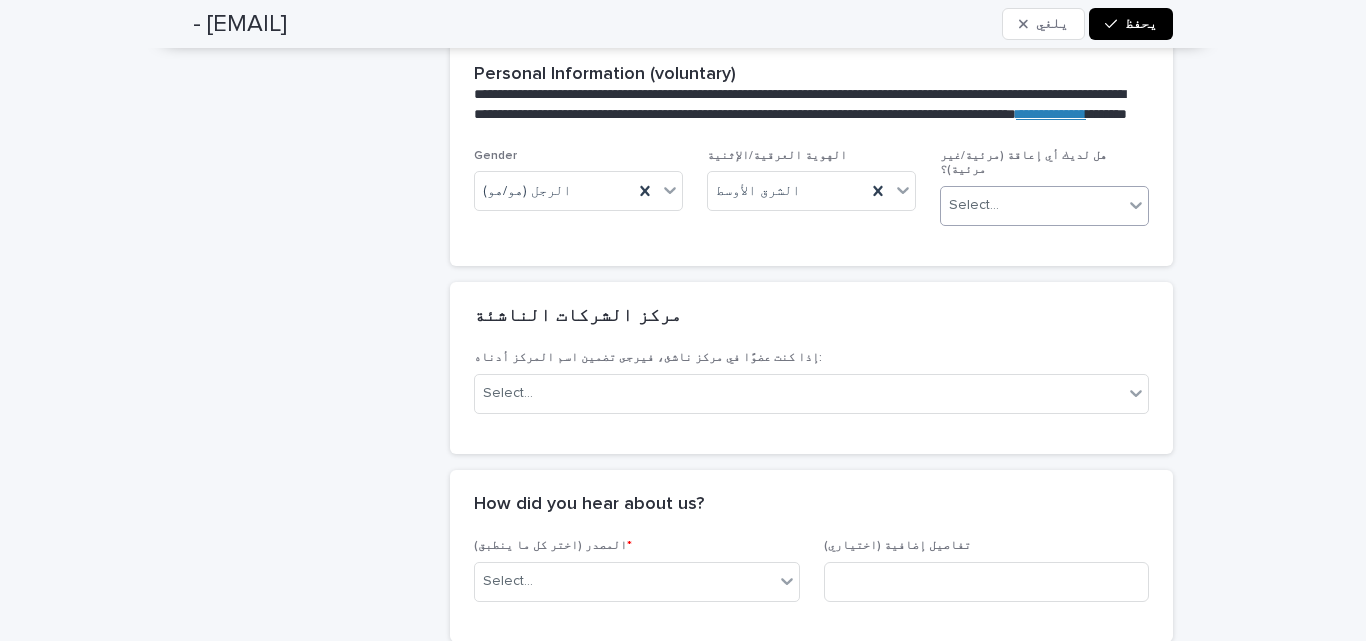 click on "Select..." at bounding box center (1032, 205) 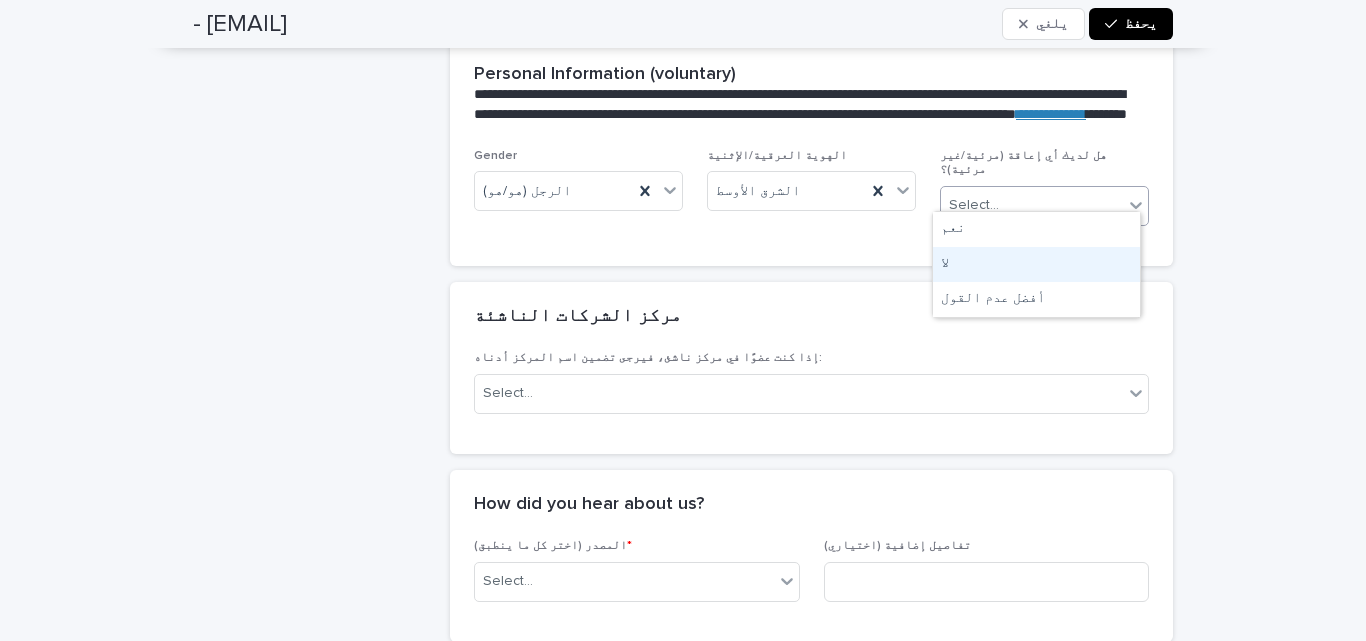 click on "لا" at bounding box center (1036, 264) 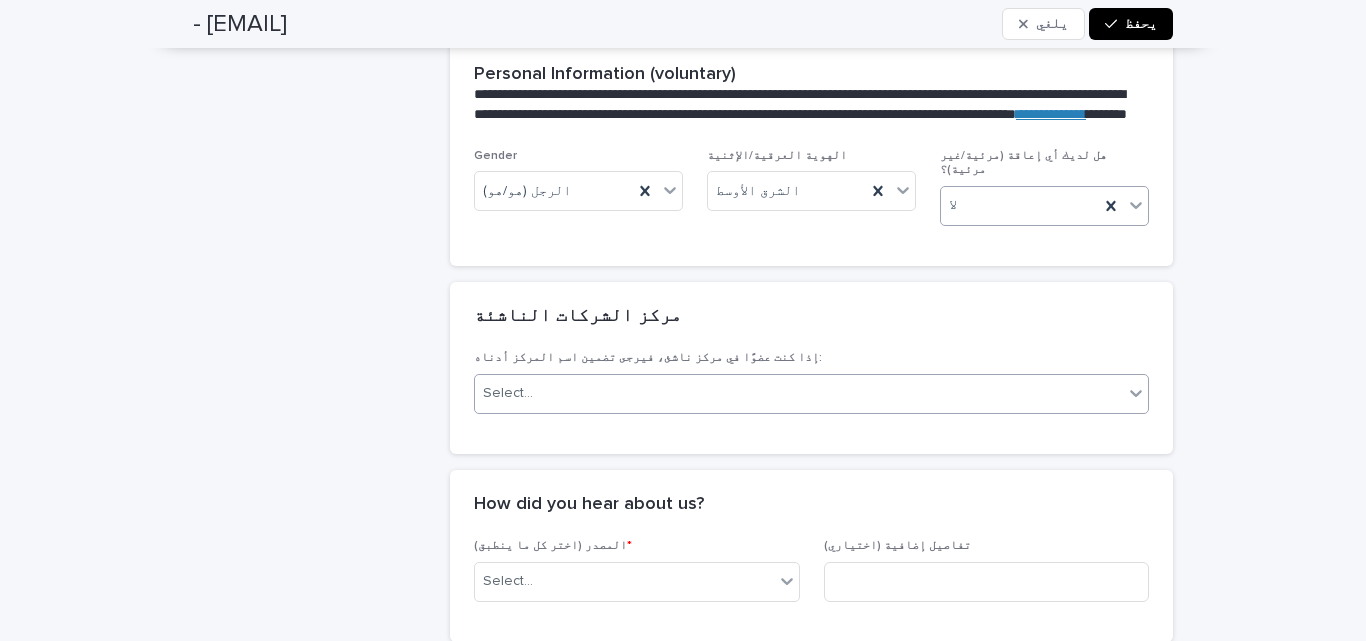 click on "Select..." at bounding box center (799, 393) 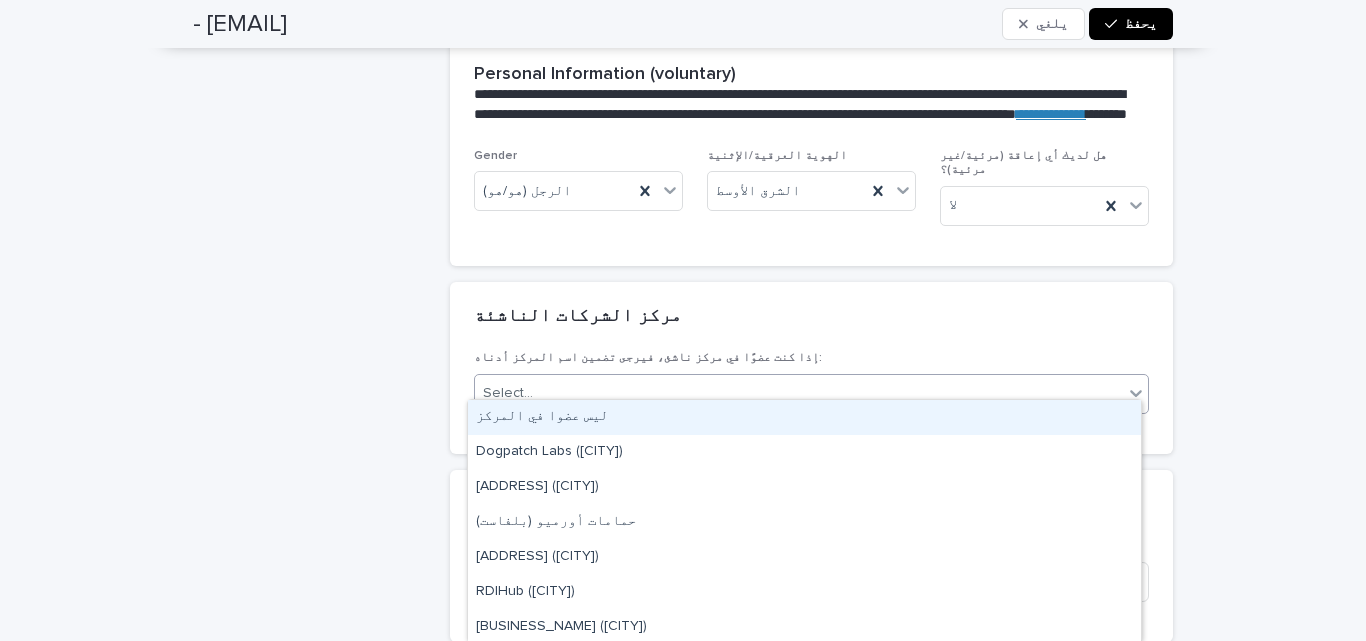 click on "ليس عضوا في المركز" at bounding box center [804, 417] 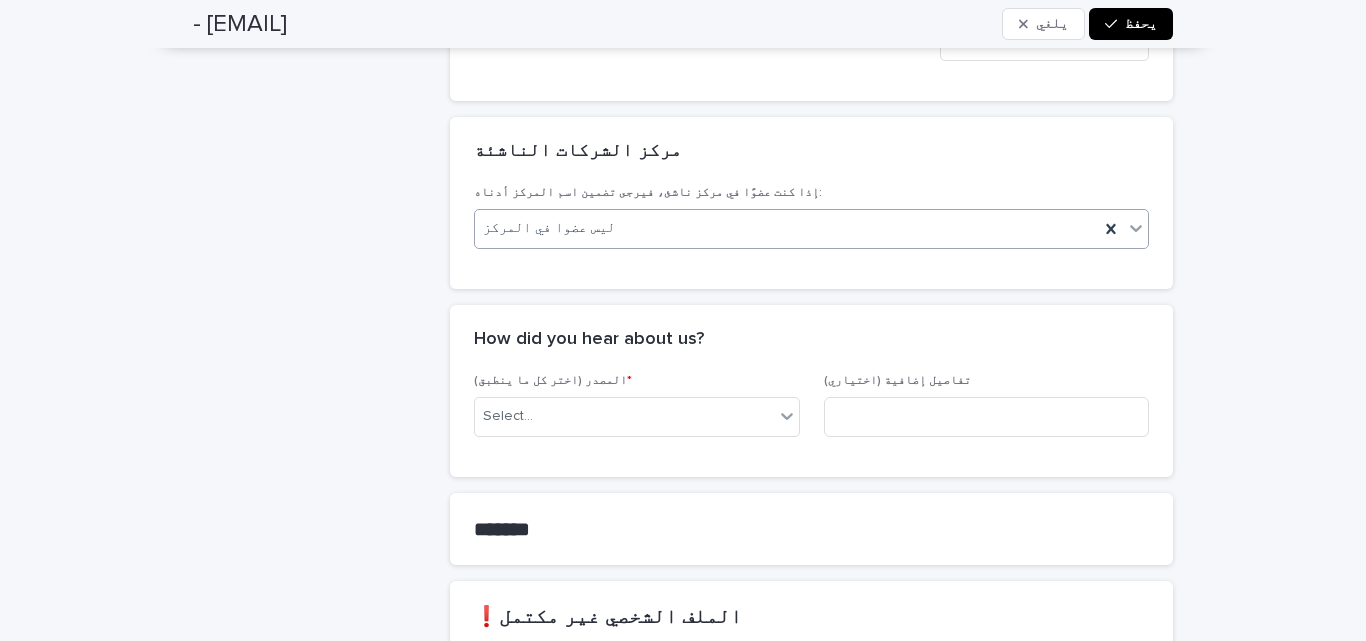 scroll, scrollTop: 1190, scrollLeft: 0, axis: vertical 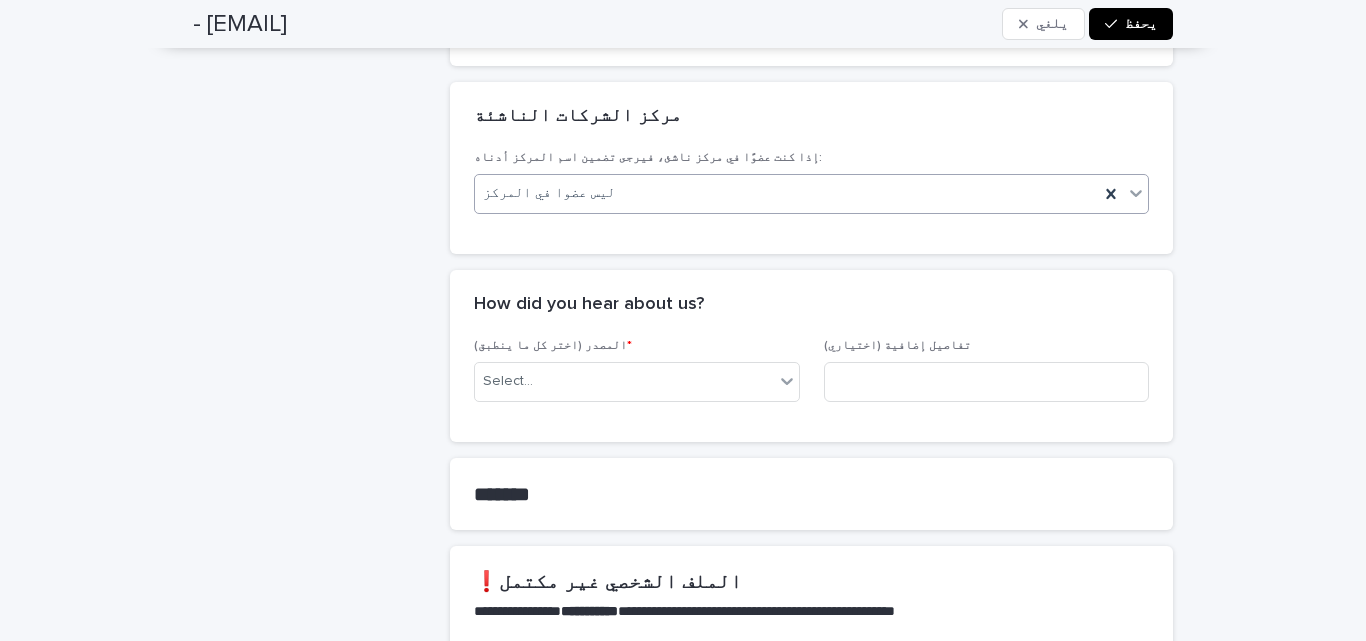 click on "How did you hear about us?" at bounding box center [811, 305] 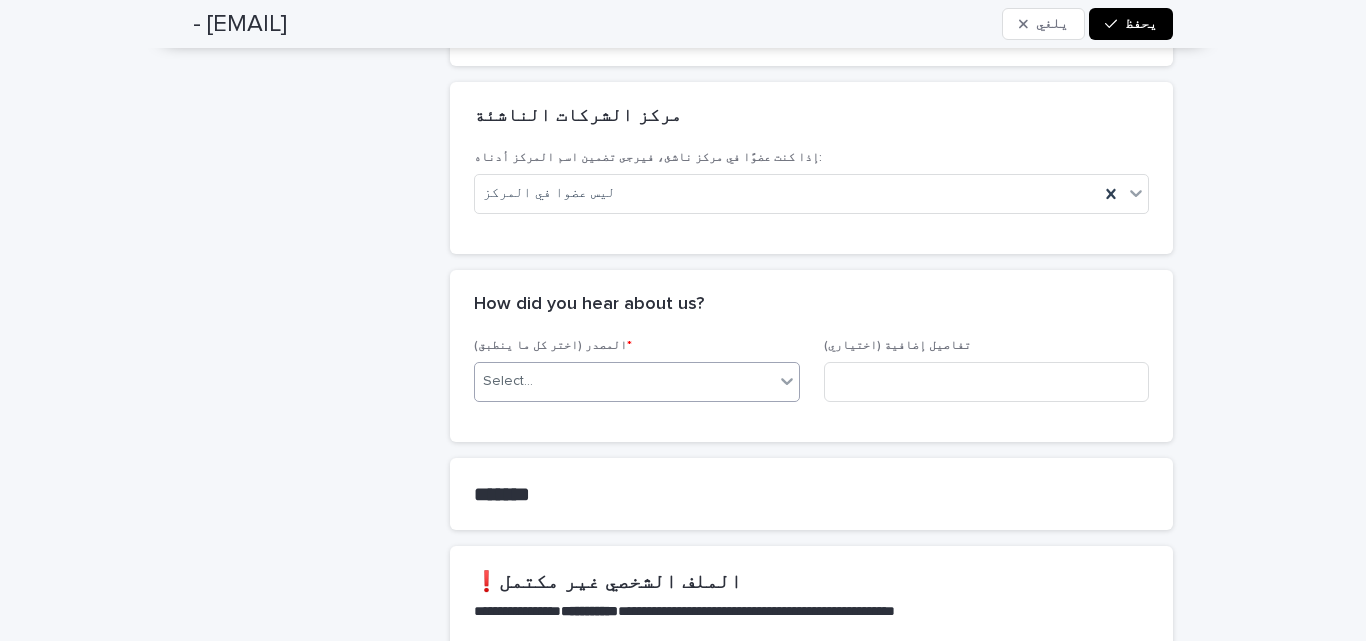 click on "Select..." at bounding box center [624, 381] 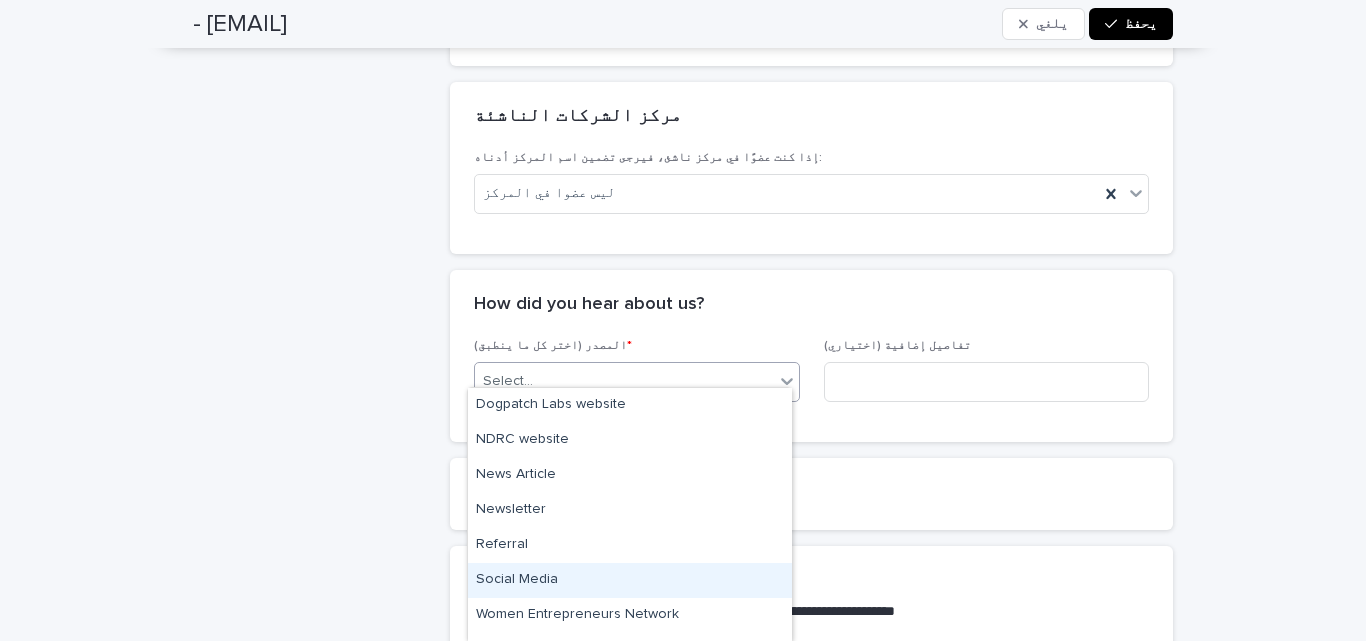 scroll, scrollTop: 61, scrollLeft: 0, axis: vertical 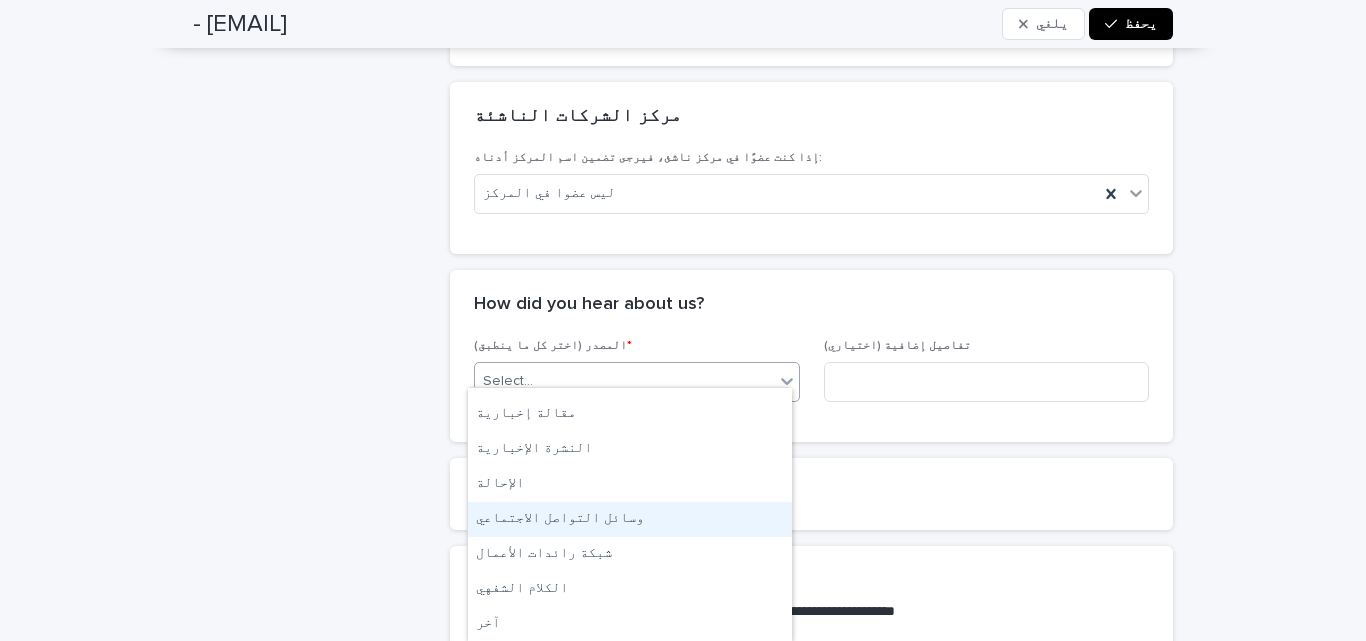 click on "وسائل التواصل الاجتماعي" at bounding box center [630, 519] 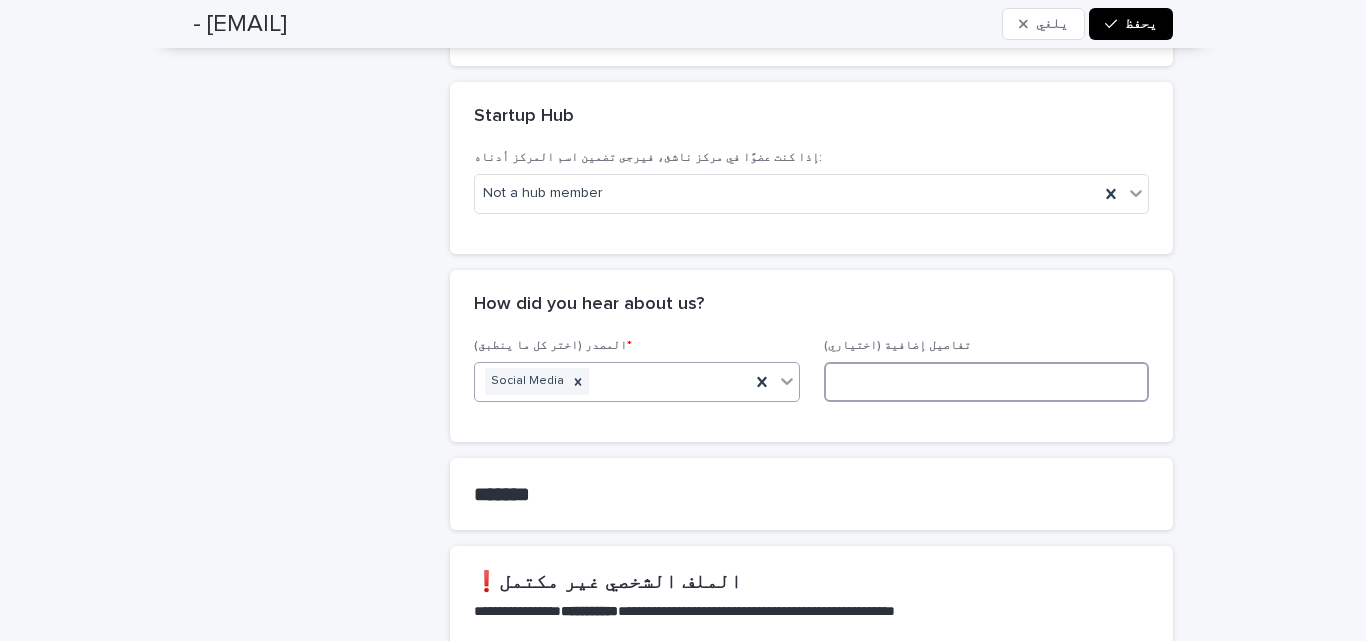 click at bounding box center [987, 382] 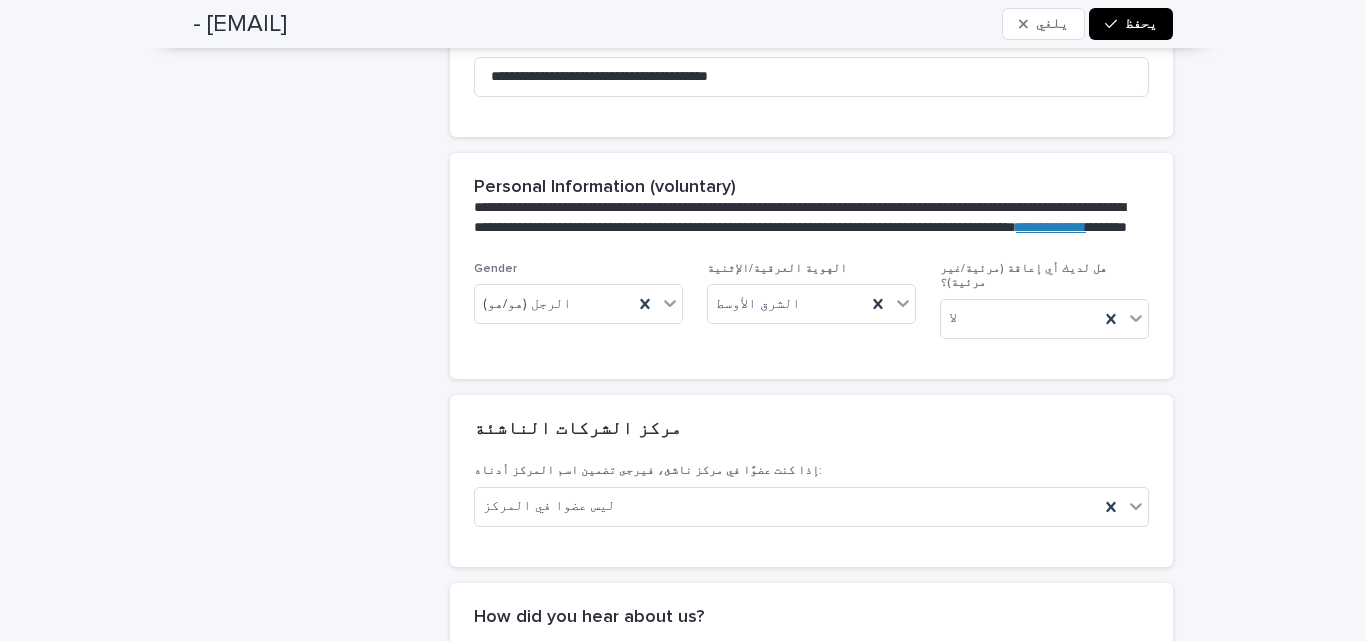 scroll, scrollTop: 177, scrollLeft: 0, axis: vertical 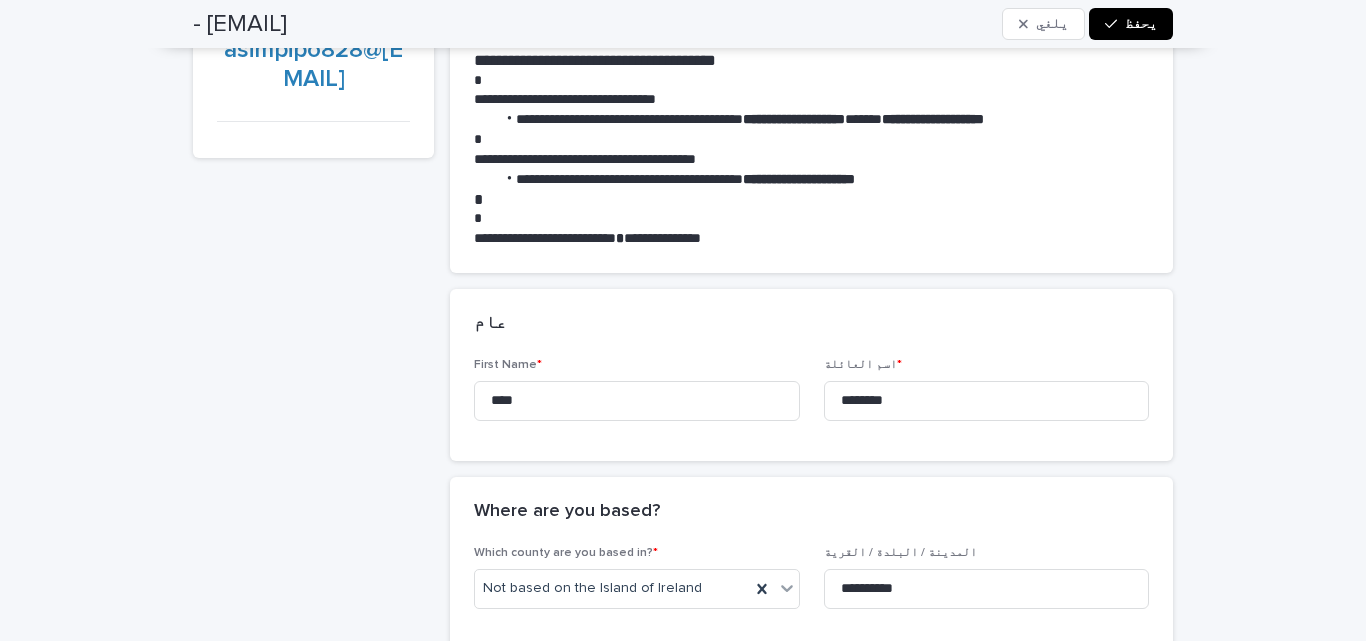 click 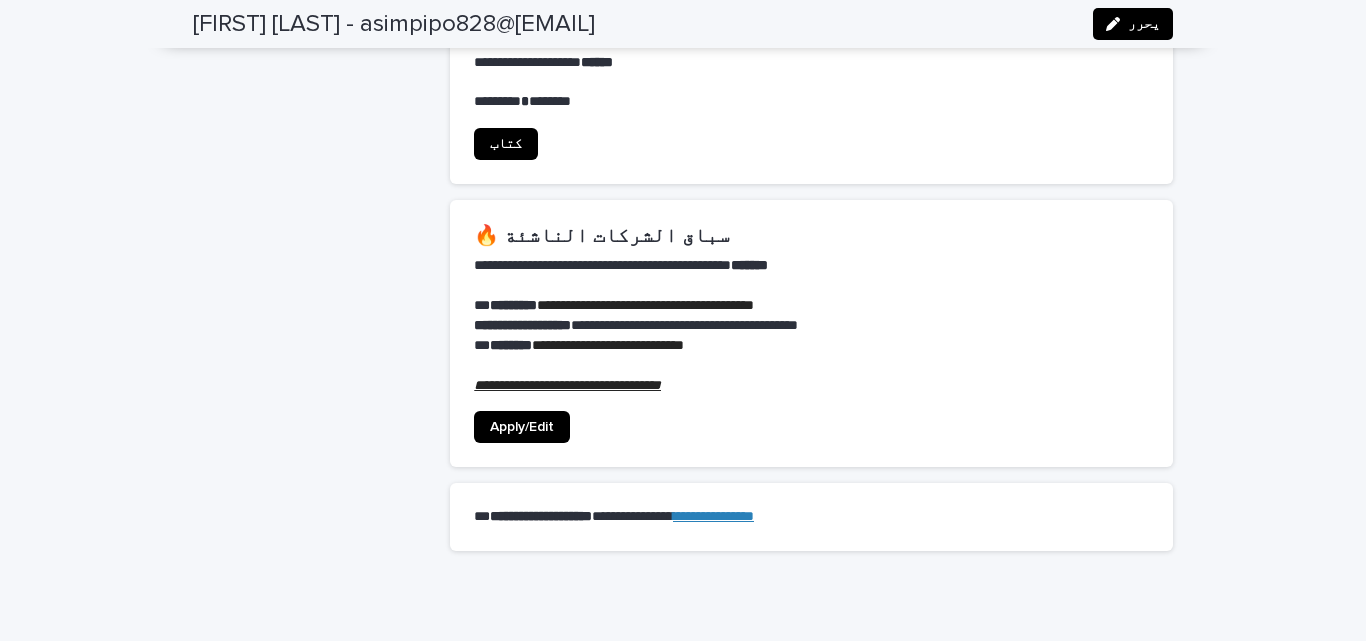 scroll, scrollTop: 1063, scrollLeft: 0, axis: vertical 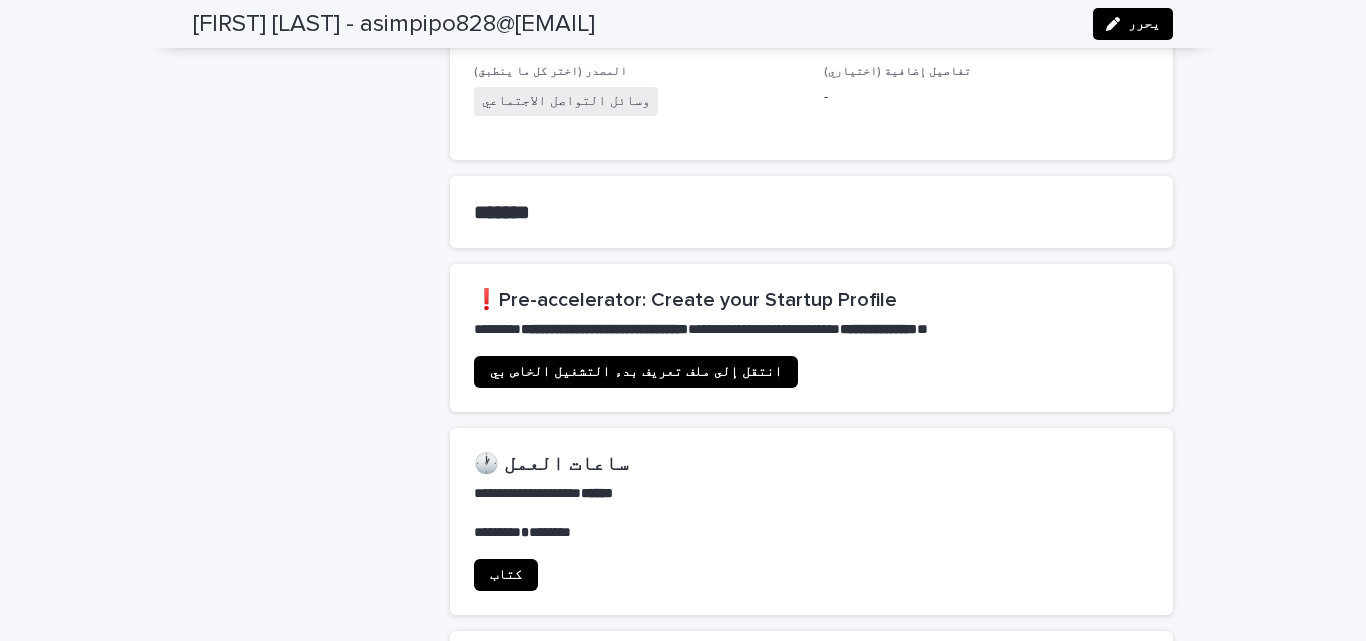 click on "انتقل إلى ملف تعريف بدء التشغيل الخاص بي" at bounding box center (636, 372) 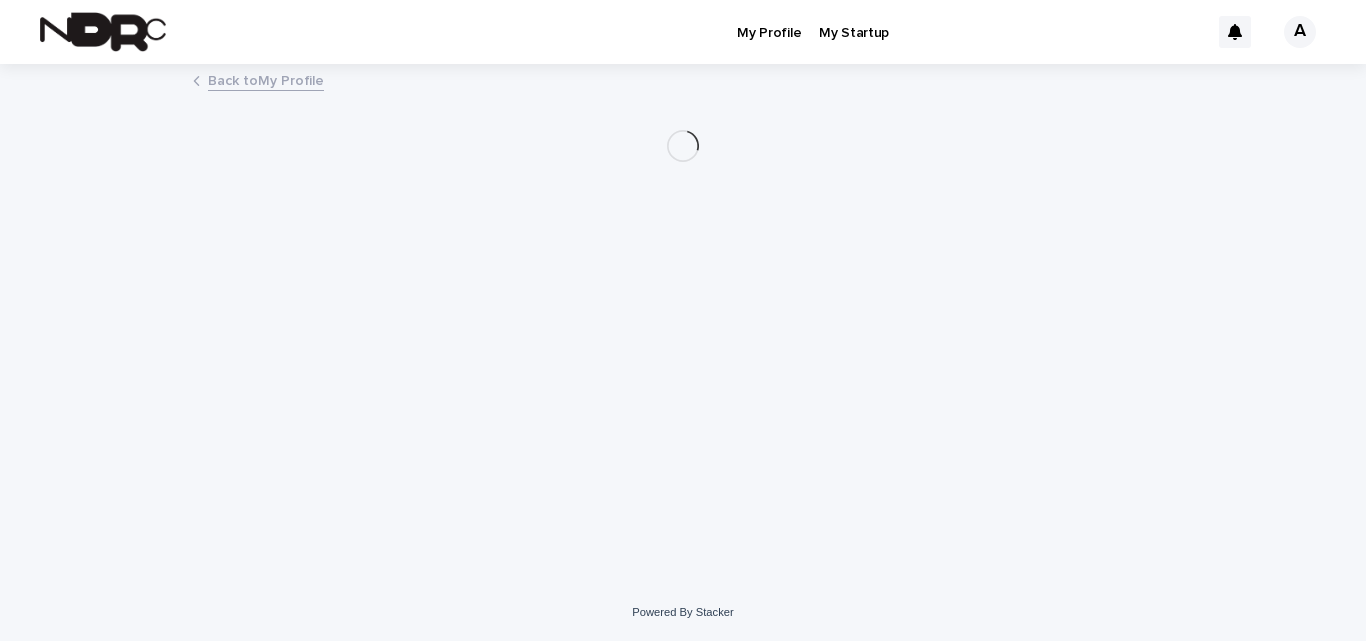 scroll, scrollTop: 0, scrollLeft: 0, axis: both 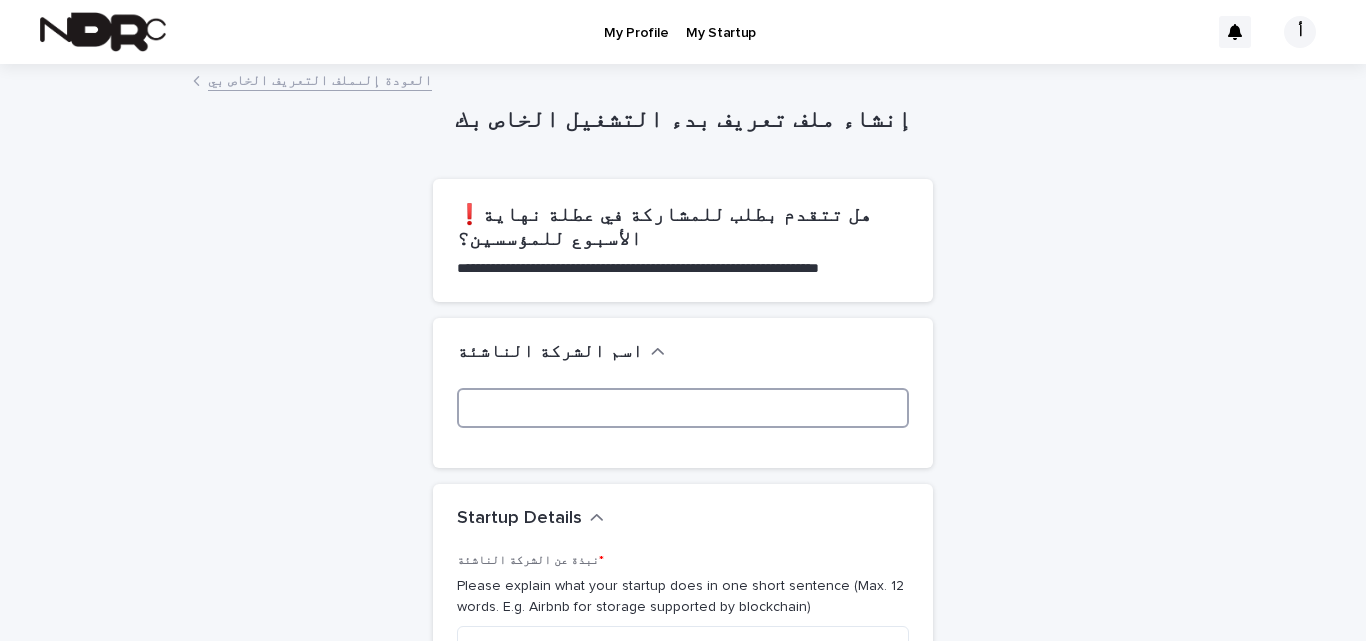 click at bounding box center (683, 408) 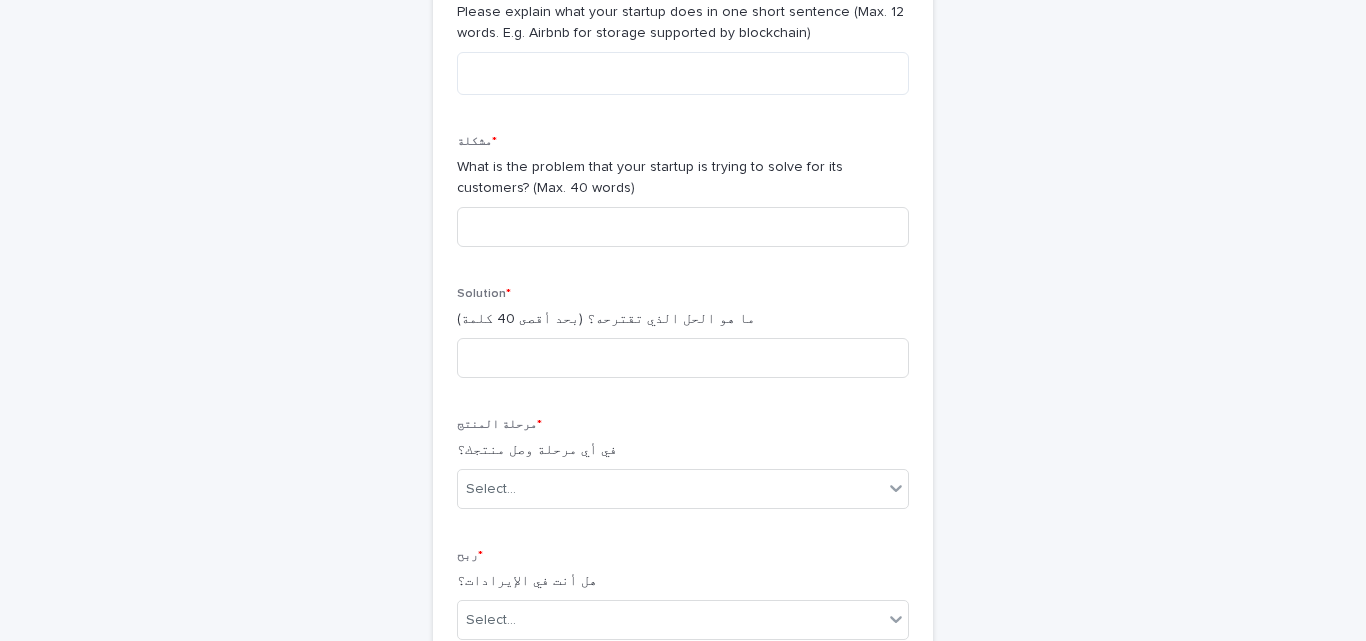 scroll, scrollTop: 191, scrollLeft: 0, axis: vertical 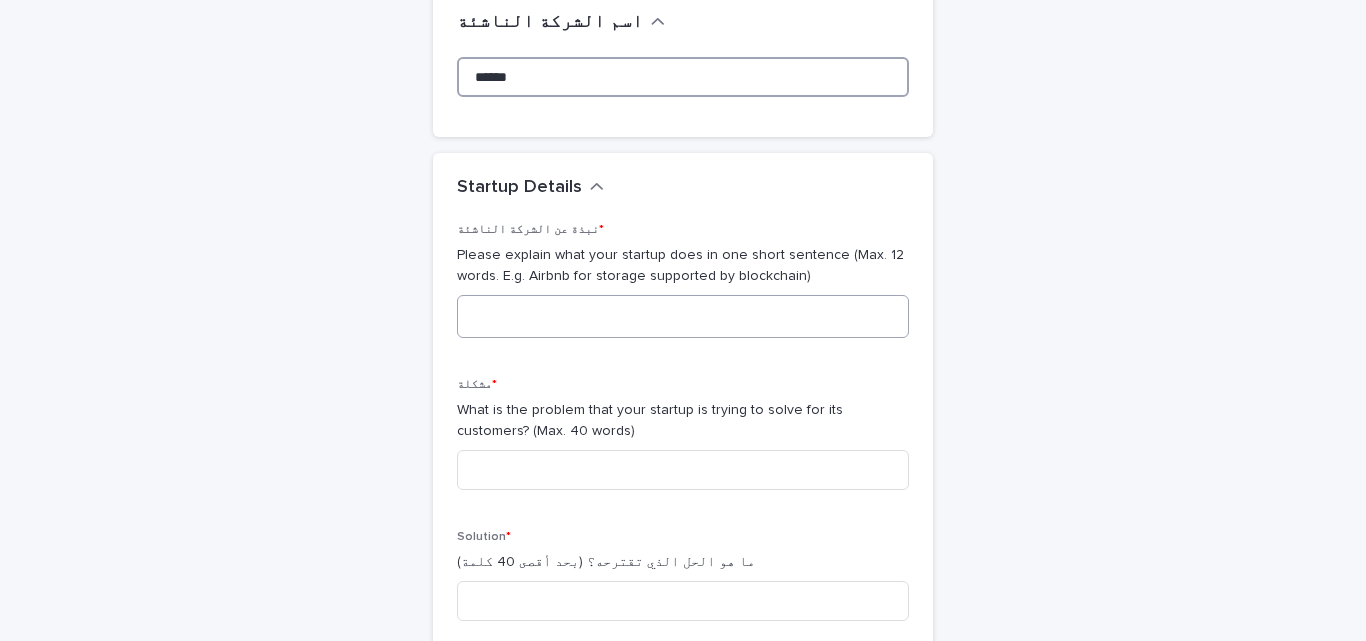 type on "******" 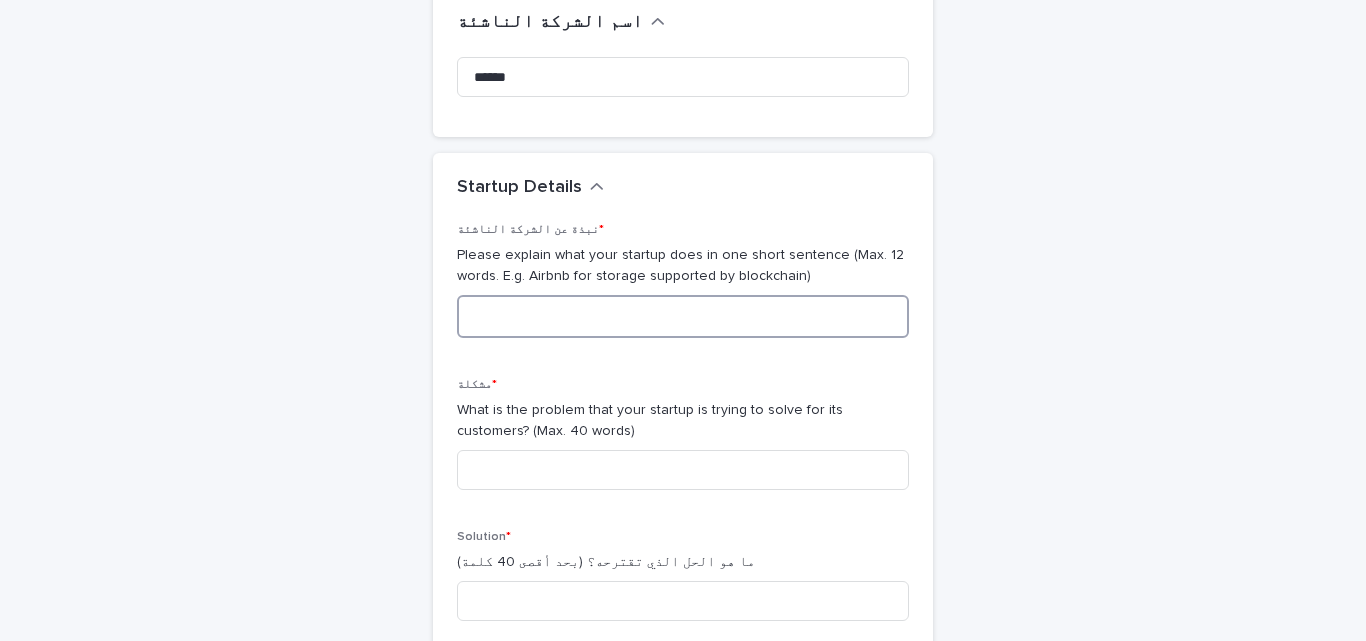 click at bounding box center (683, 316) 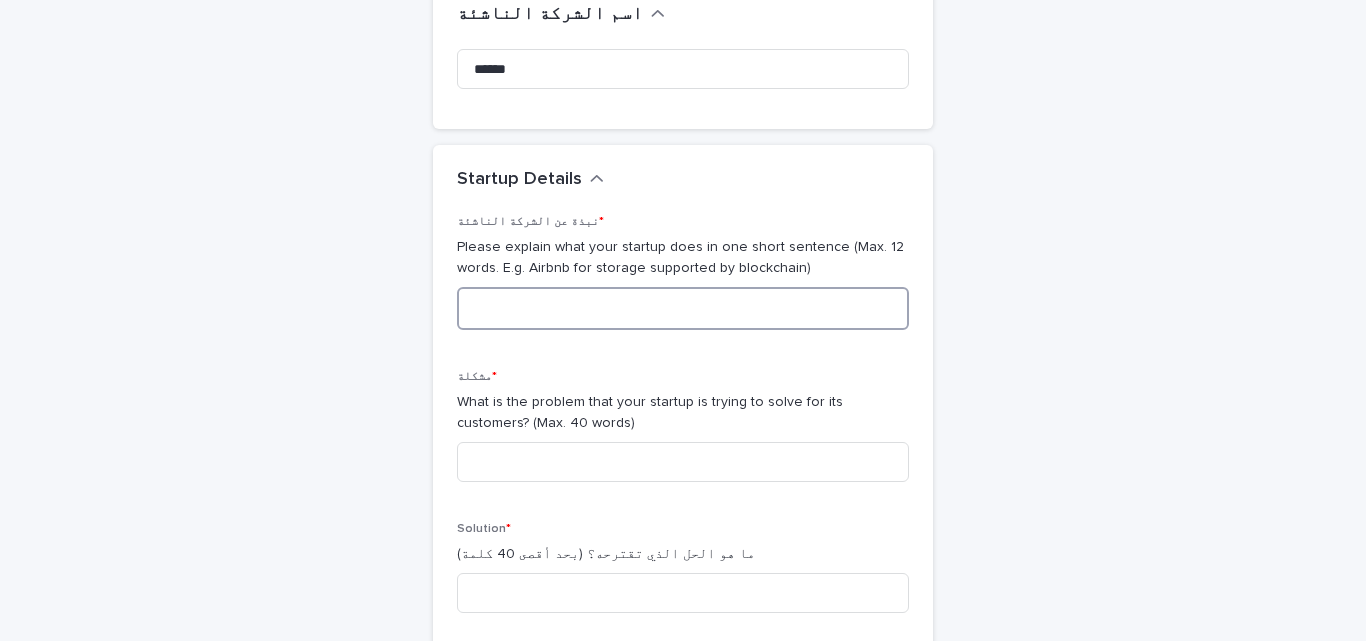 scroll, scrollTop: 191, scrollLeft: 0, axis: vertical 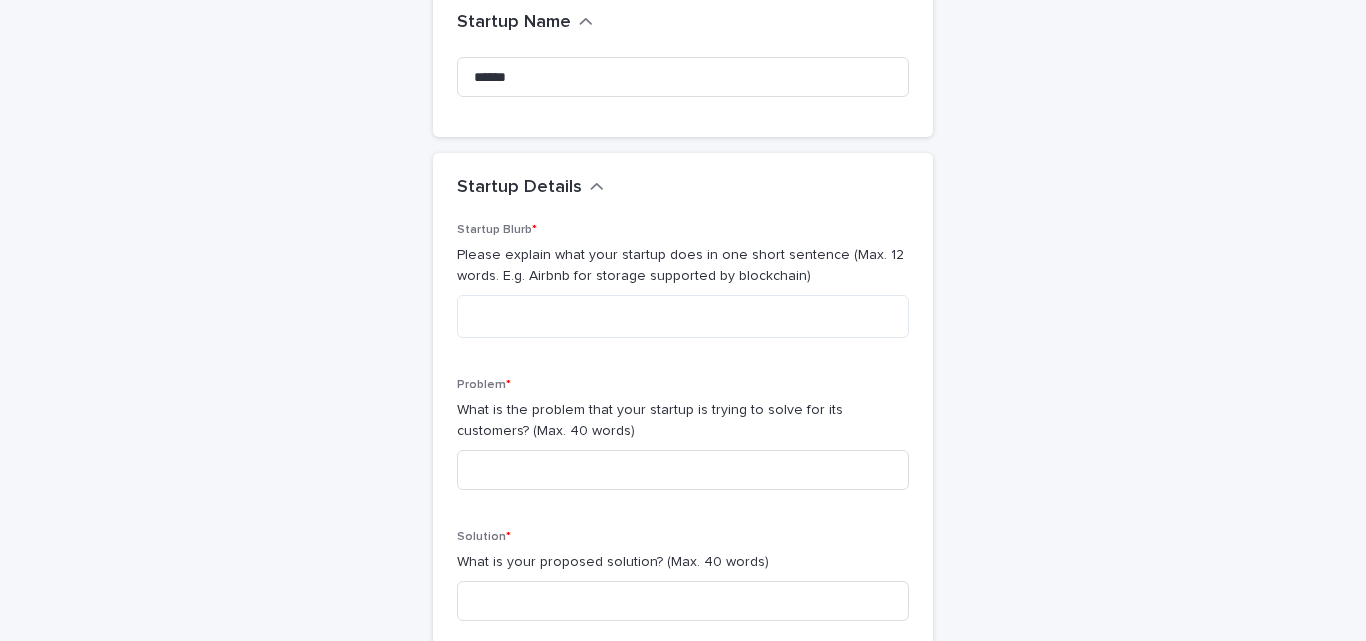 click on "**********" at bounding box center [683, 752] 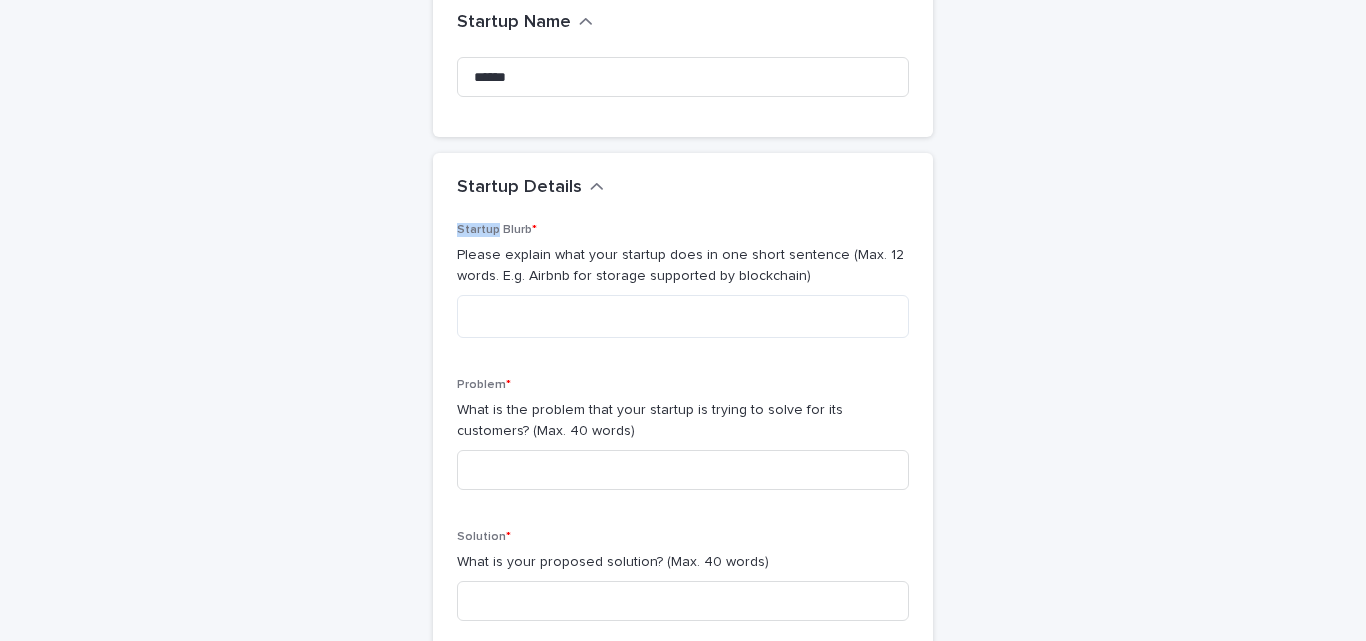 drag, startPoint x: 458, startPoint y: 216, endPoint x: 645, endPoint y: 260, distance: 192.10674 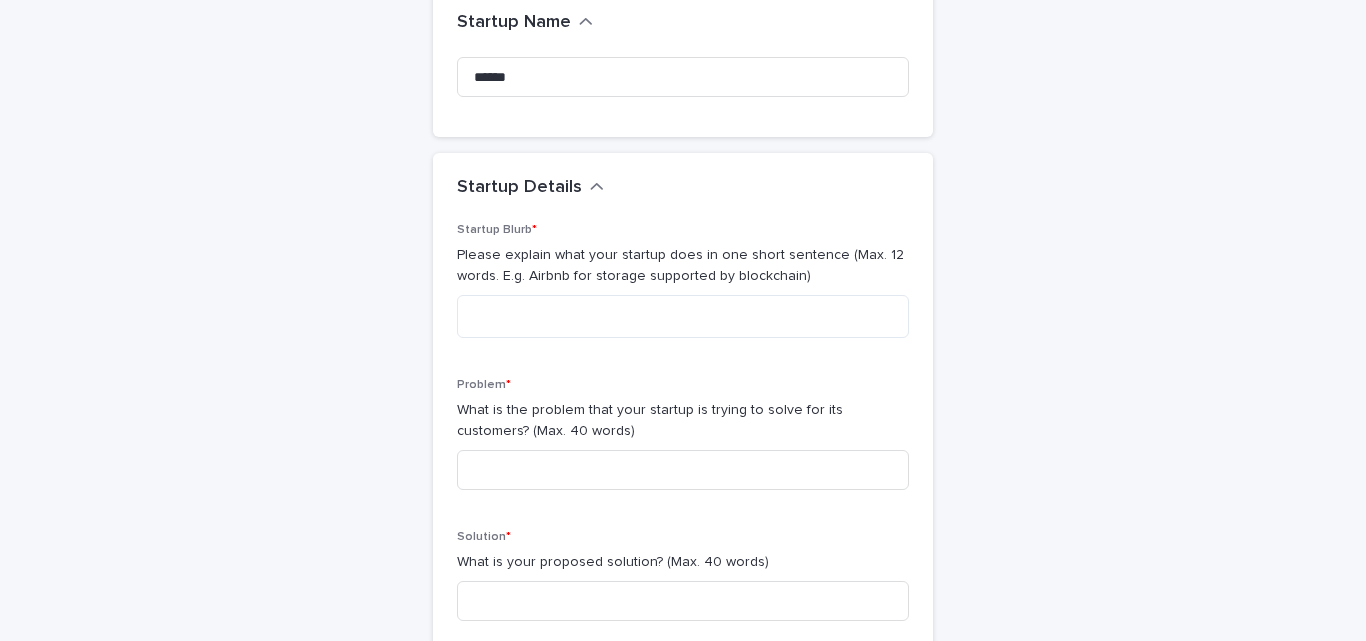 click on "Please explain what your startup does in one short sentence (Max. 12 words. E.g. Airbnb for storage supported by blockchain)" at bounding box center (683, 266) 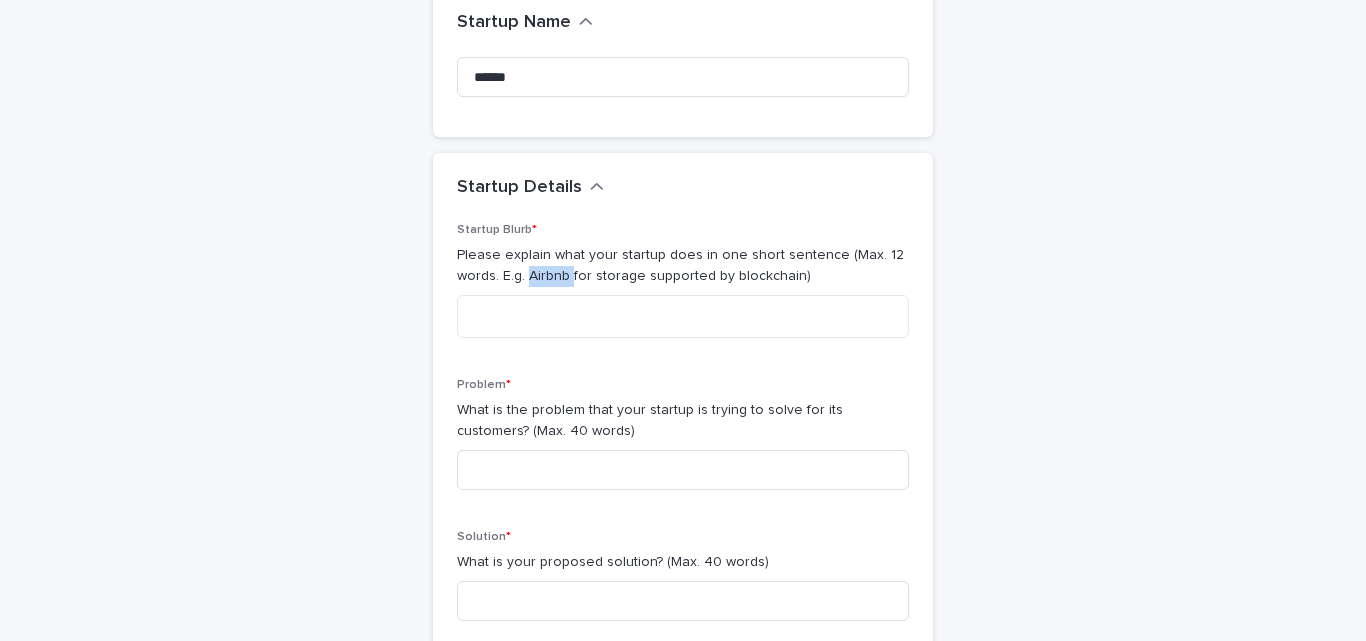 click on "Please explain what your startup does in one short sentence (Max. 12 words. E.g. Airbnb for storage supported by blockchain)" at bounding box center [683, 266] 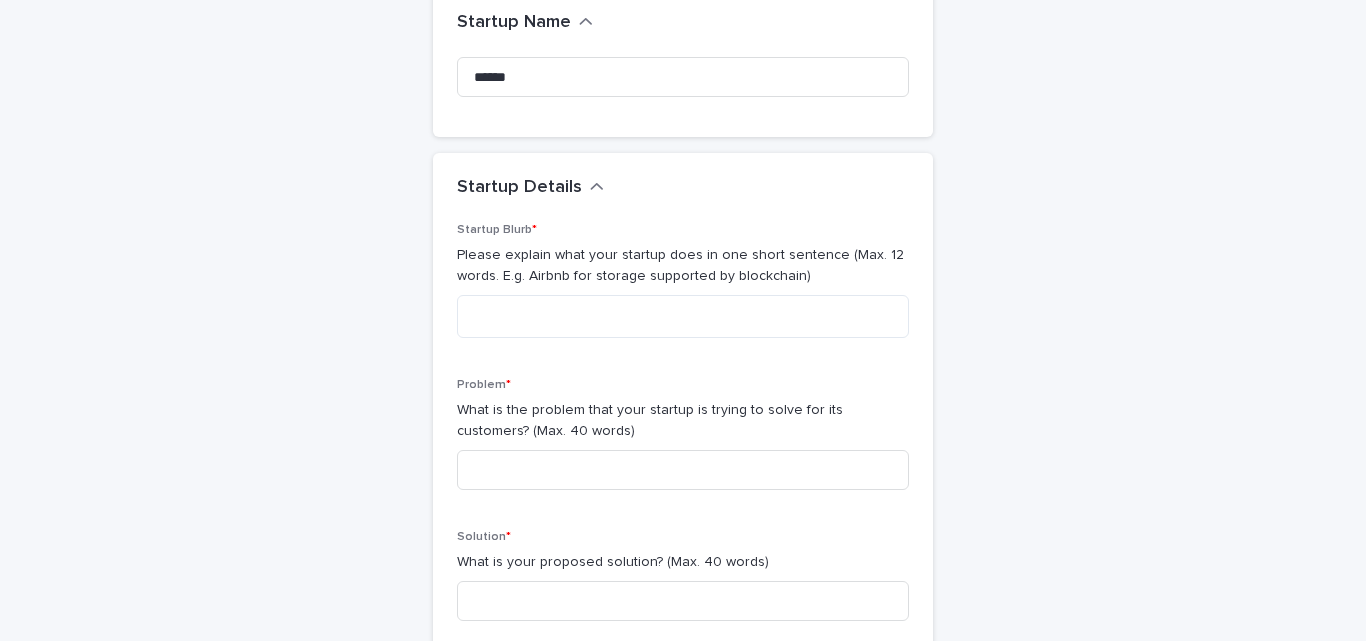 click on "**********" at bounding box center [683, 752] 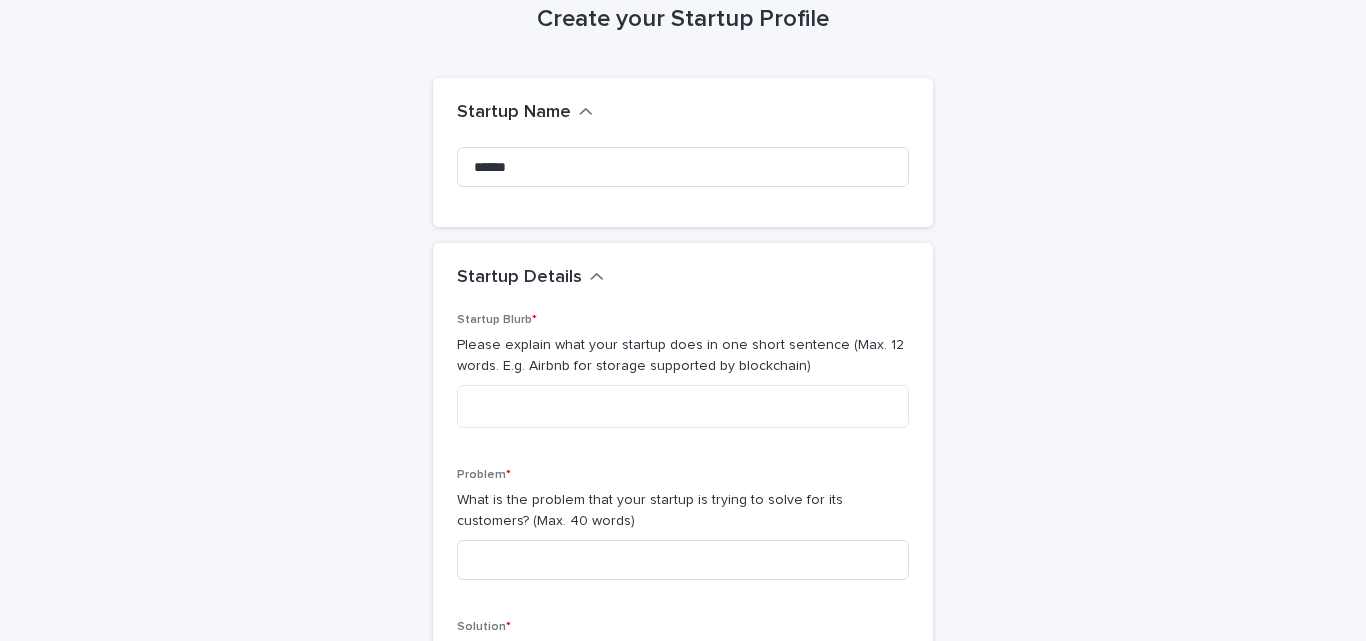 scroll, scrollTop: 0, scrollLeft: 0, axis: both 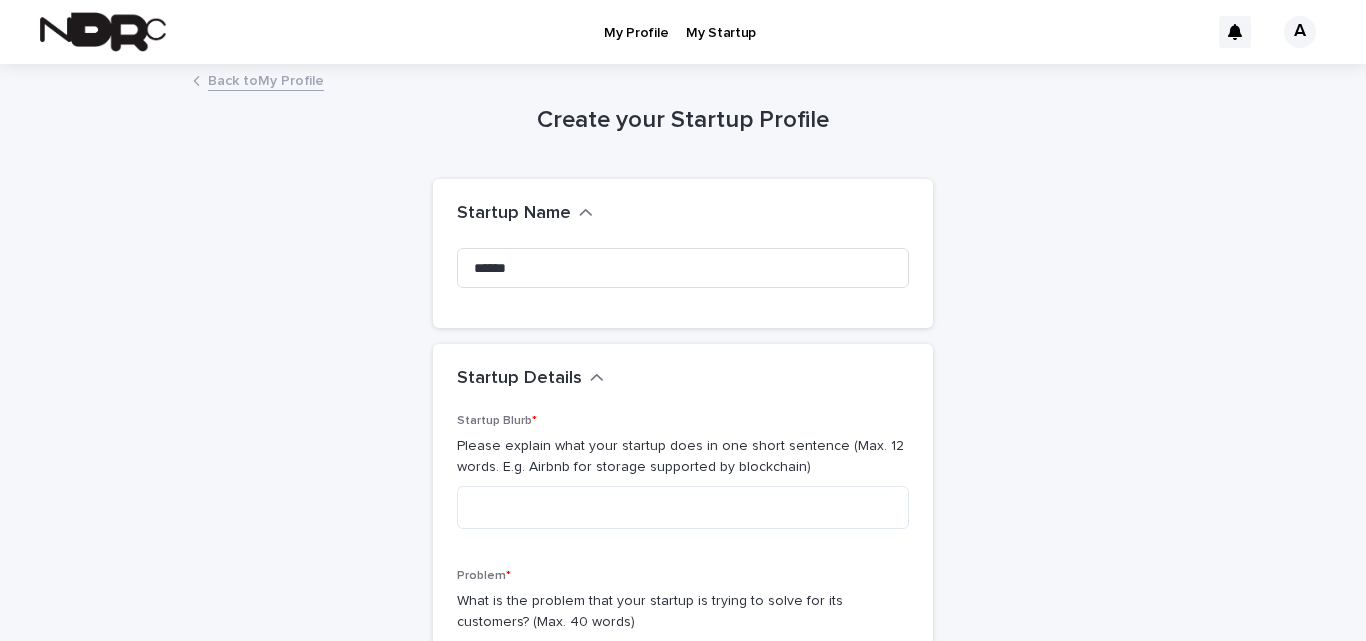 click on "Create your Startup Profile" at bounding box center [683, 120] 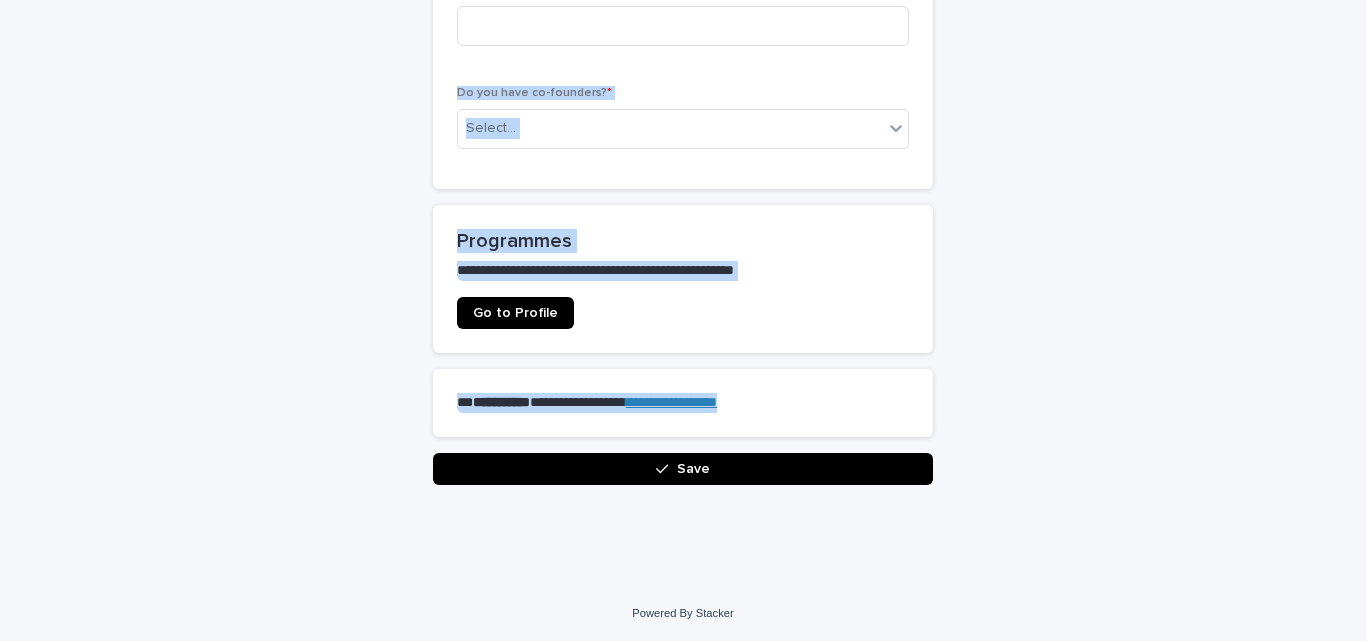 scroll, scrollTop: 1335, scrollLeft: 0, axis: vertical 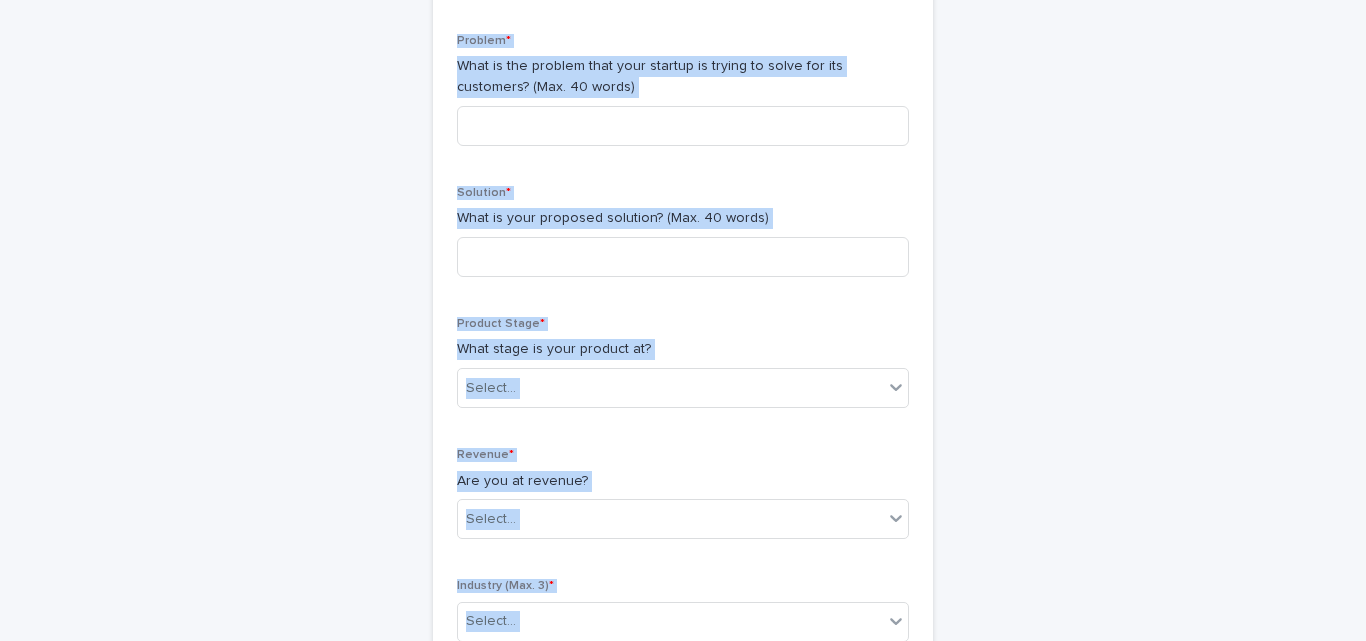 click on "**********" at bounding box center (683, 458) 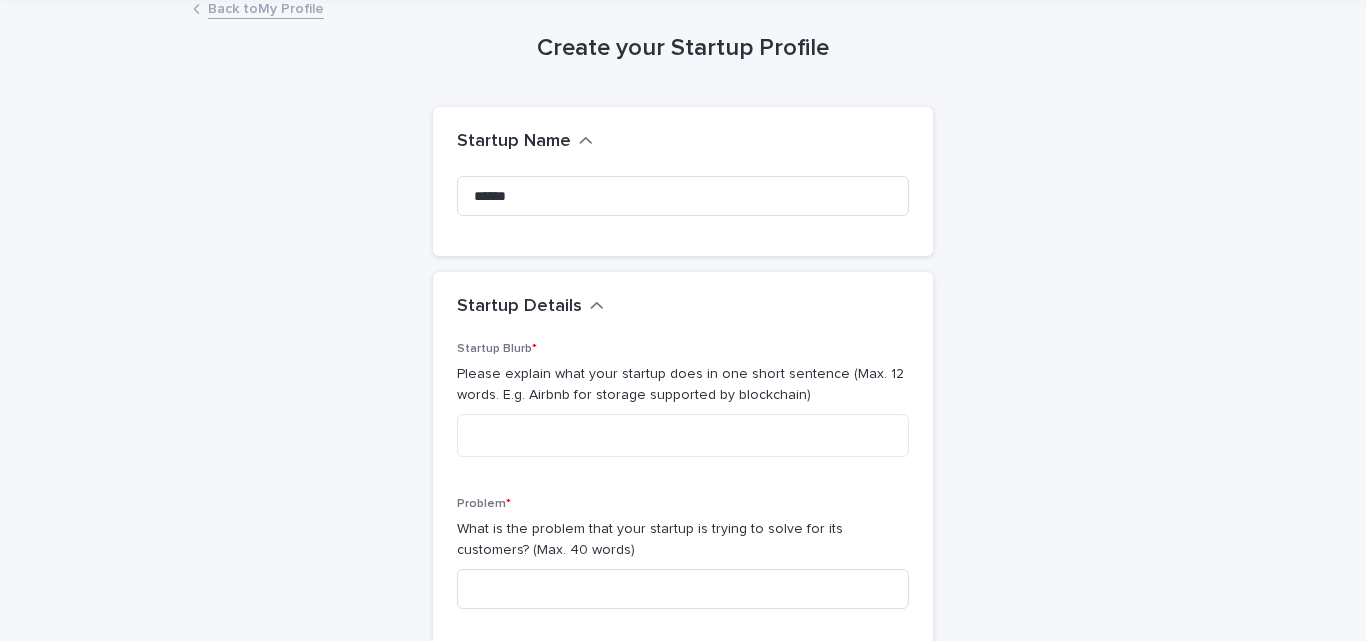 scroll, scrollTop: 200, scrollLeft: 0, axis: vertical 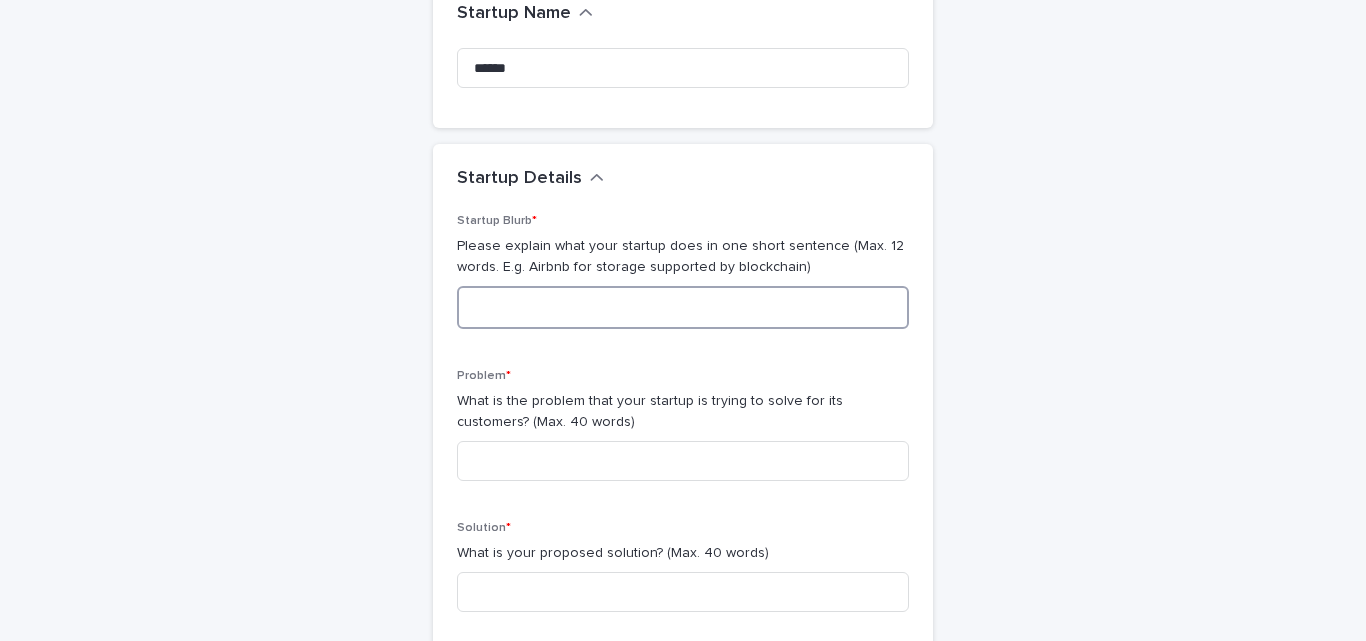 click at bounding box center (683, 307) 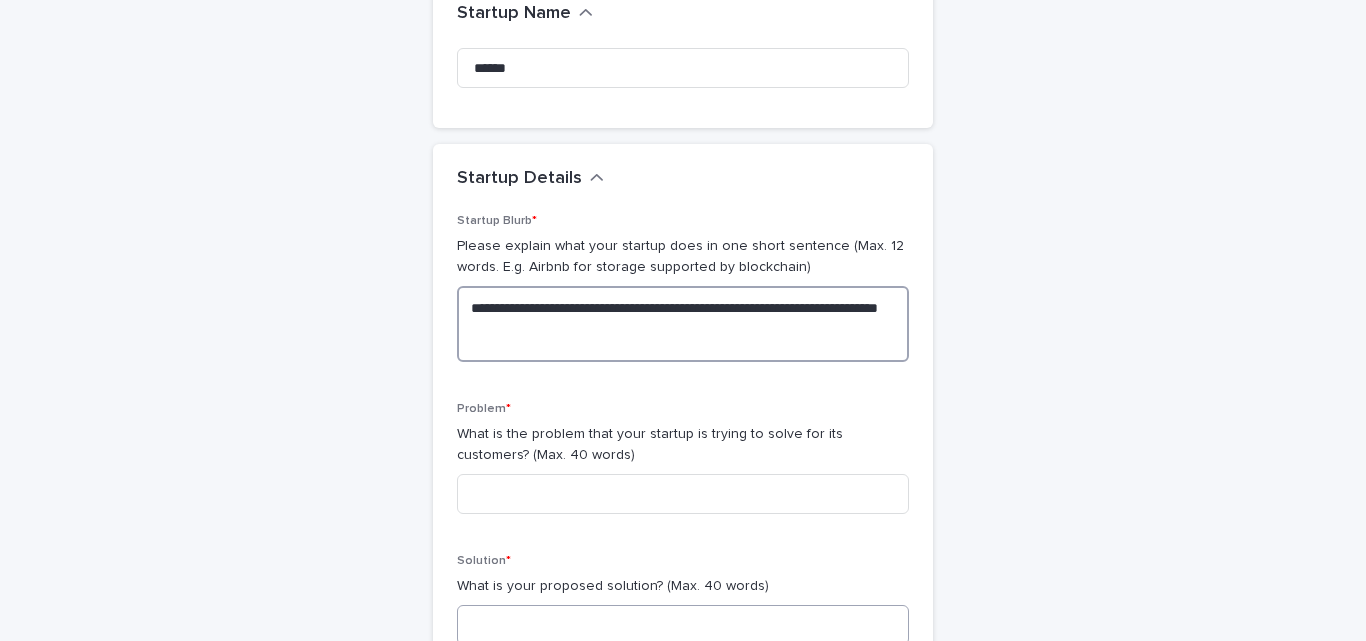 type on "**********" 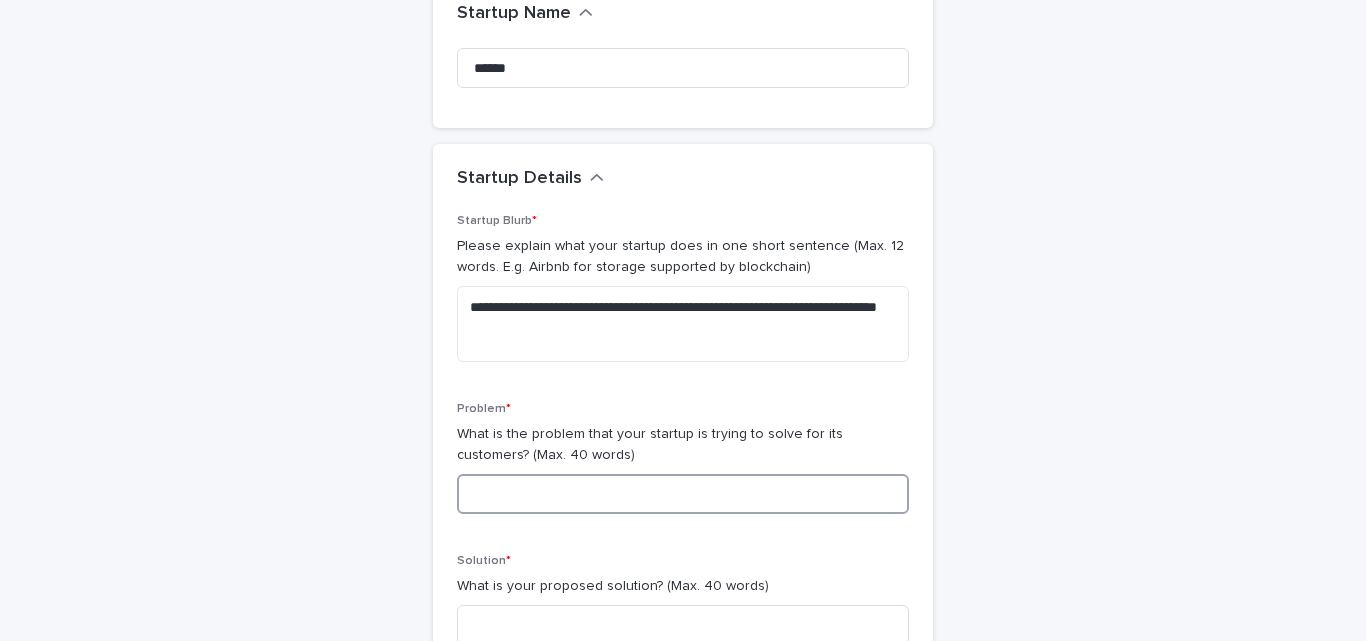 click at bounding box center [683, 494] 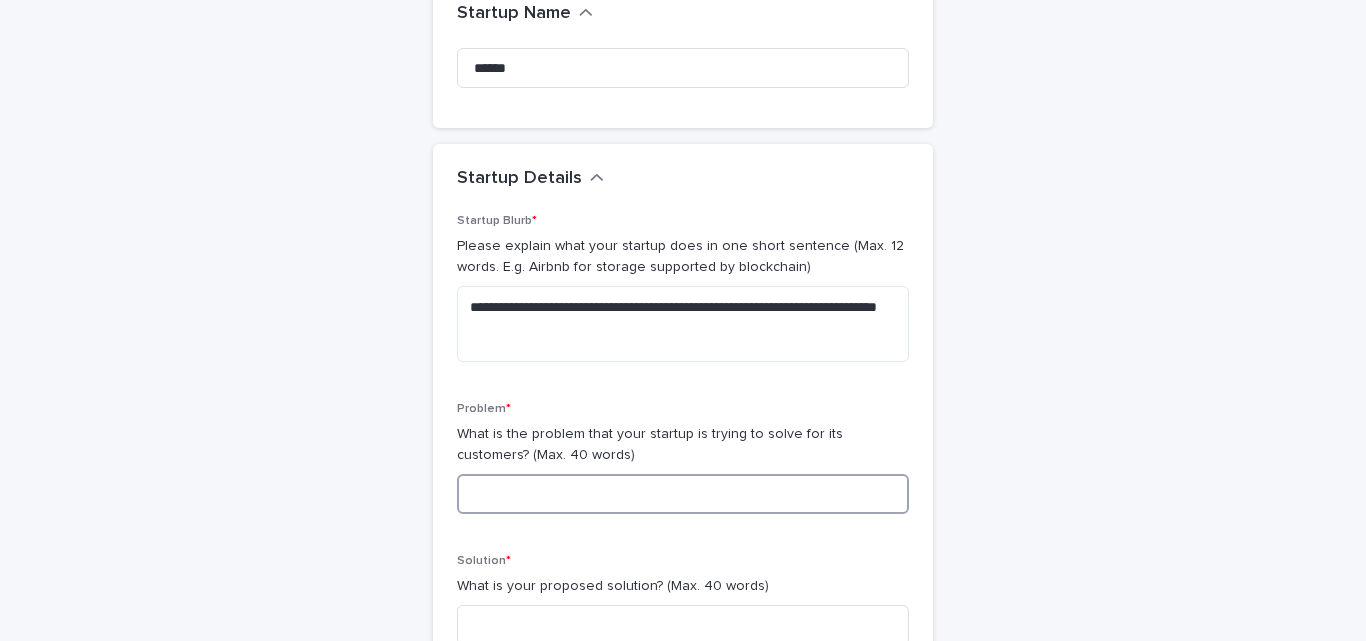 paste on "**********" 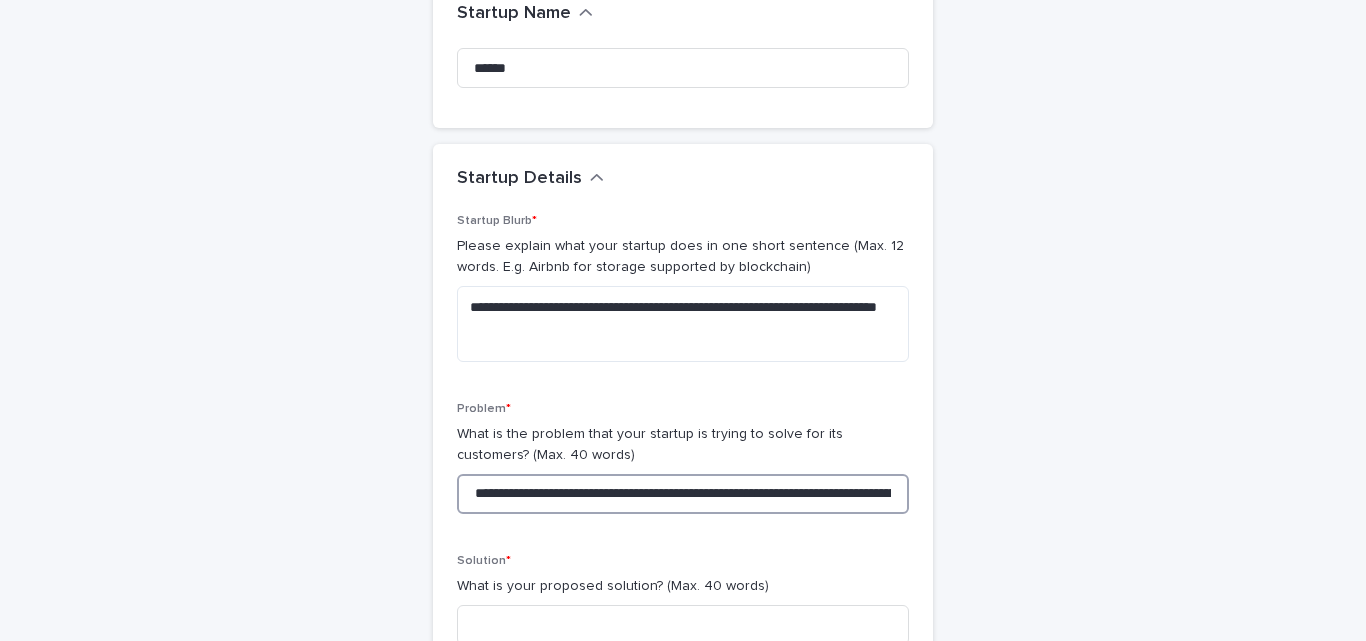 scroll, scrollTop: 0, scrollLeft: 498, axis: horizontal 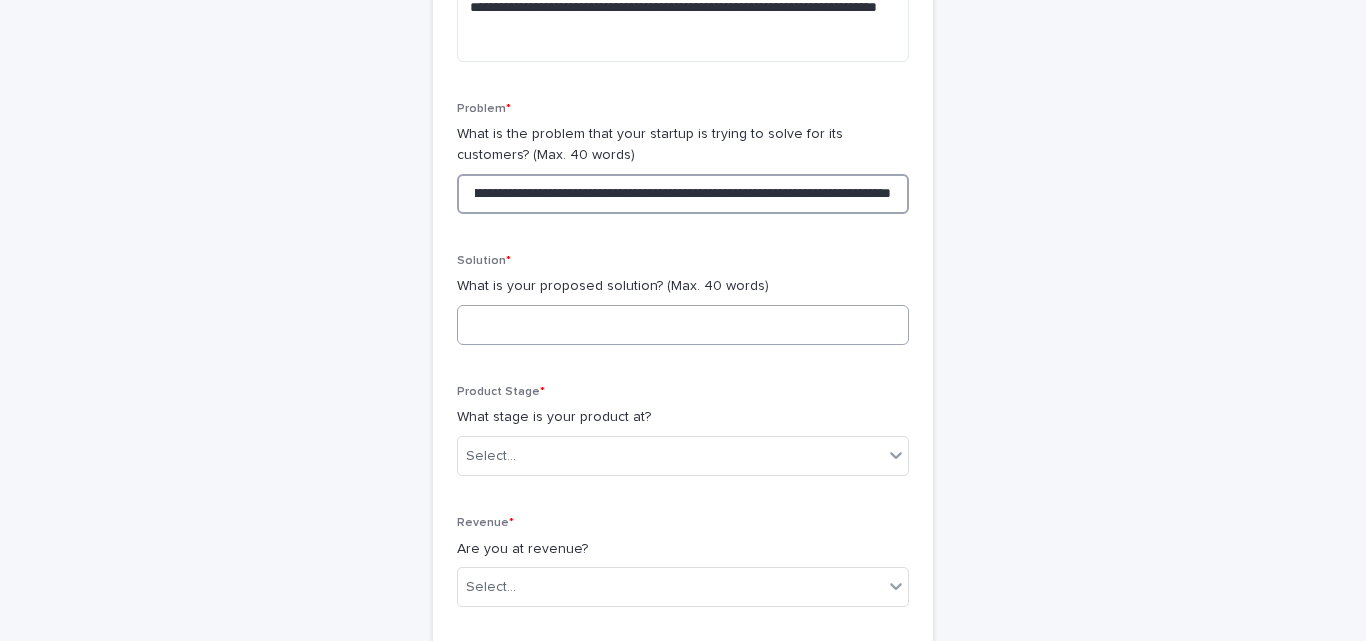 type on "**********" 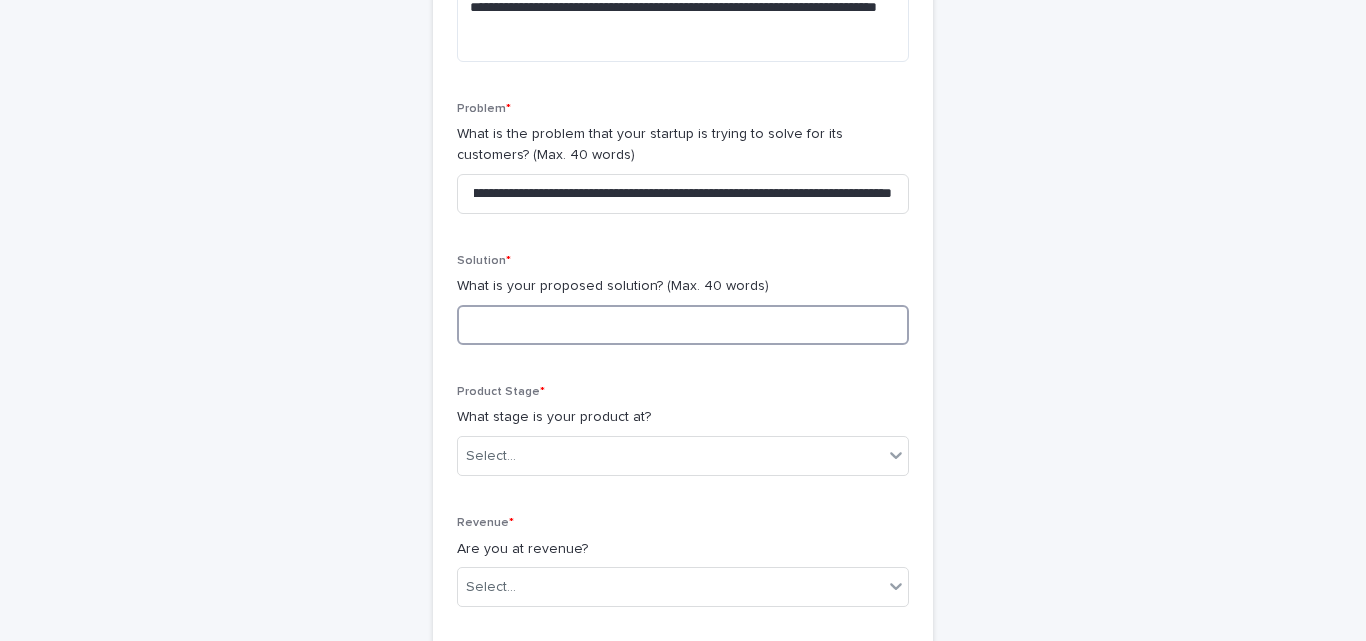 click at bounding box center [683, 325] 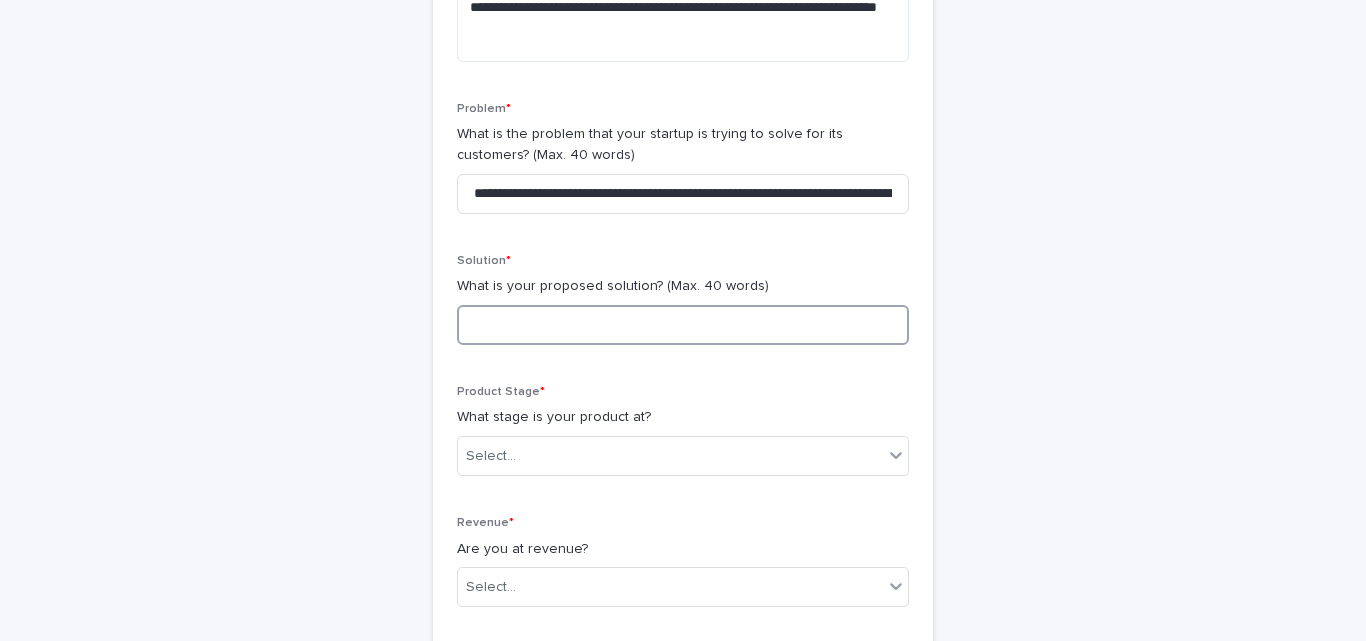 paste on "**********" 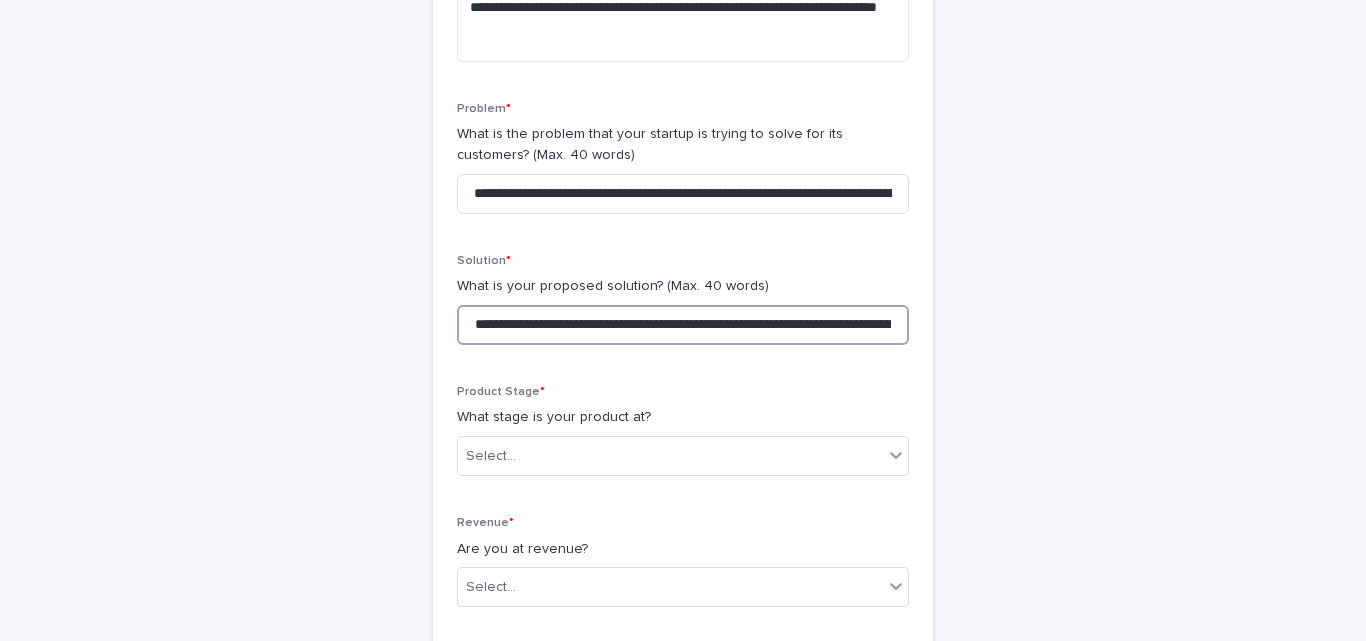 scroll, scrollTop: 0, scrollLeft: 838, axis: horizontal 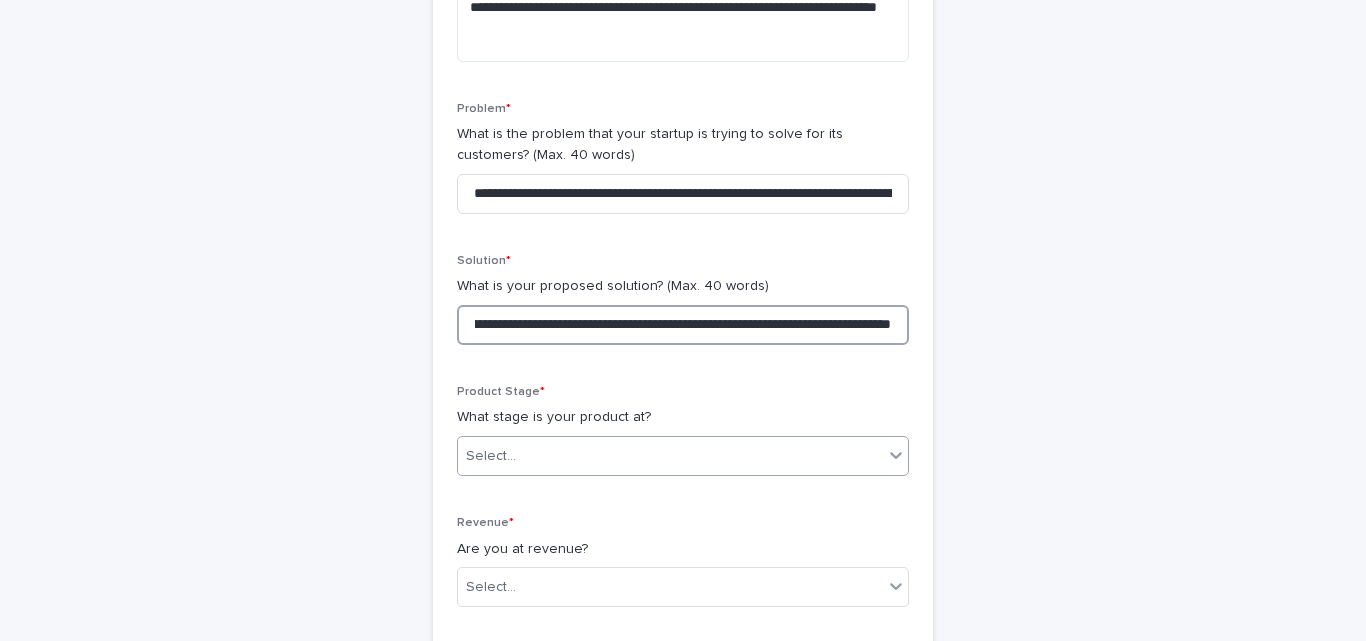 type on "**********" 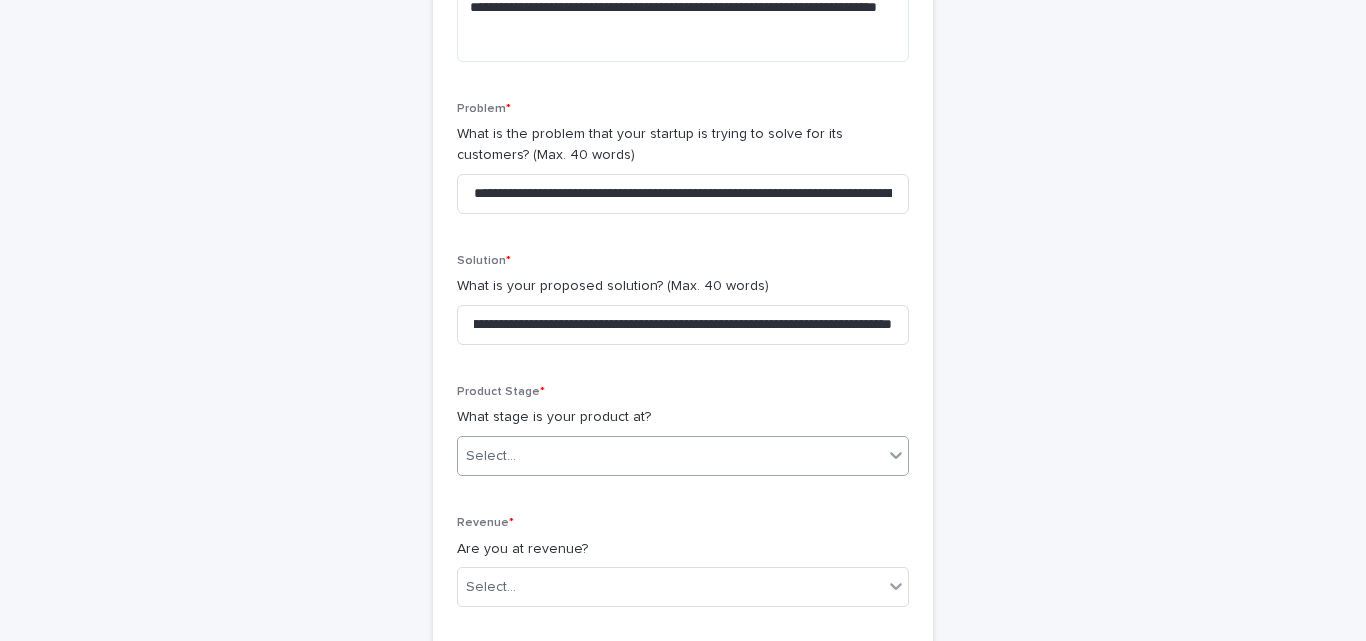 click on "Select..." at bounding box center (670, 456) 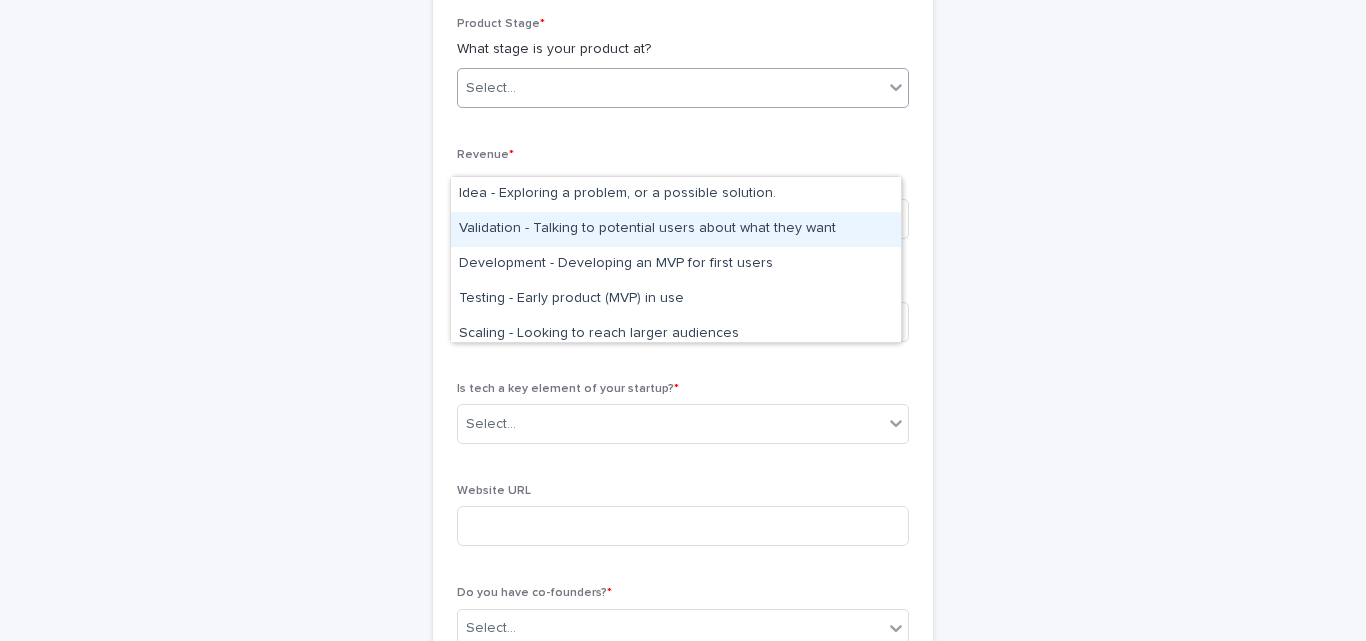 scroll, scrollTop: 900, scrollLeft: 0, axis: vertical 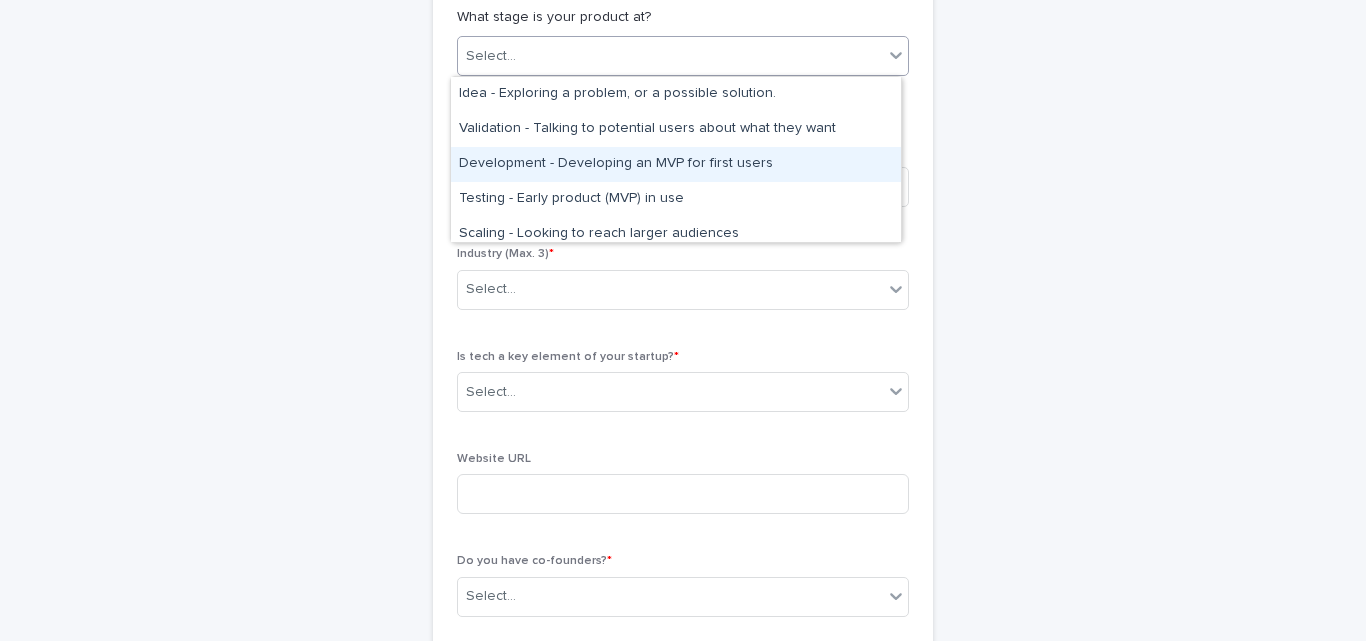 click on "Development - Developing an MVP for first users" at bounding box center [676, 164] 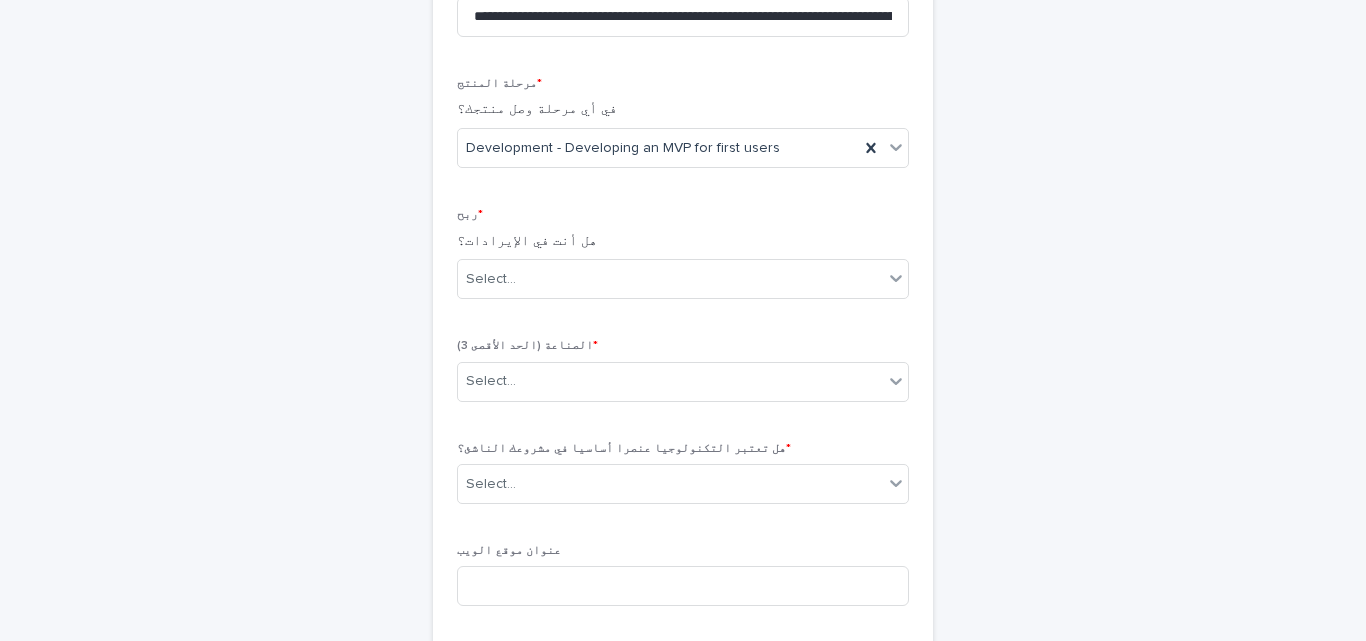 scroll, scrollTop: 589, scrollLeft: 0, axis: vertical 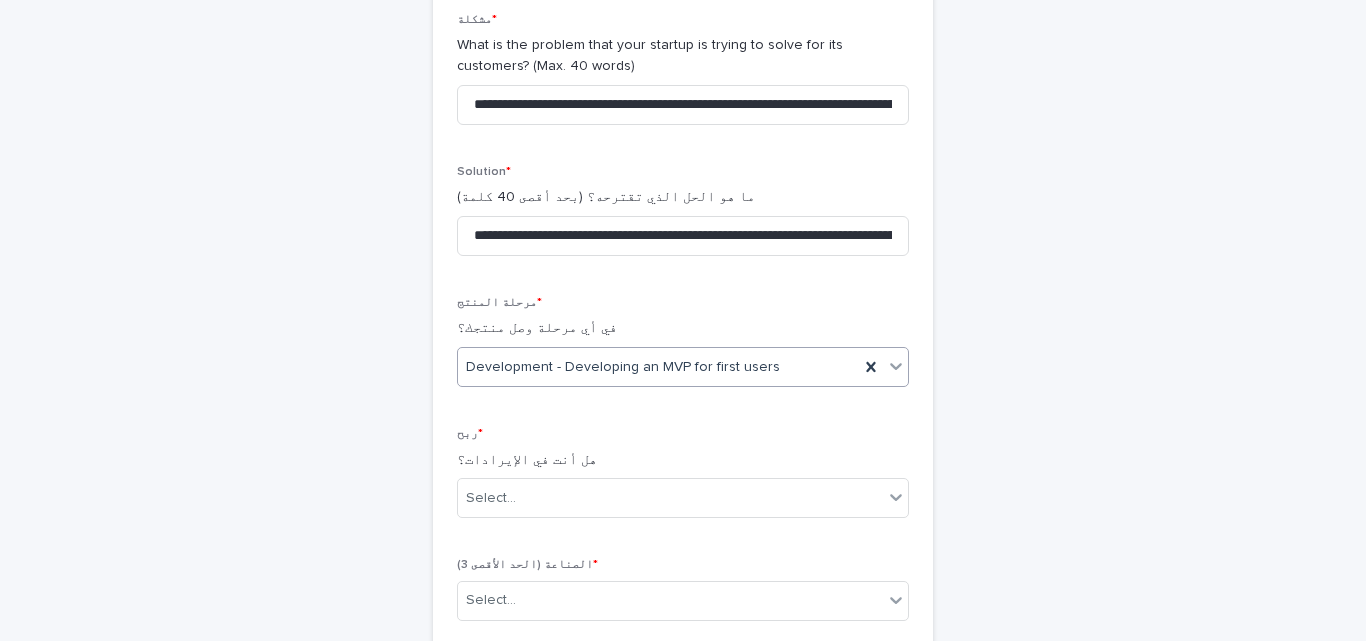click on "Development - Developing an MVP for first users" at bounding box center (658, 367) 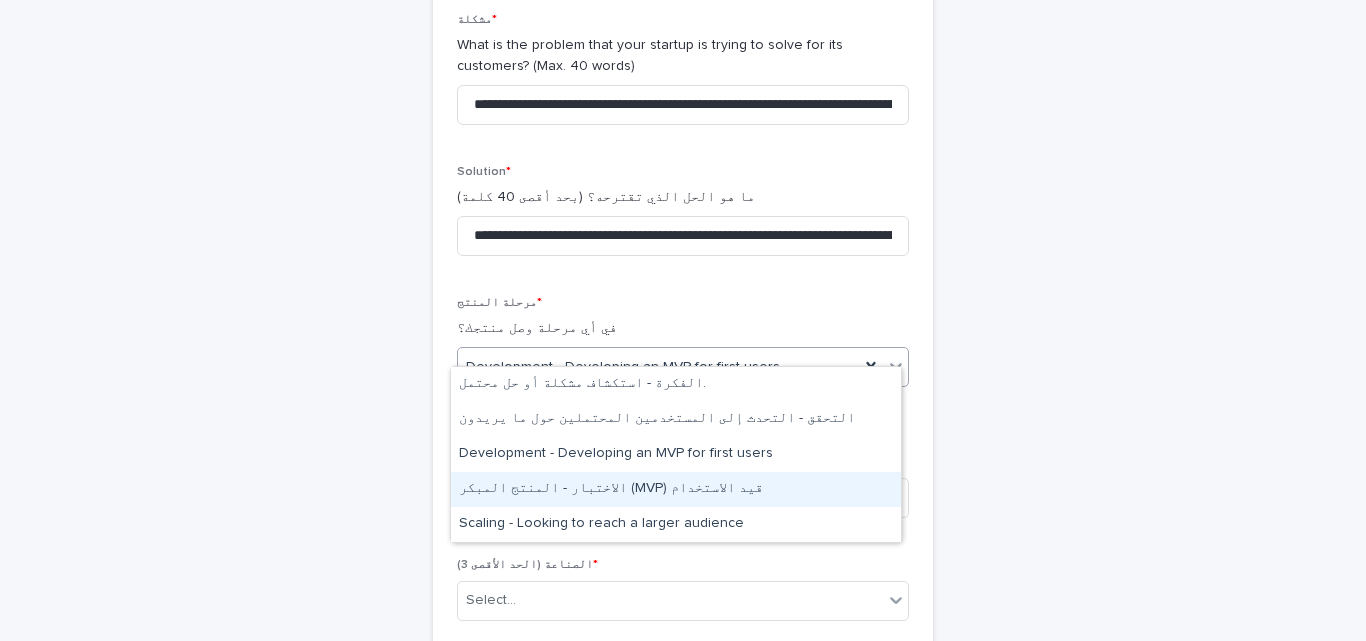click on "الاختبار - المنتج المبكر (MVP) قيد الاستخدام" at bounding box center [676, 489] 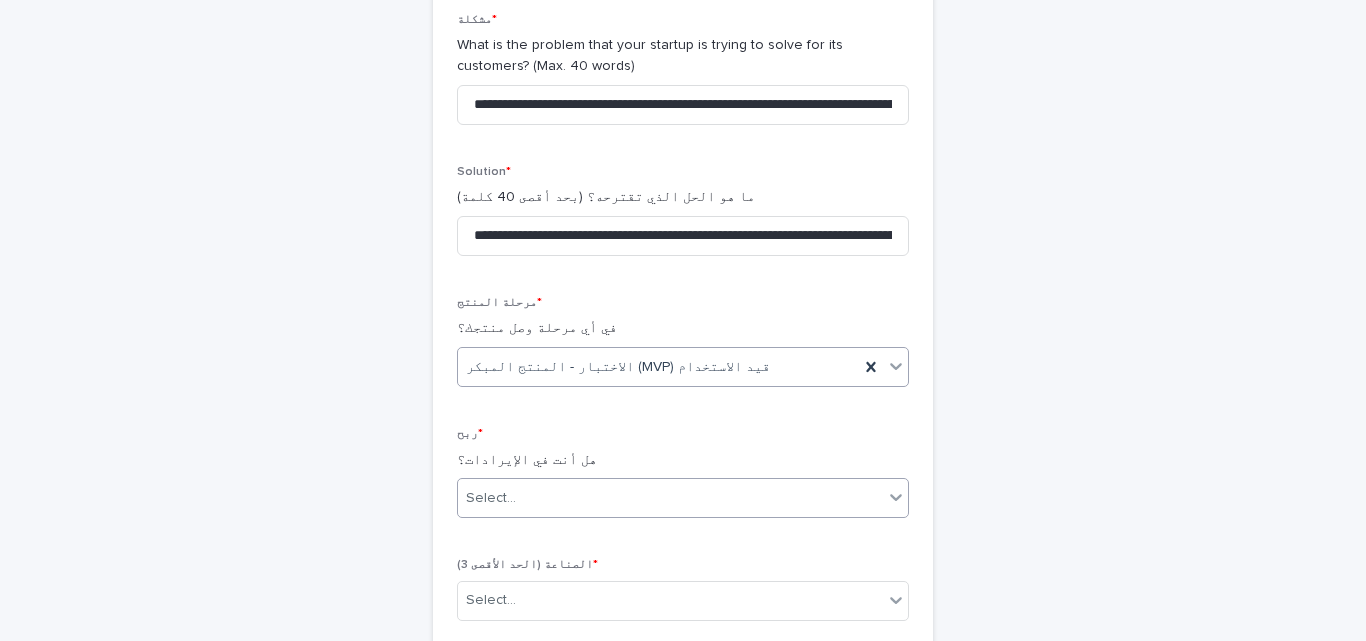 click on "Select..." at bounding box center (670, 498) 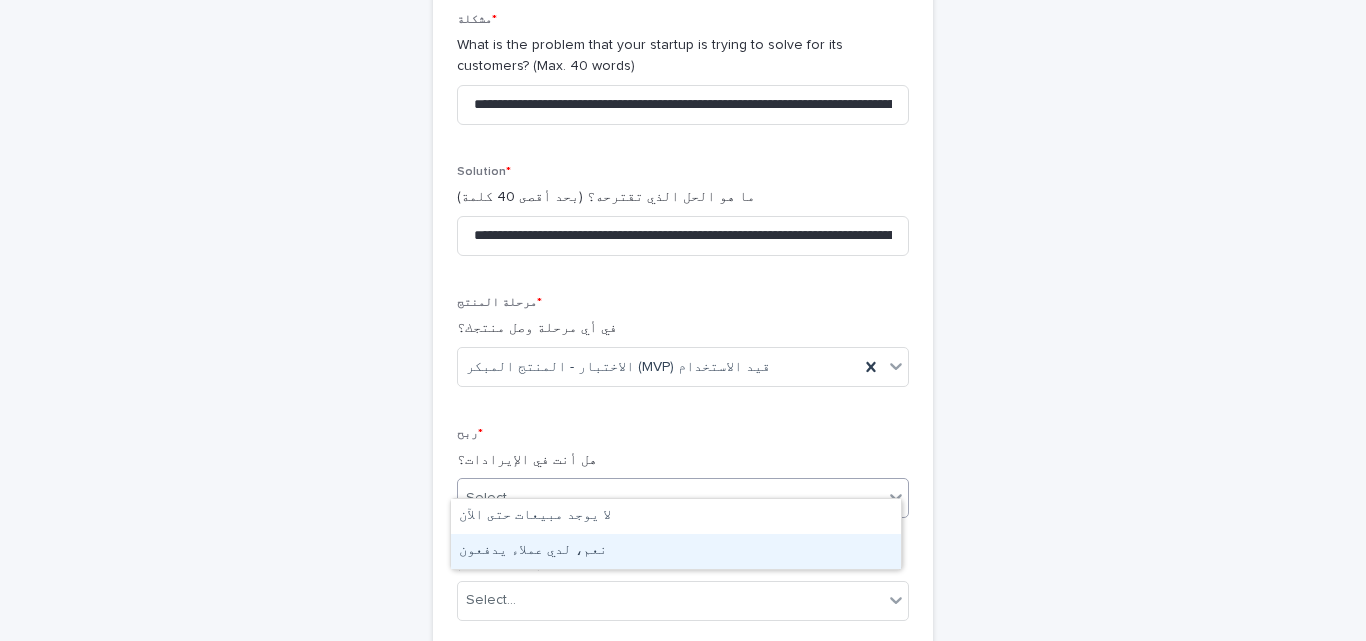 click on "نعم، لدي عملاء يدفعون" at bounding box center [676, 551] 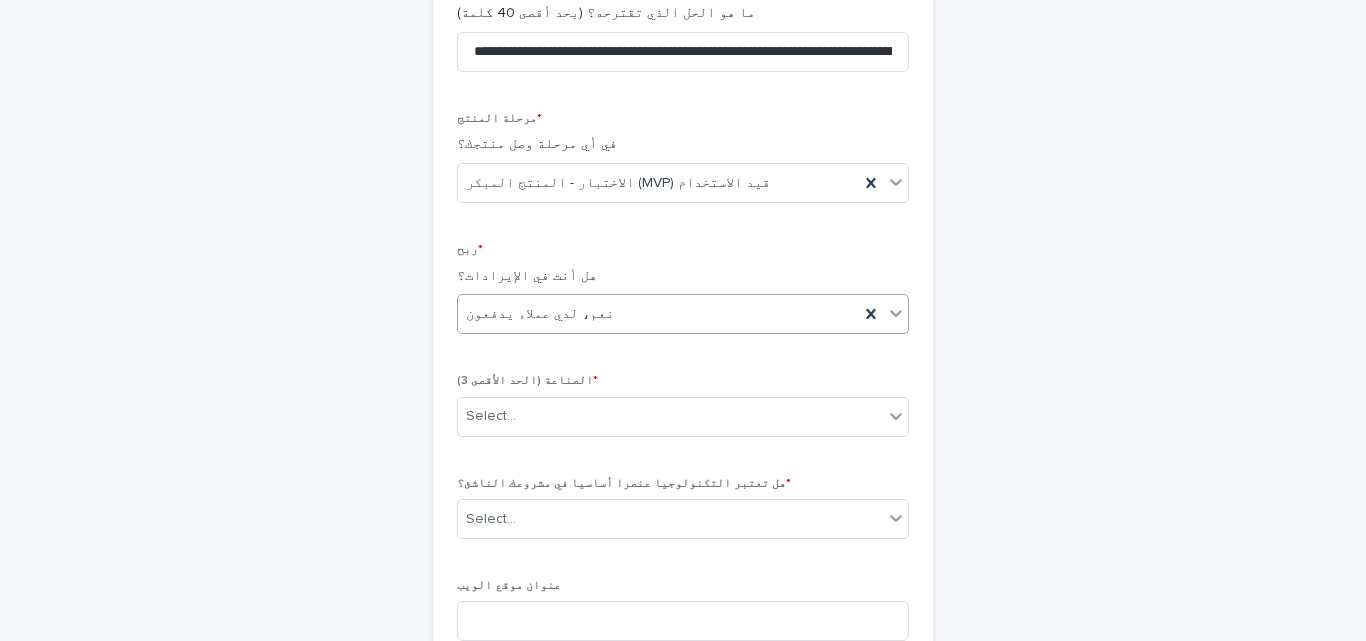 scroll, scrollTop: 789, scrollLeft: 0, axis: vertical 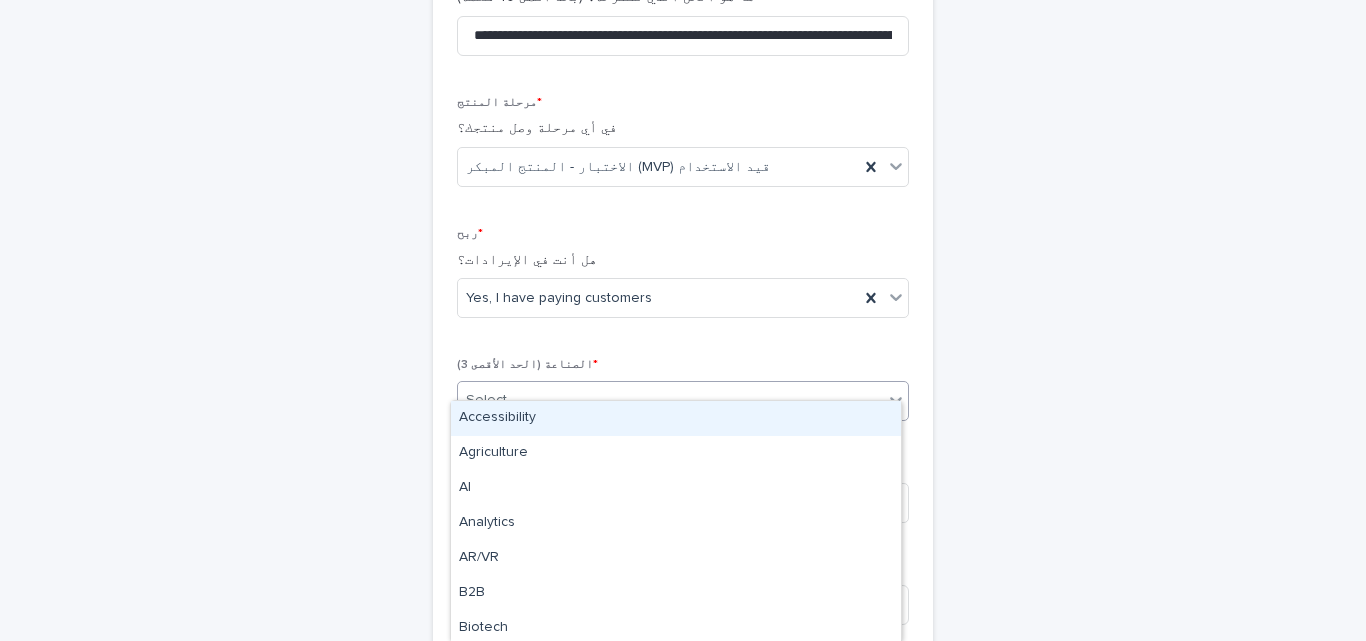 click on "Select..." at bounding box center (670, 400) 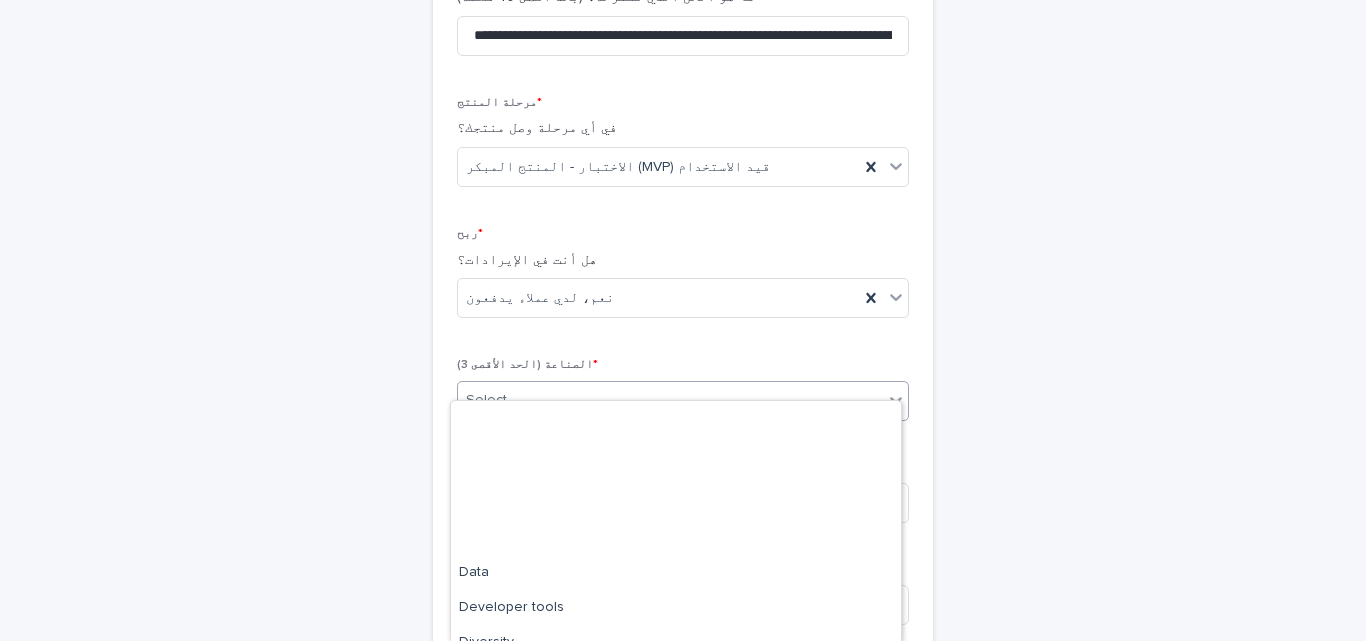 scroll, scrollTop: 500, scrollLeft: 0, axis: vertical 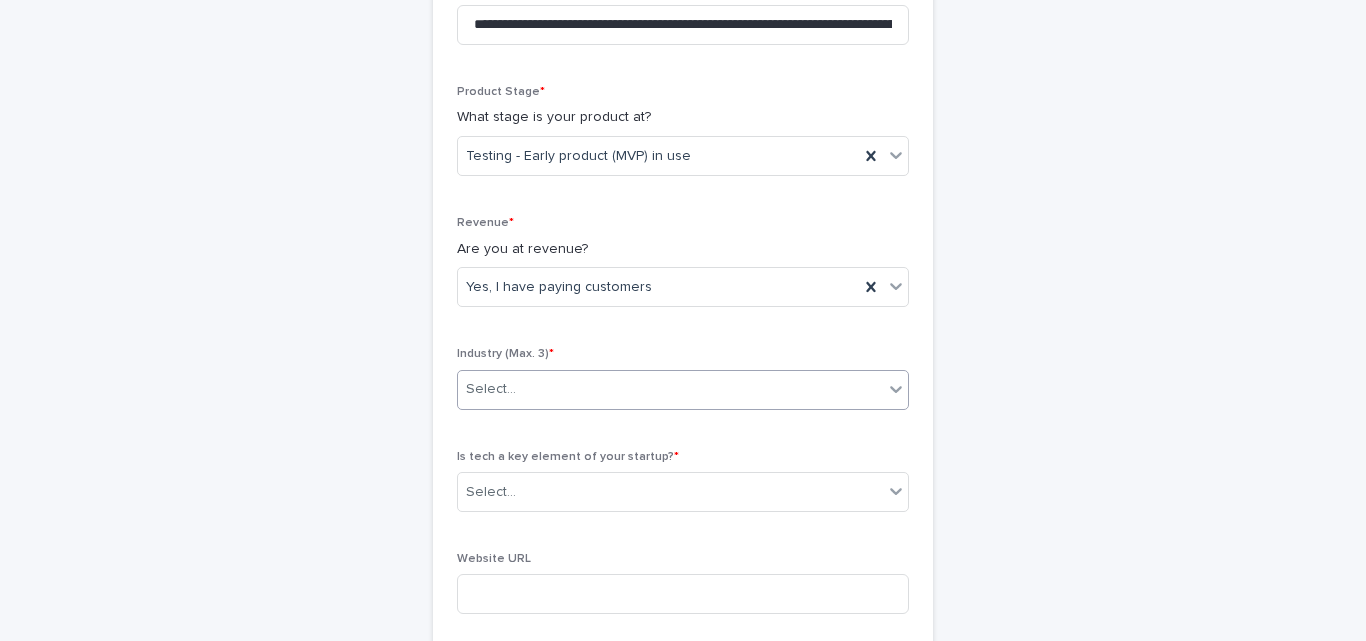 click on "Select..." at bounding box center [670, 389] 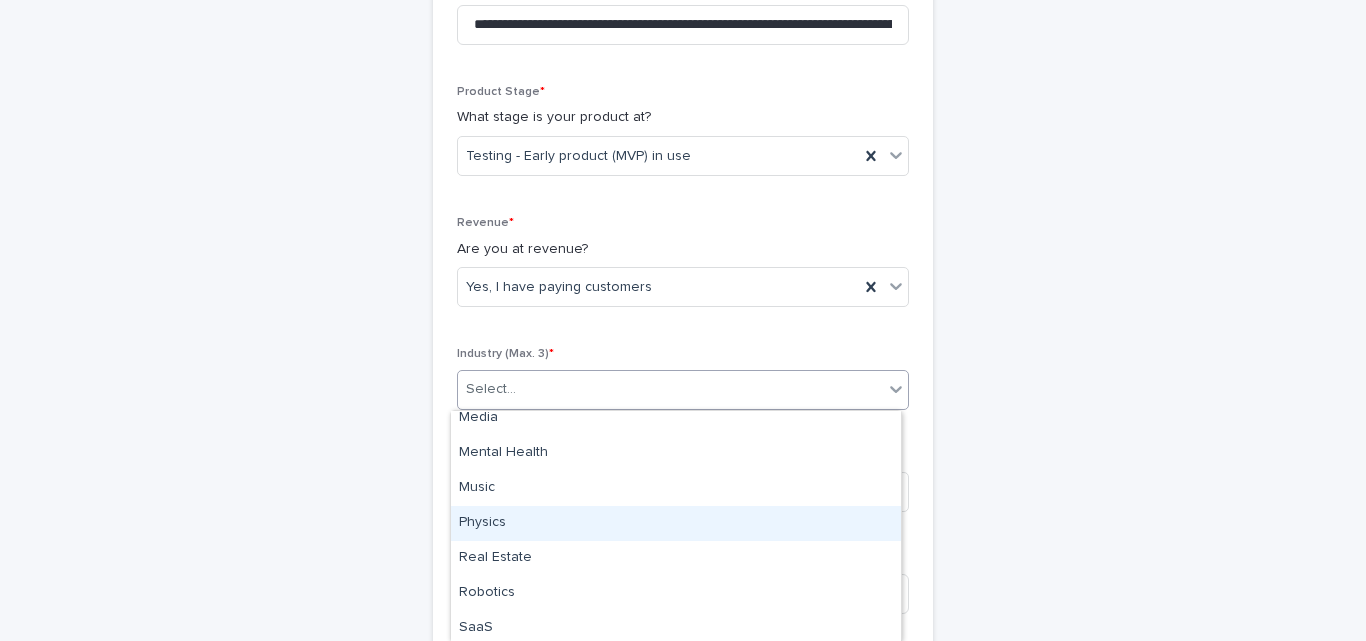 scroll, scrollTop: 1449, scrollLeft: 0, axis: vertical 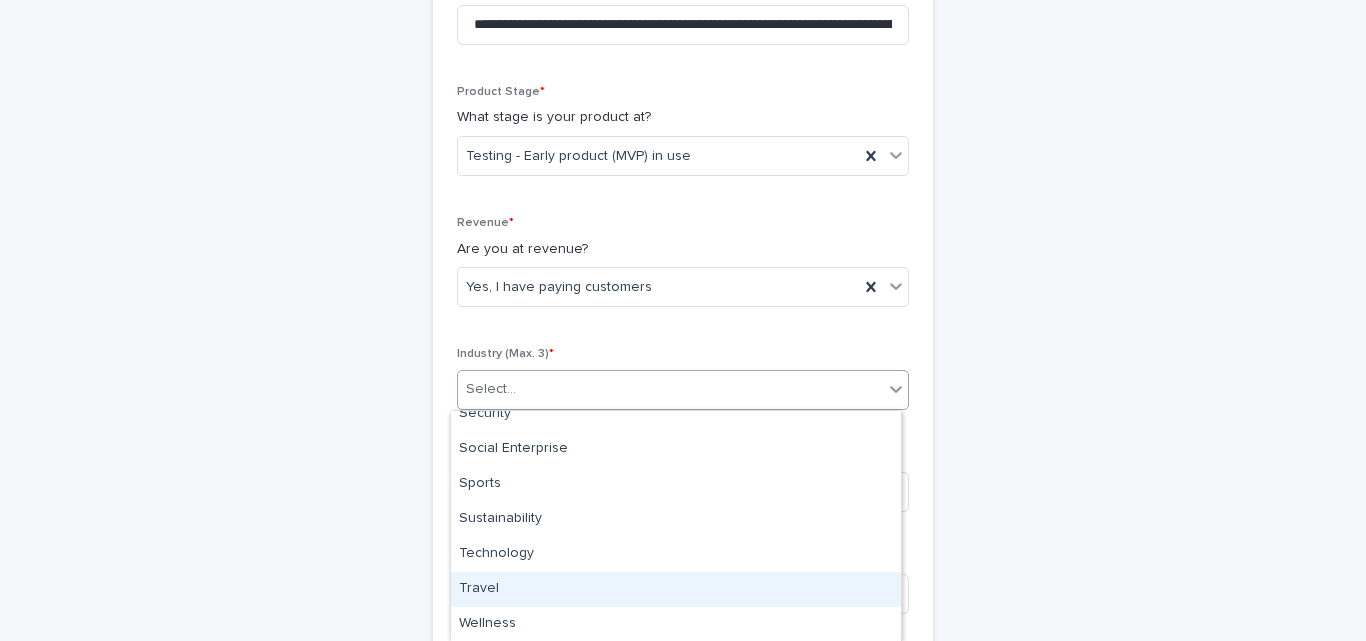 click on "Travel" at bounding box center [676, 589] 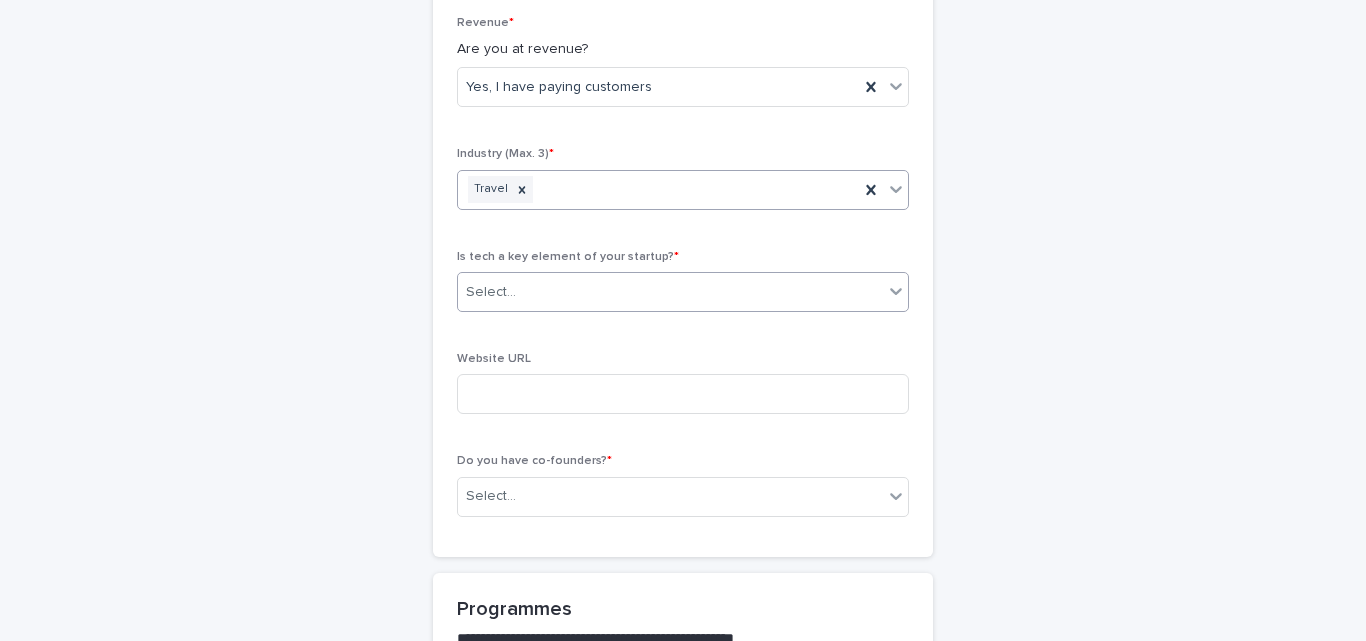scroll, scrollTop: 1100, scrollLeft: 0, axis: vertical 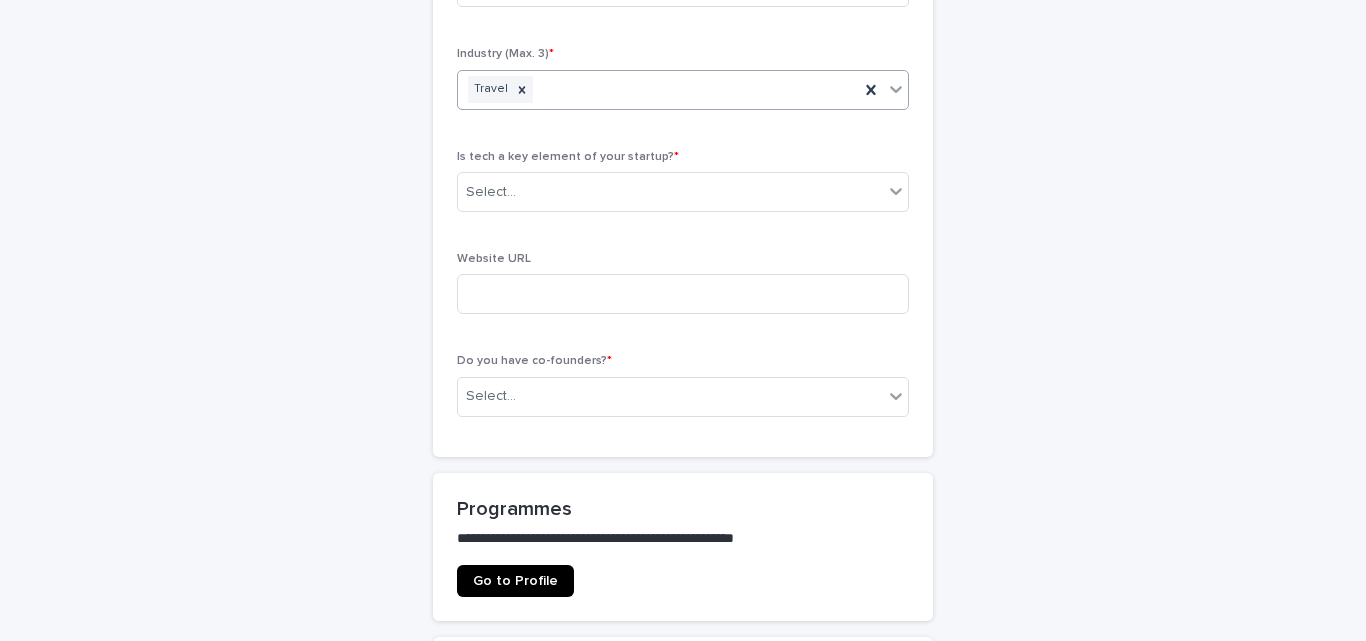 click 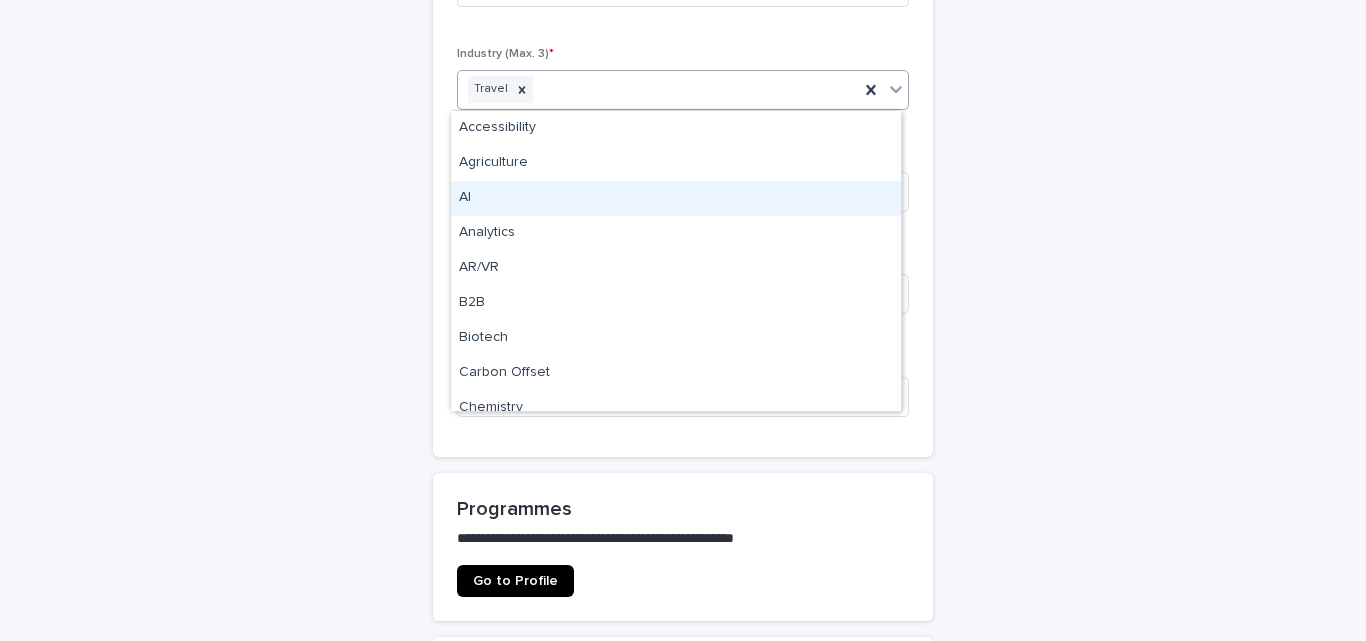 click on "AI" at bounding box center (676, 198) 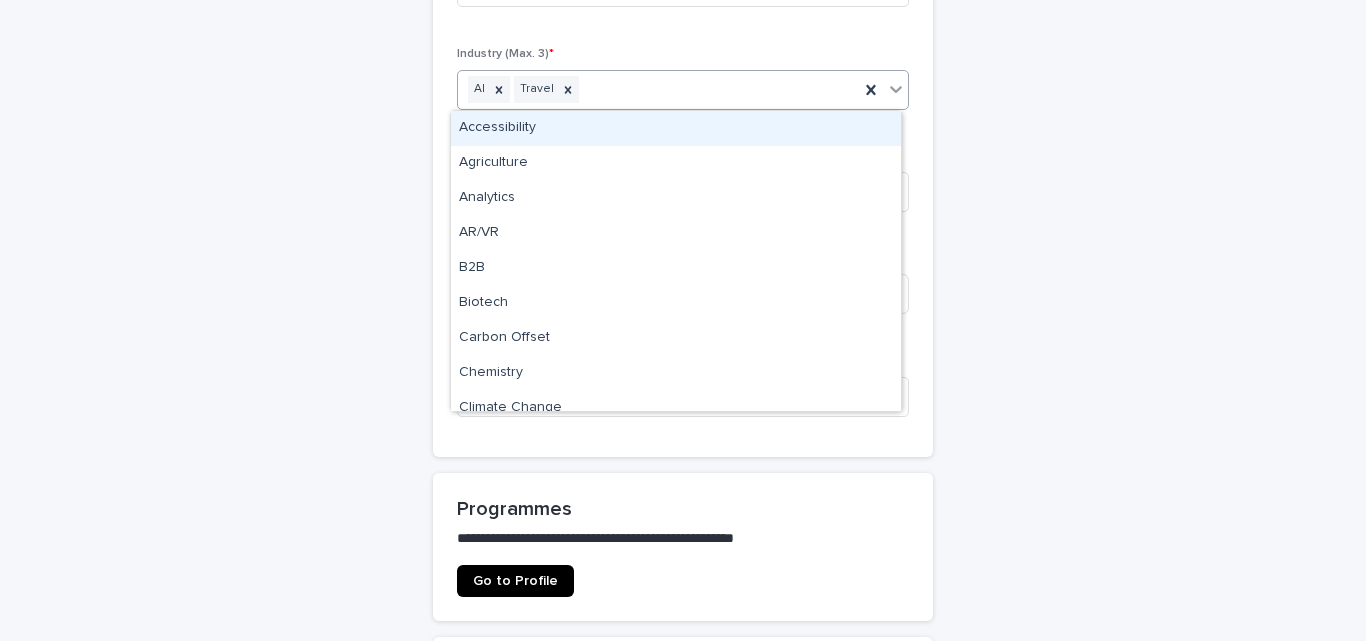 click 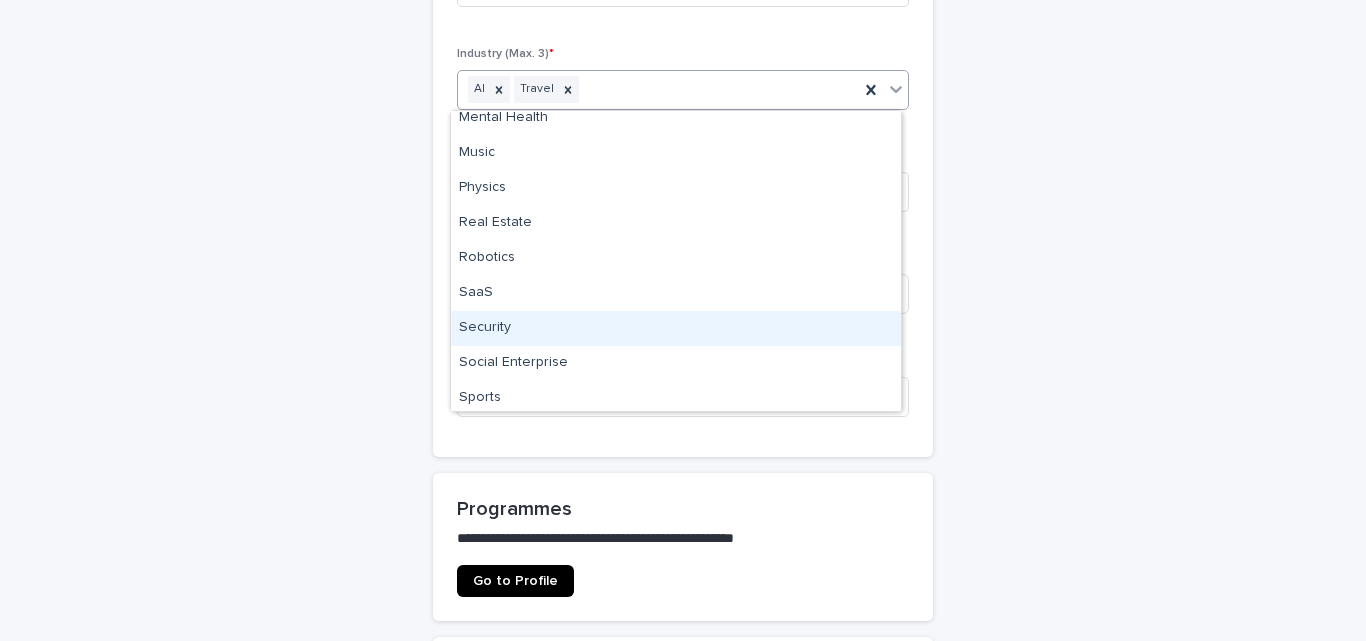 scroll, scrollTop: 1310, scrollLeft: 0, axis: vertical 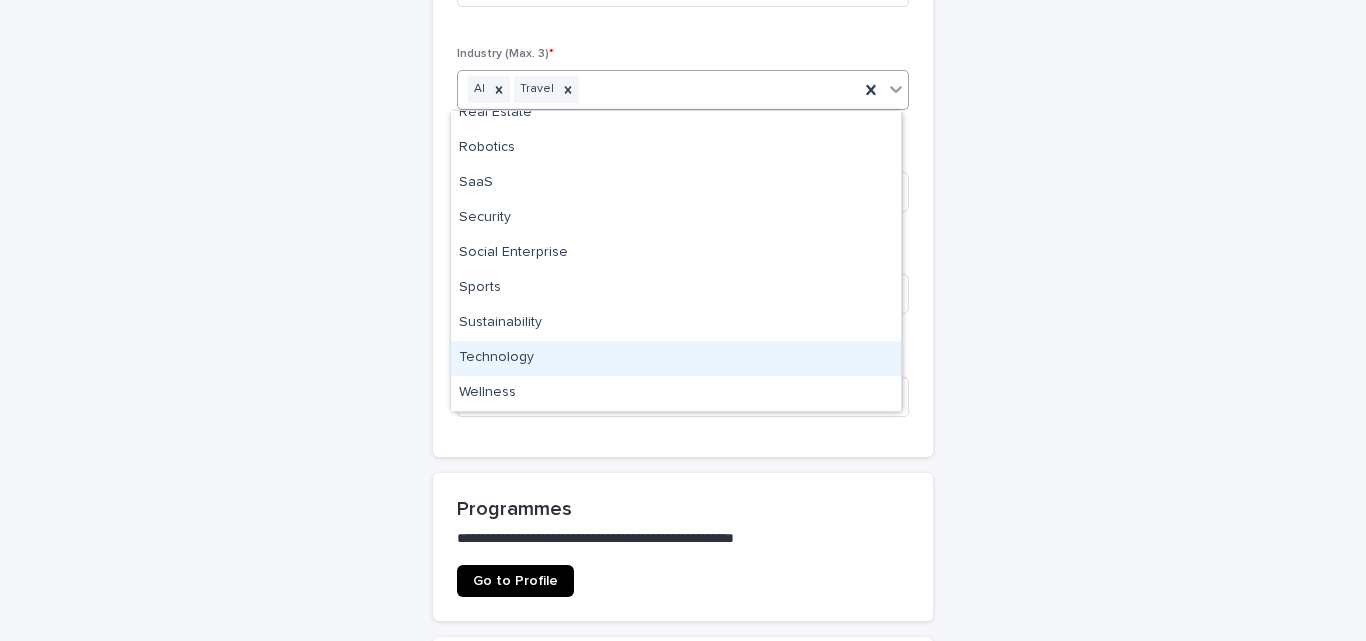 click on "Technology" at bounding box center [676, 358] 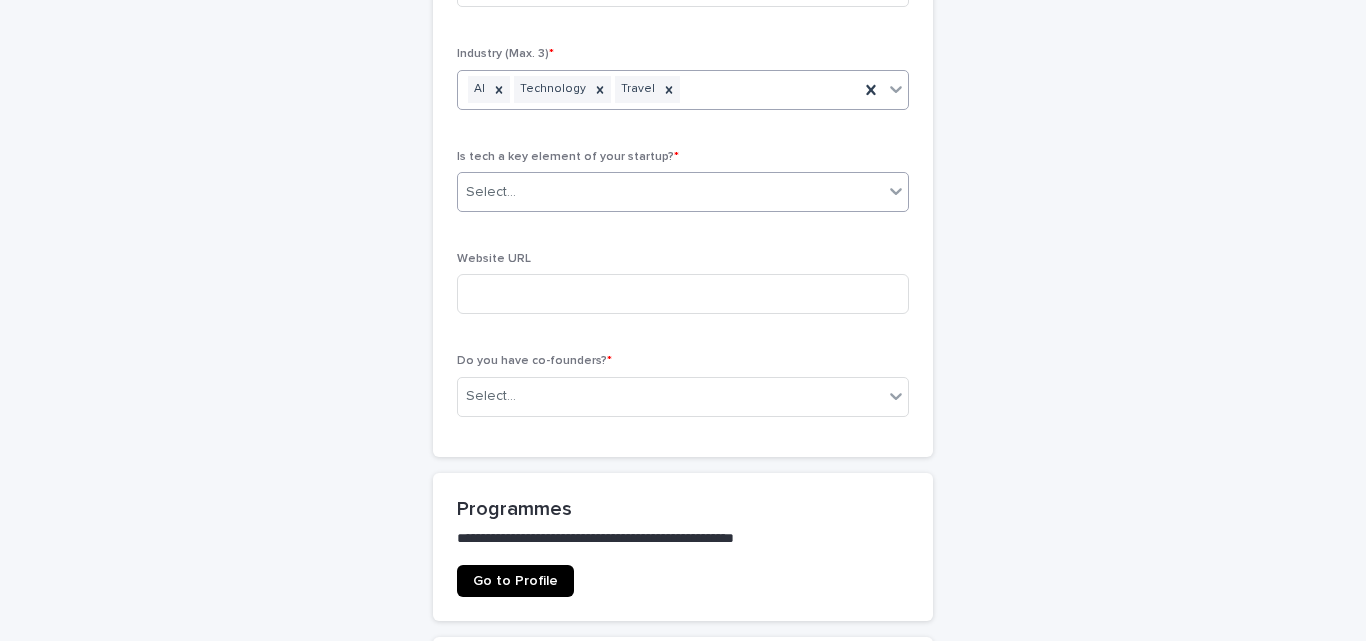 click on "Select..." at bounding box center (670, 192) 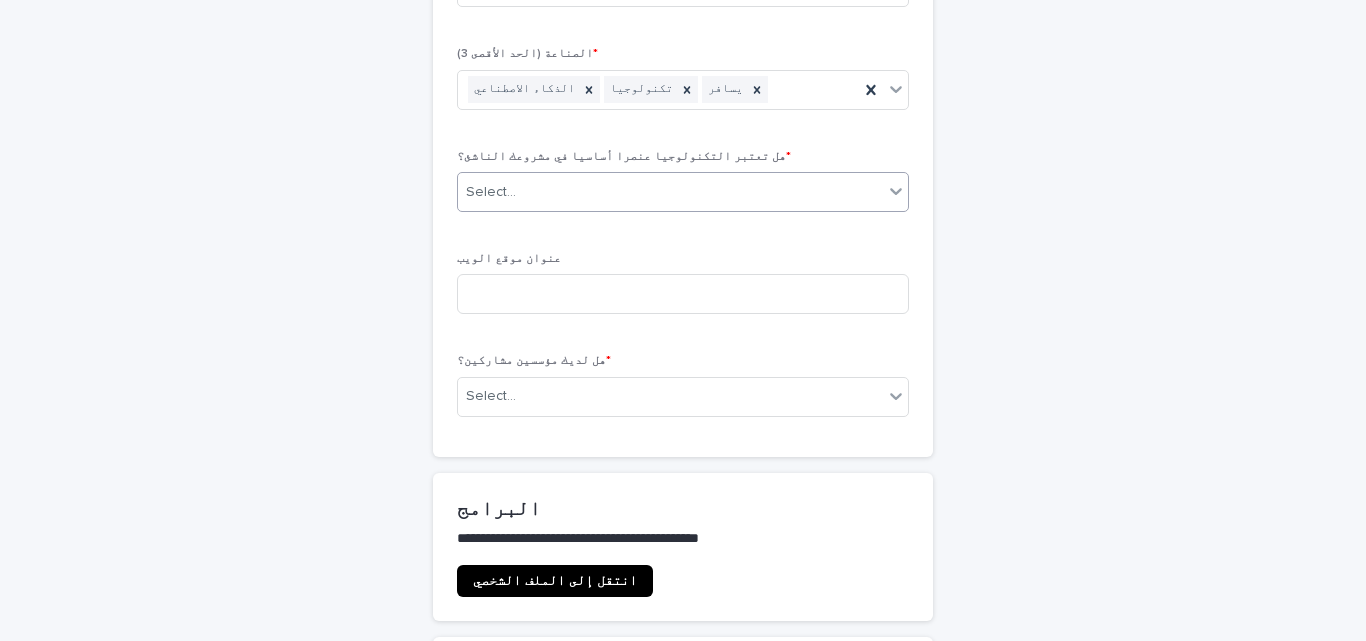 click on "Select..." at bounding box center [670, 192] 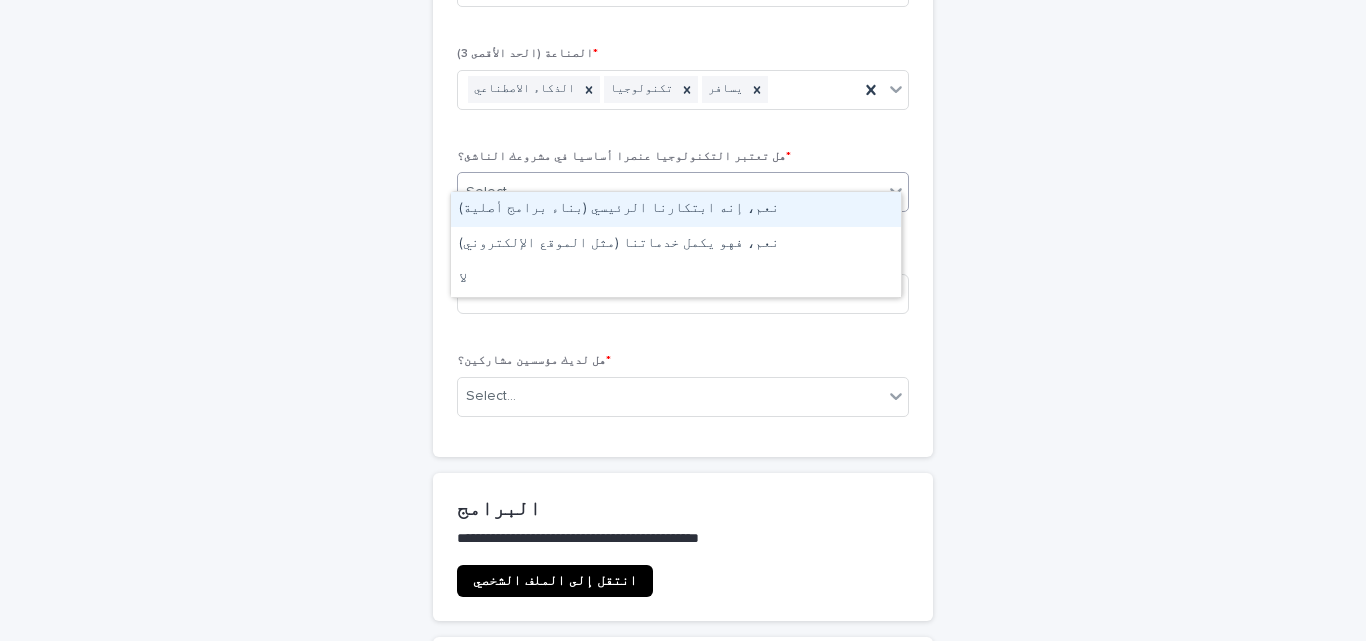 click on "نعم، إنه ابتكارنا الرئيسي (بناء برامج أصلية)" at bounding box center (676, 209) 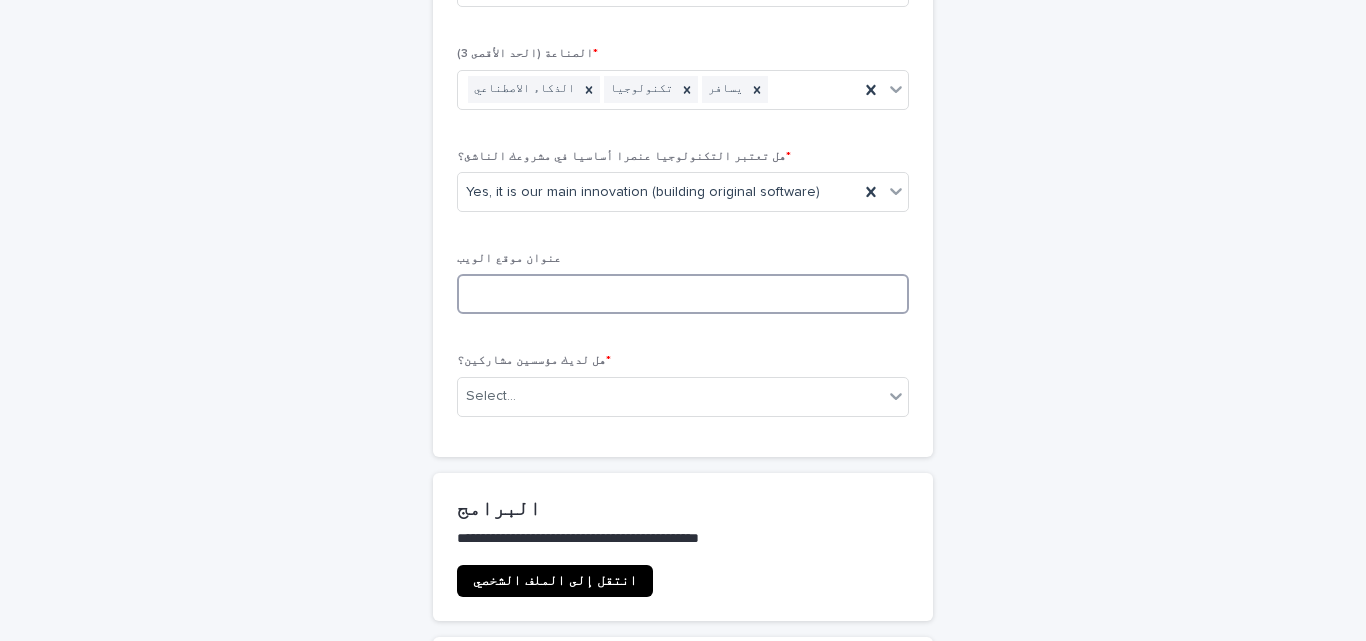 click at bounding box center [683, 294] 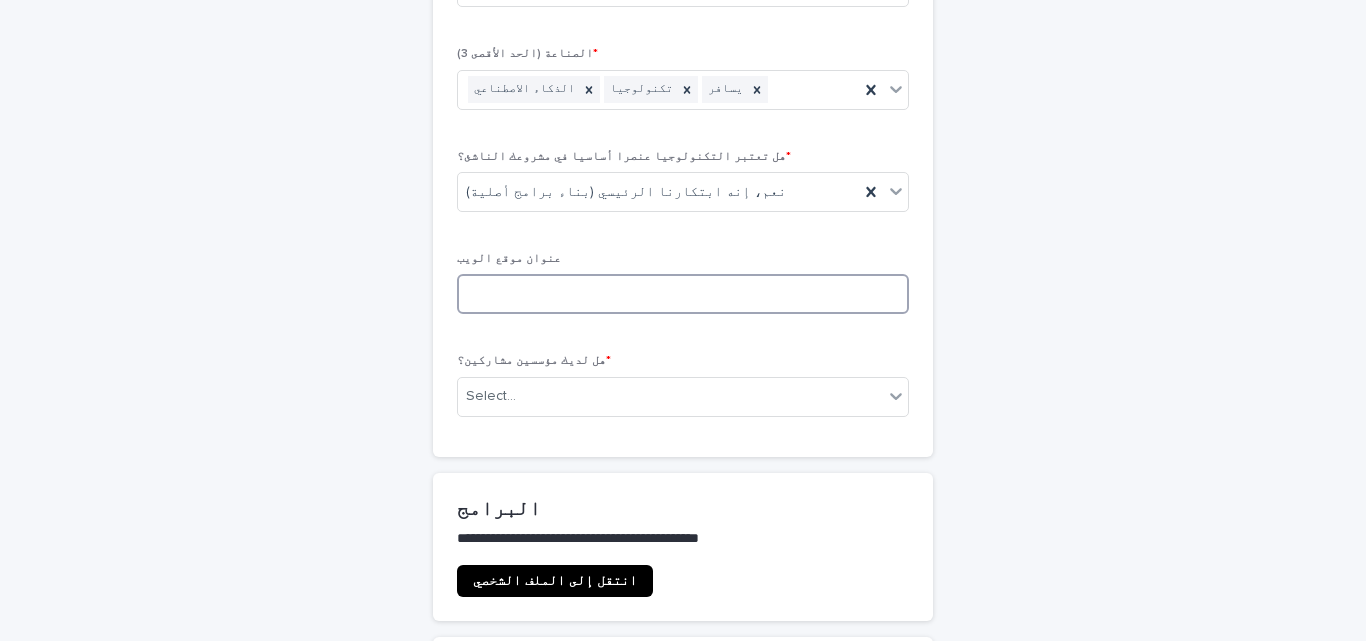 paste on "**********" 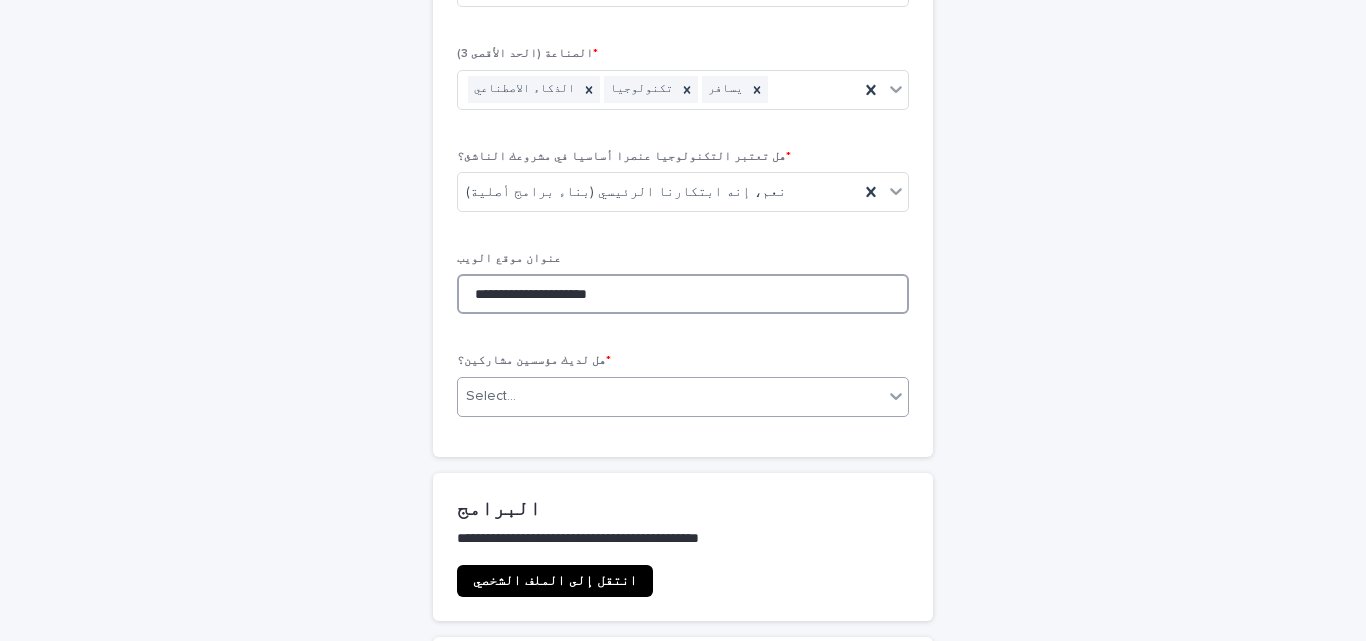 type on "**********" 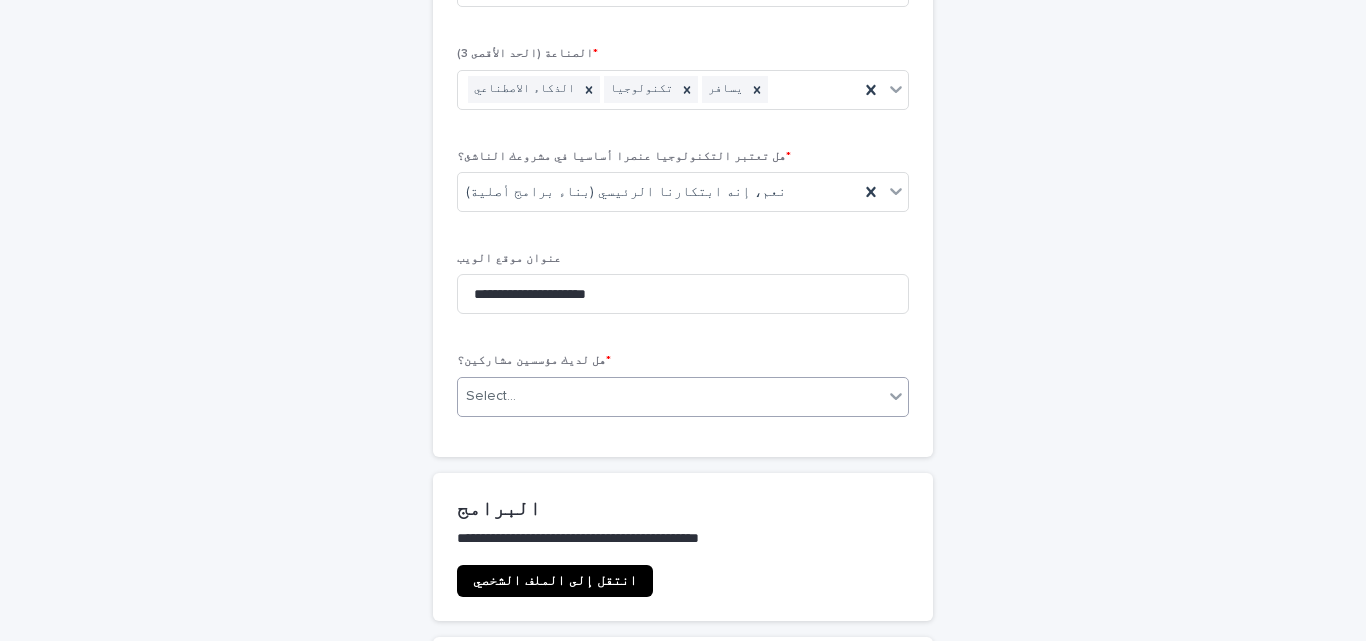 click on "Select..." at bounding box center (670, 396) 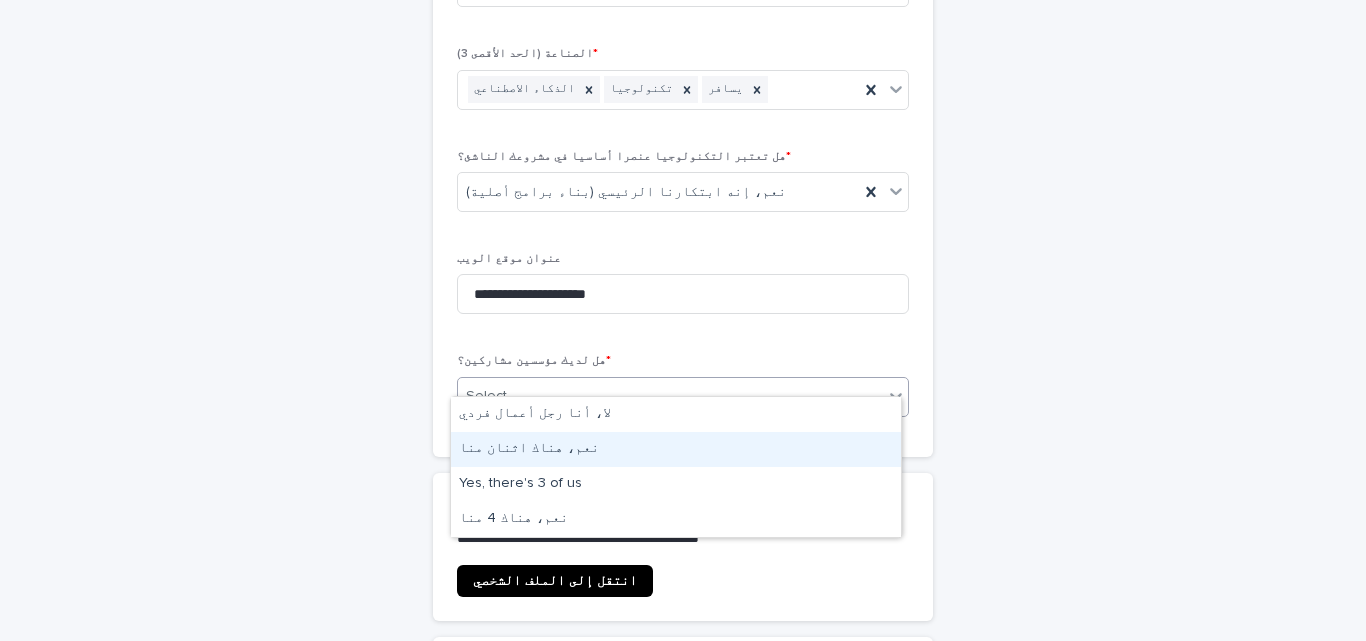 click on "نعم، هناك اثنان منا" at bounding box center [676, 449] 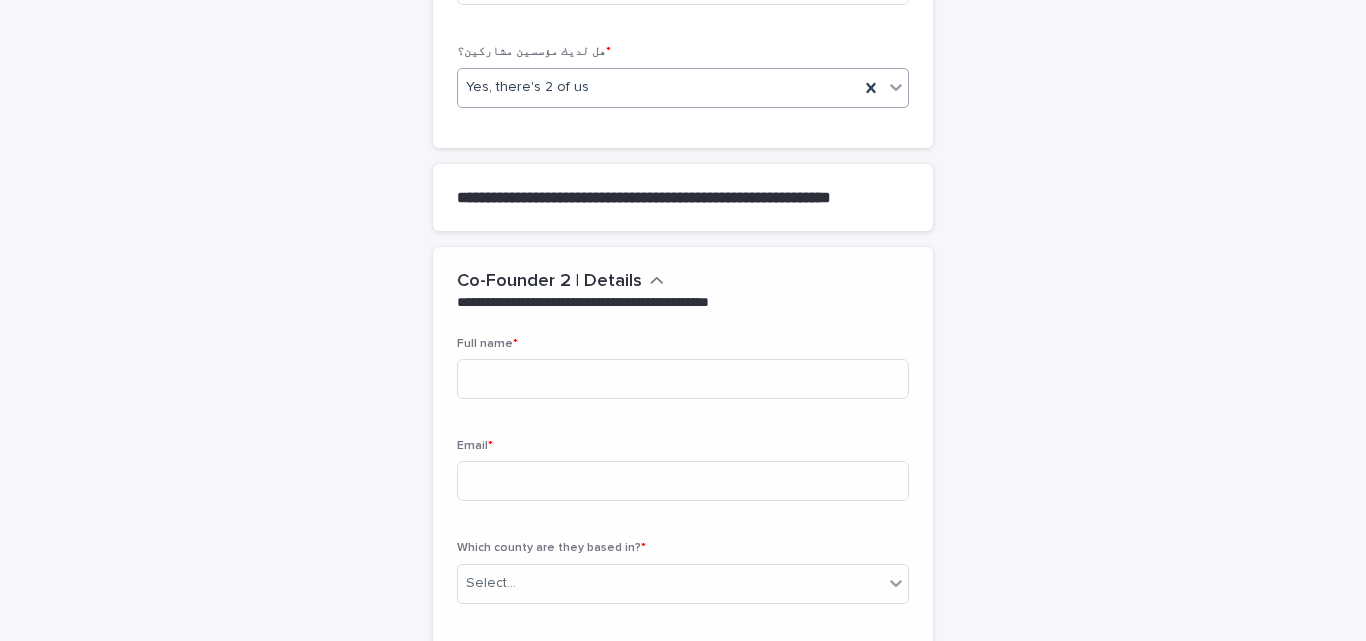 scroll, scrollTop: 1484, scrollLeft: 0, axis: vertical 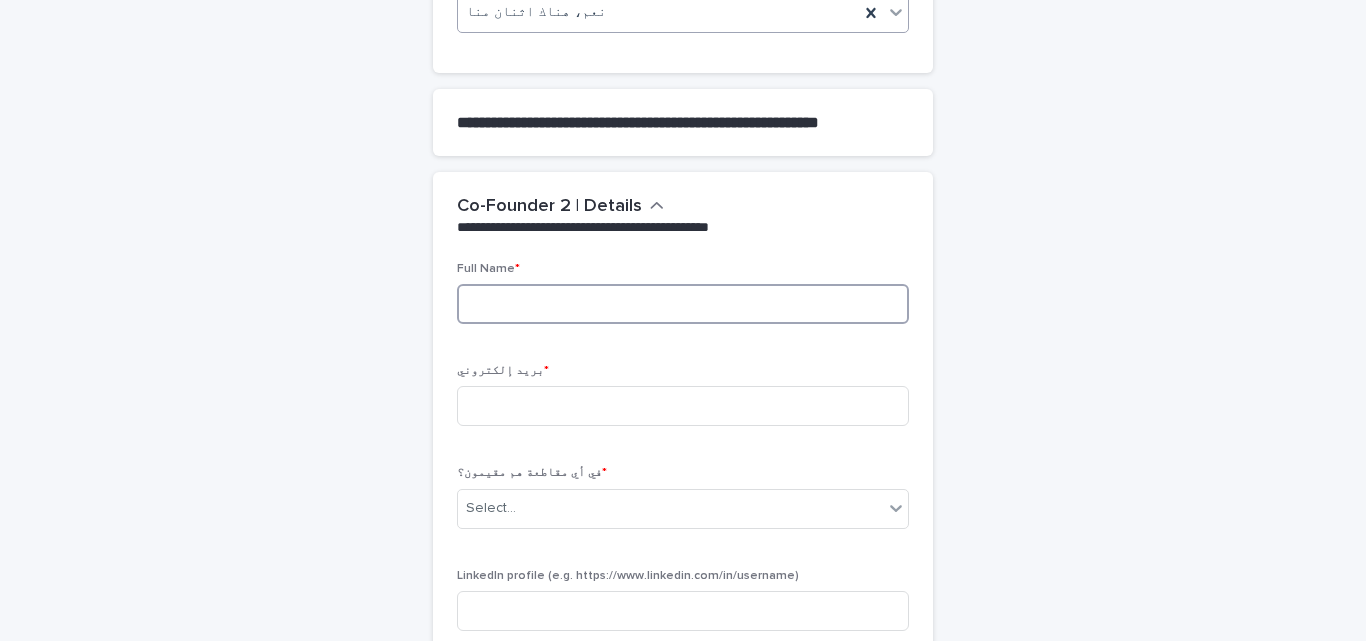 click at bounding box center (683, 304) 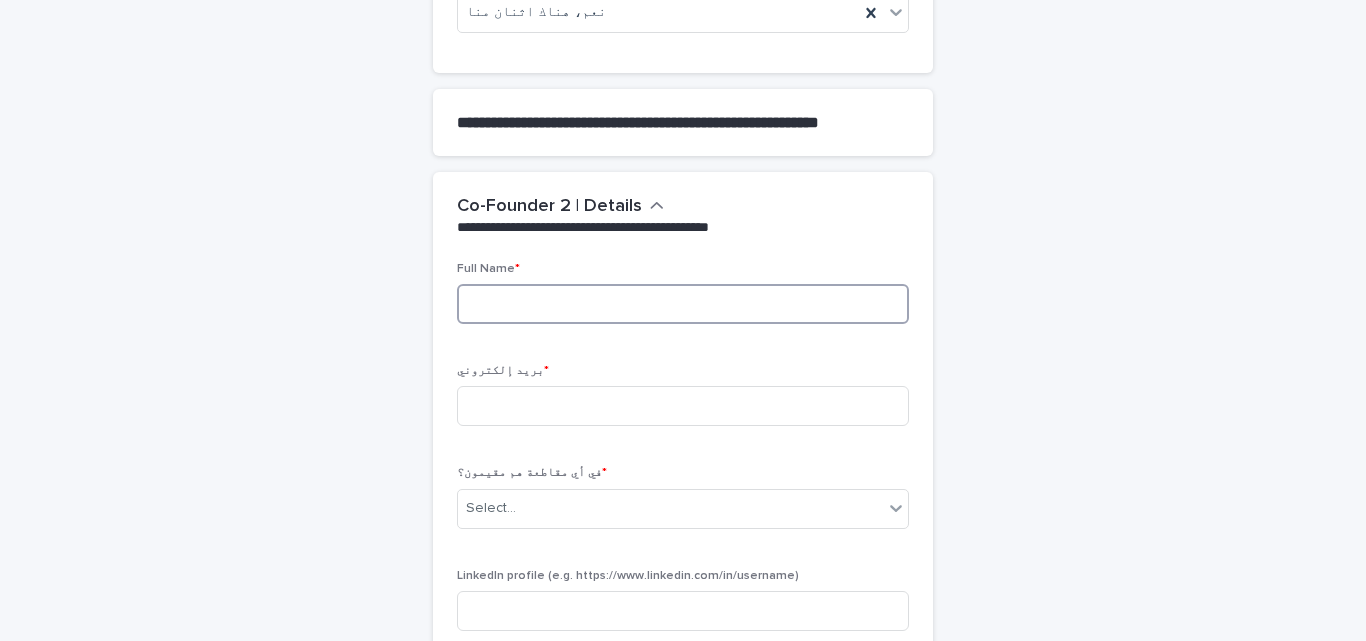 click at bounding box center (683, 304) 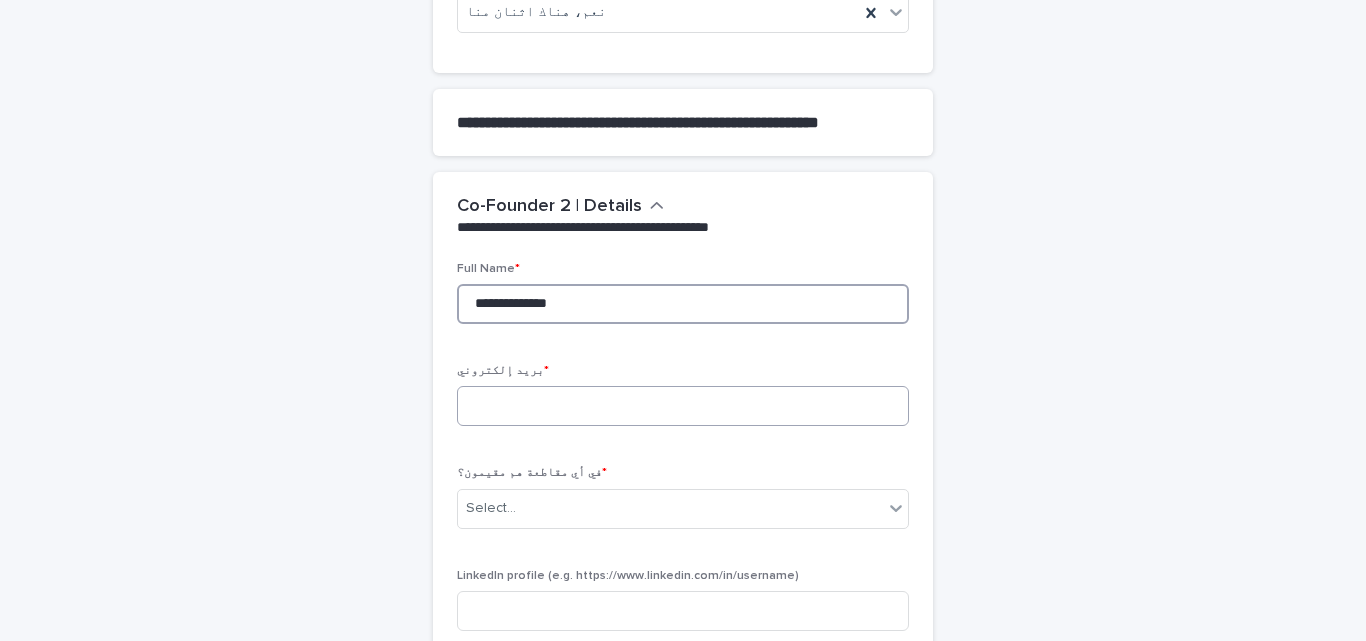 type on "**********" 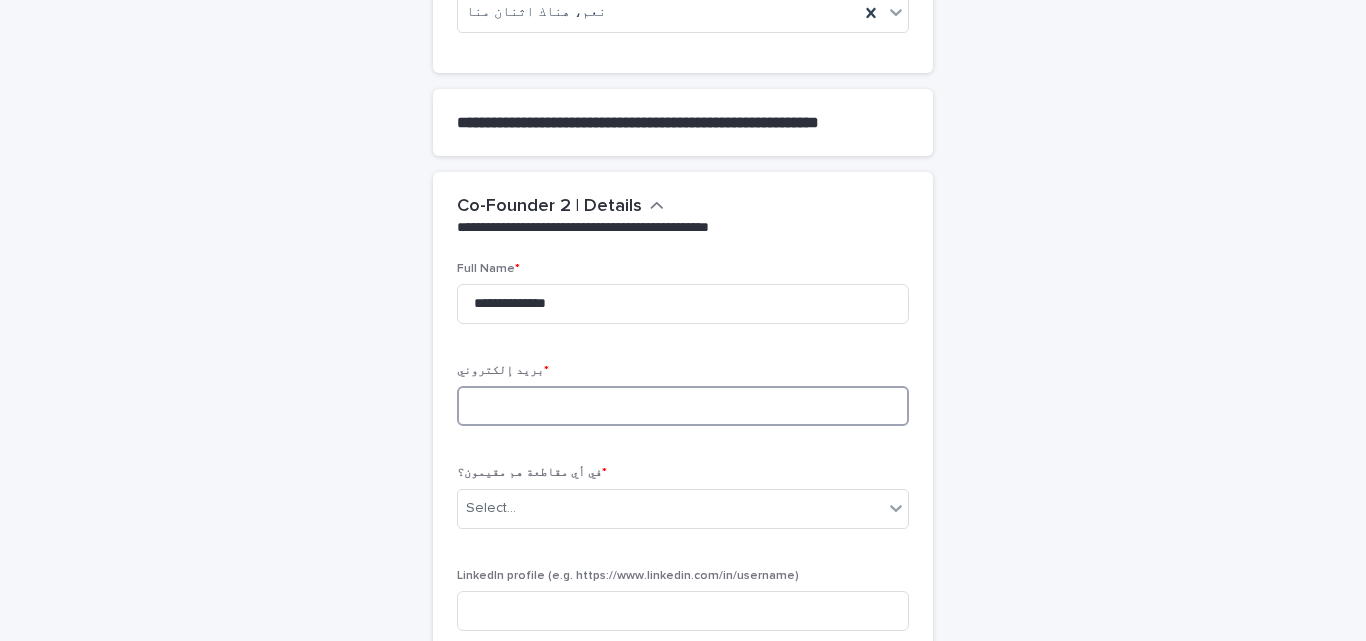 click at bounding box center [683, 406] 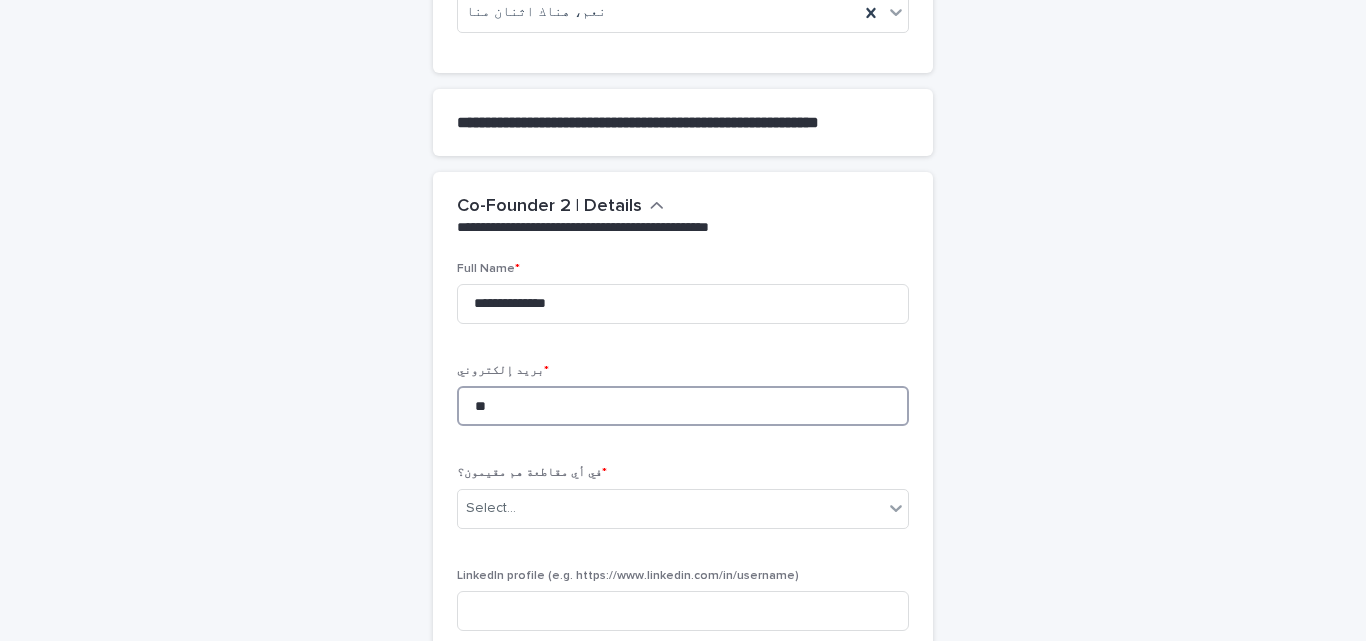type on "*" 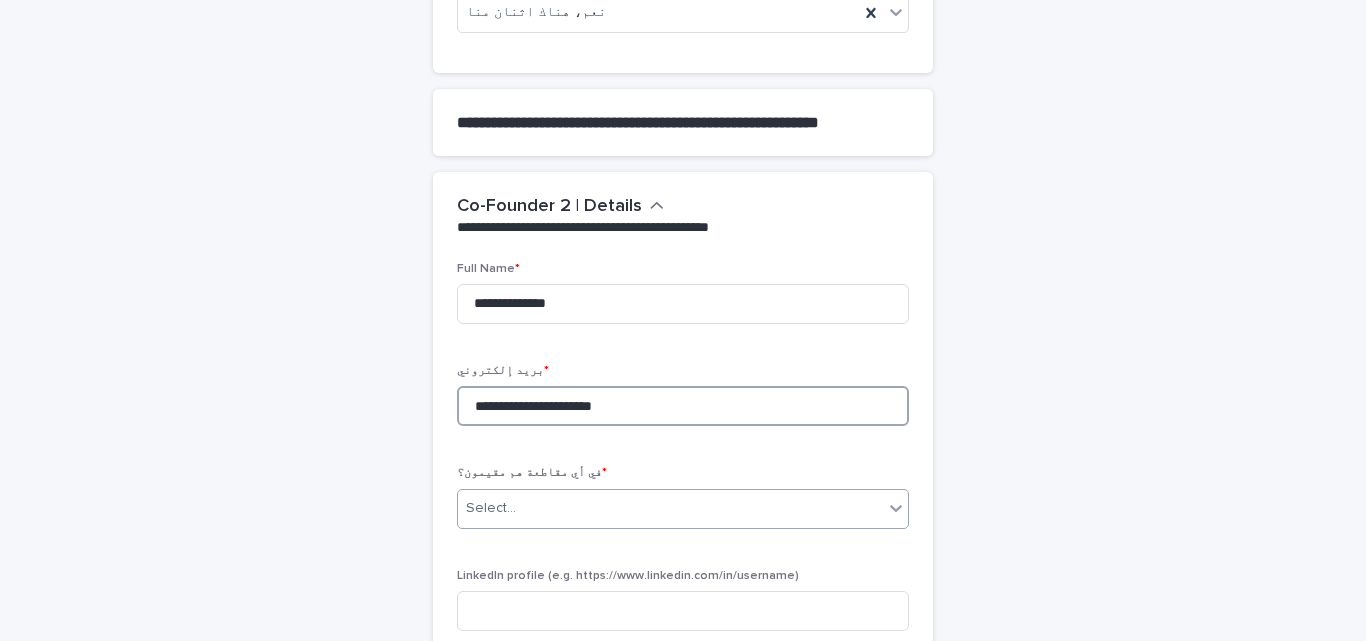 type on "**********" 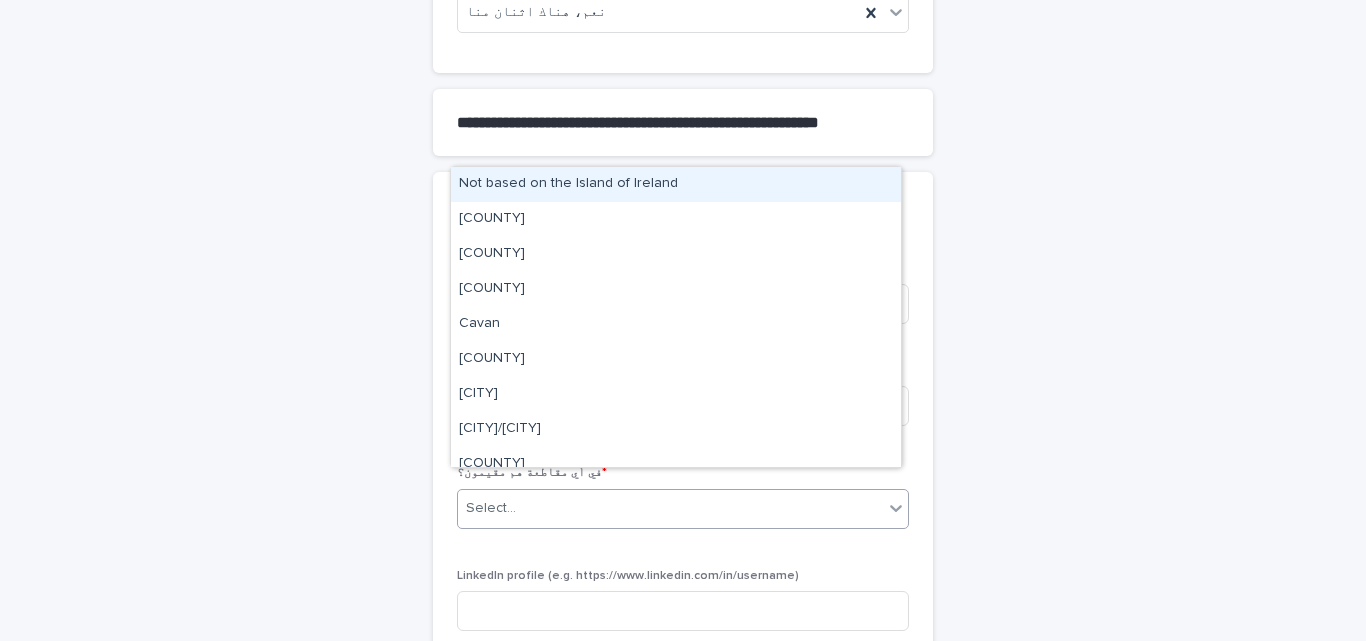click on "Select..." at bounding box center [670, 508] 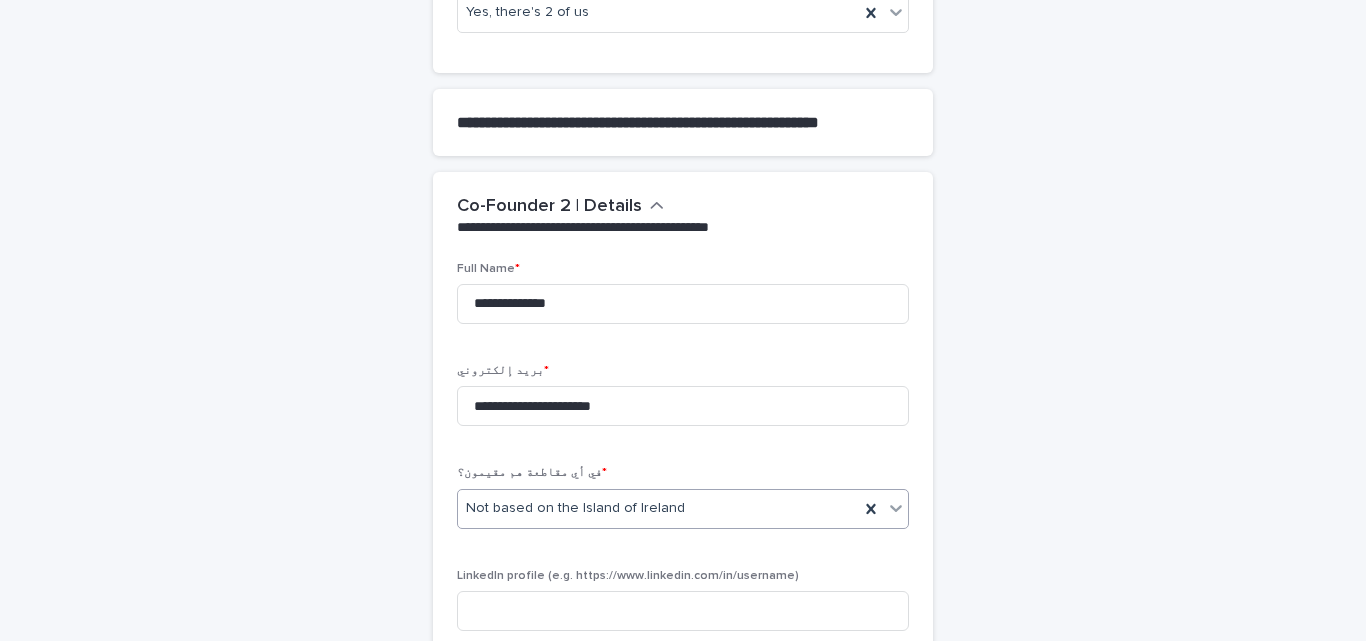 scroll, scrollTop: 1784, scrollLeft: 0, axis: vertical 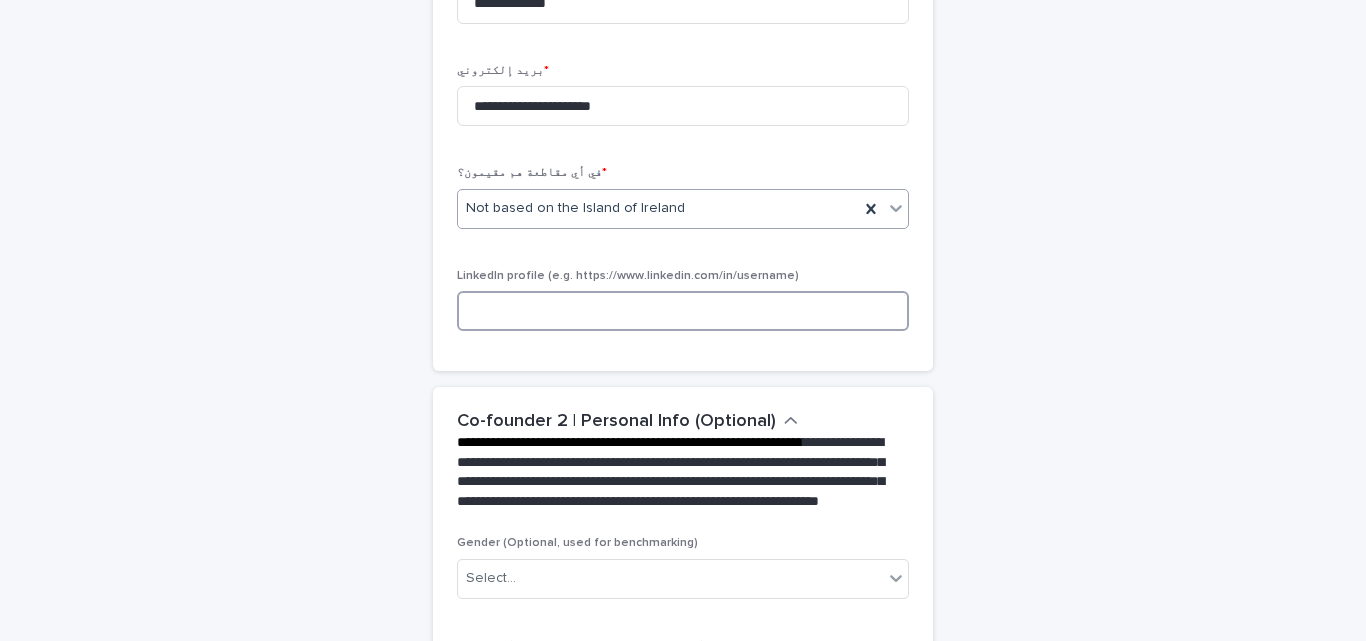 click at bounding box center (683, 311) 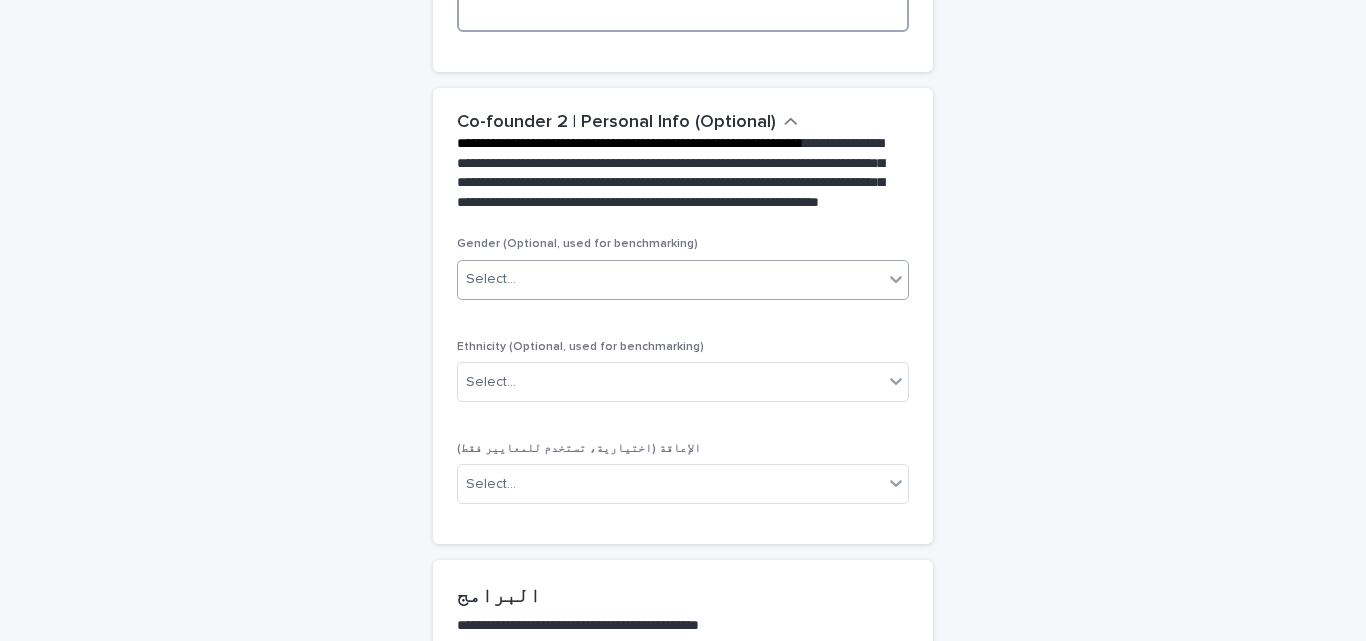 scroll, scrollTop: 2084, scrollLeft: 0, axis: vertical 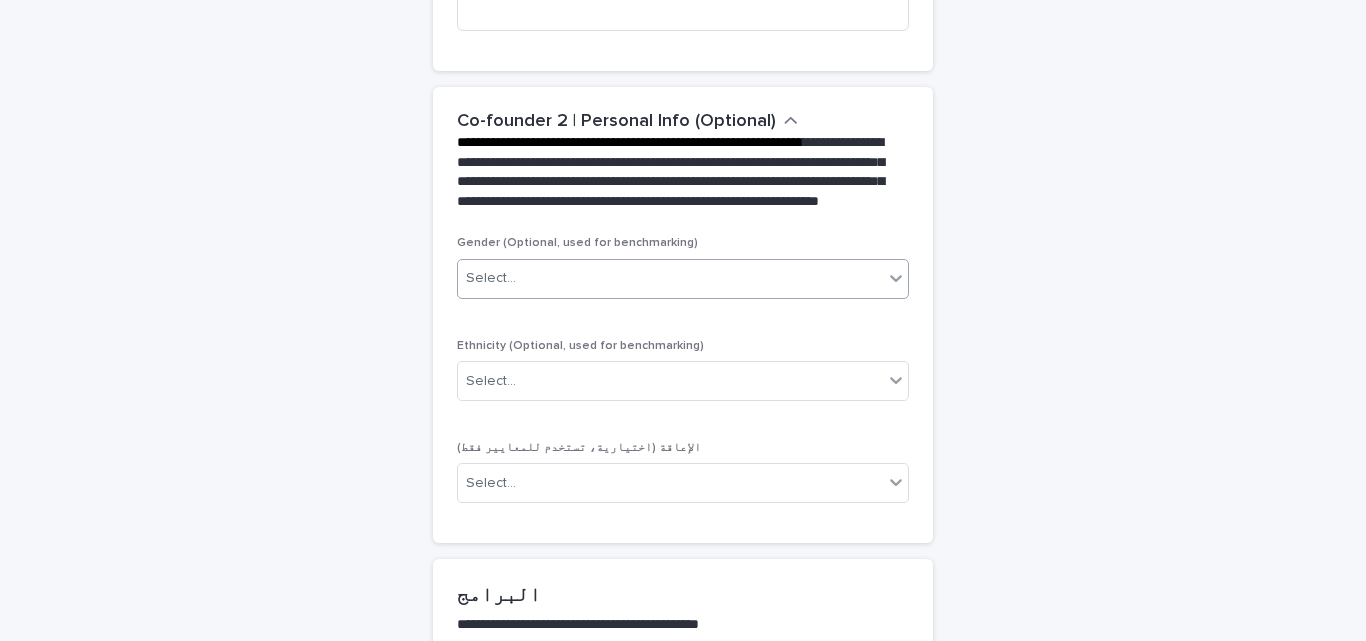 click on "Select..." at bounding box center [670, 278] 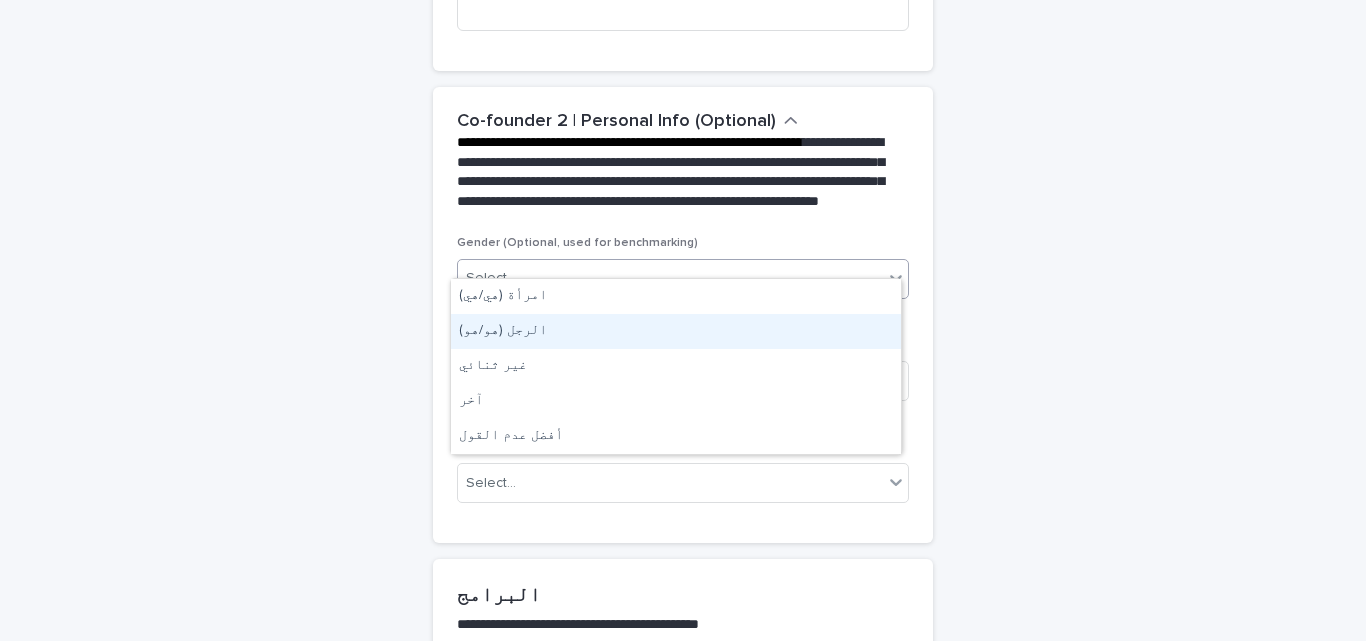 drag, startPoint x: 612, startPoint y: 311, endPoint x: 617, endPoint y: 326, distance: 15.811388 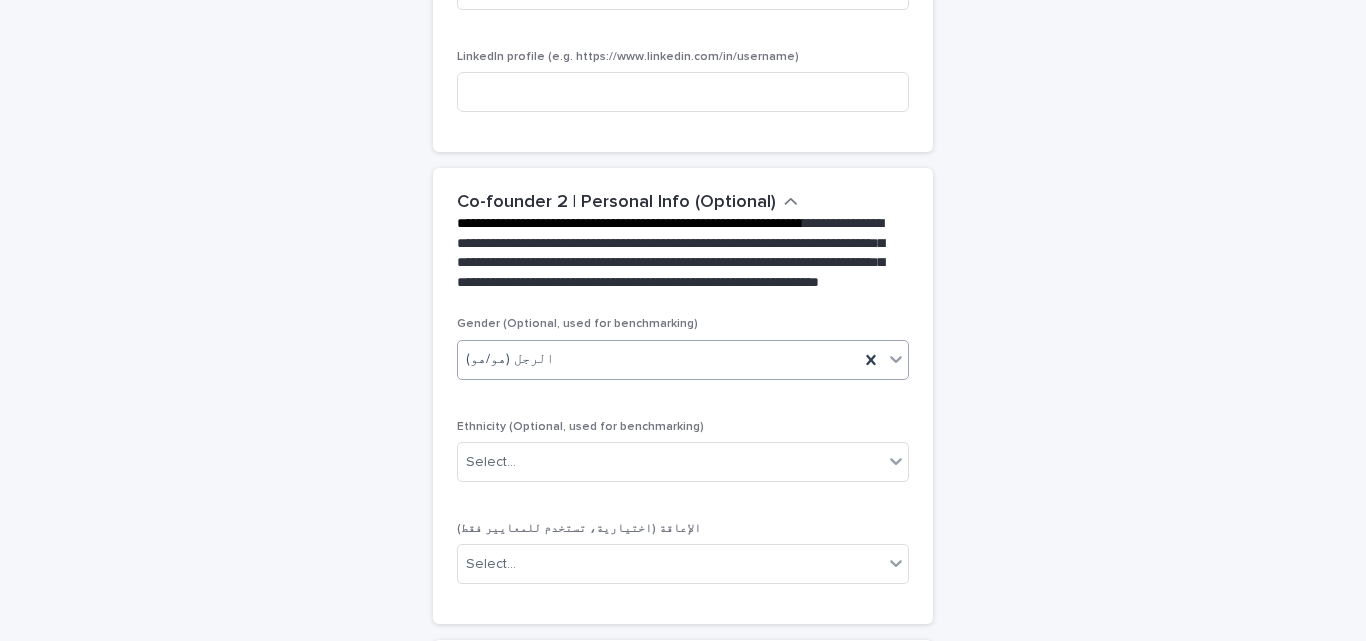 scroll, scrollTop: 1884, scrollLeft: 0, axis: vertical 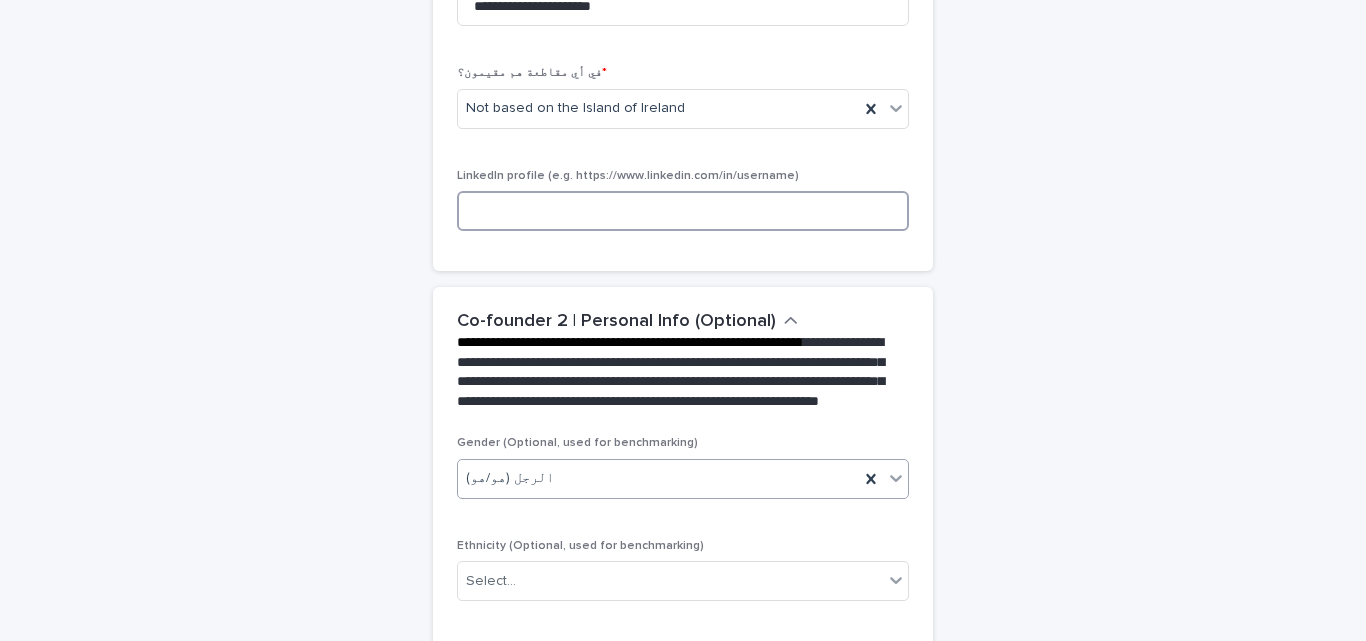 click at bounding box center (683, 211) 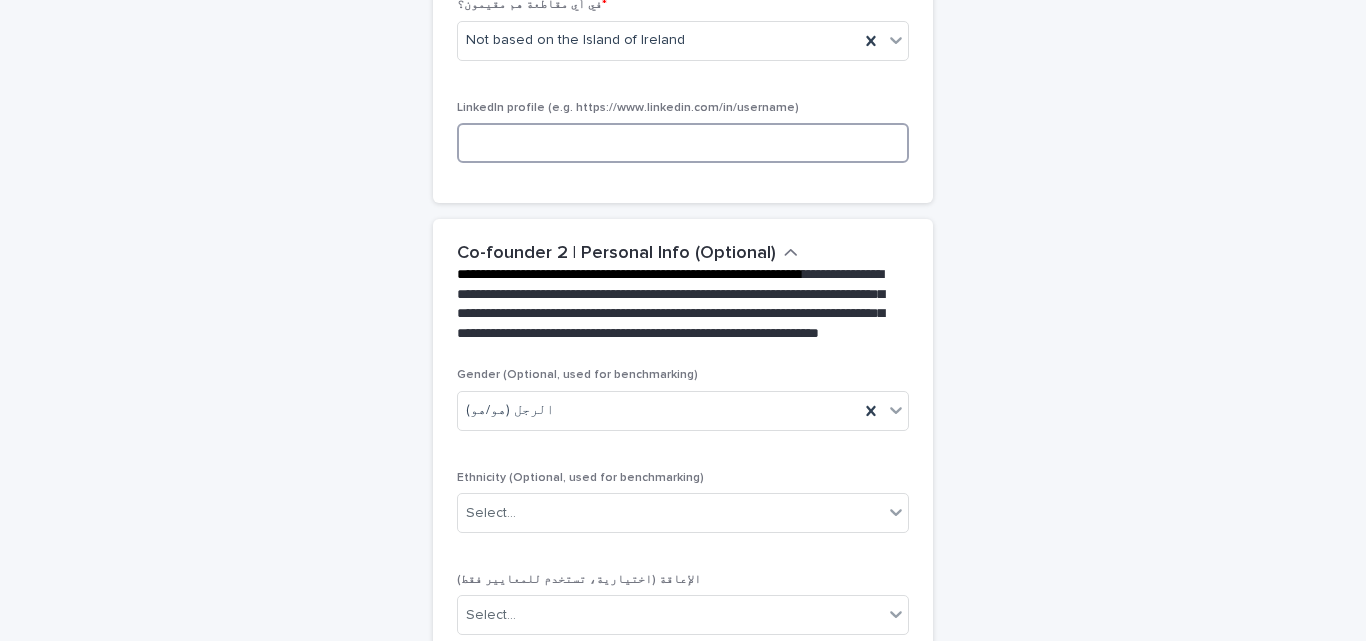 scroll, scrollTop: 1984, scrollLeft: 0, axis: vertical 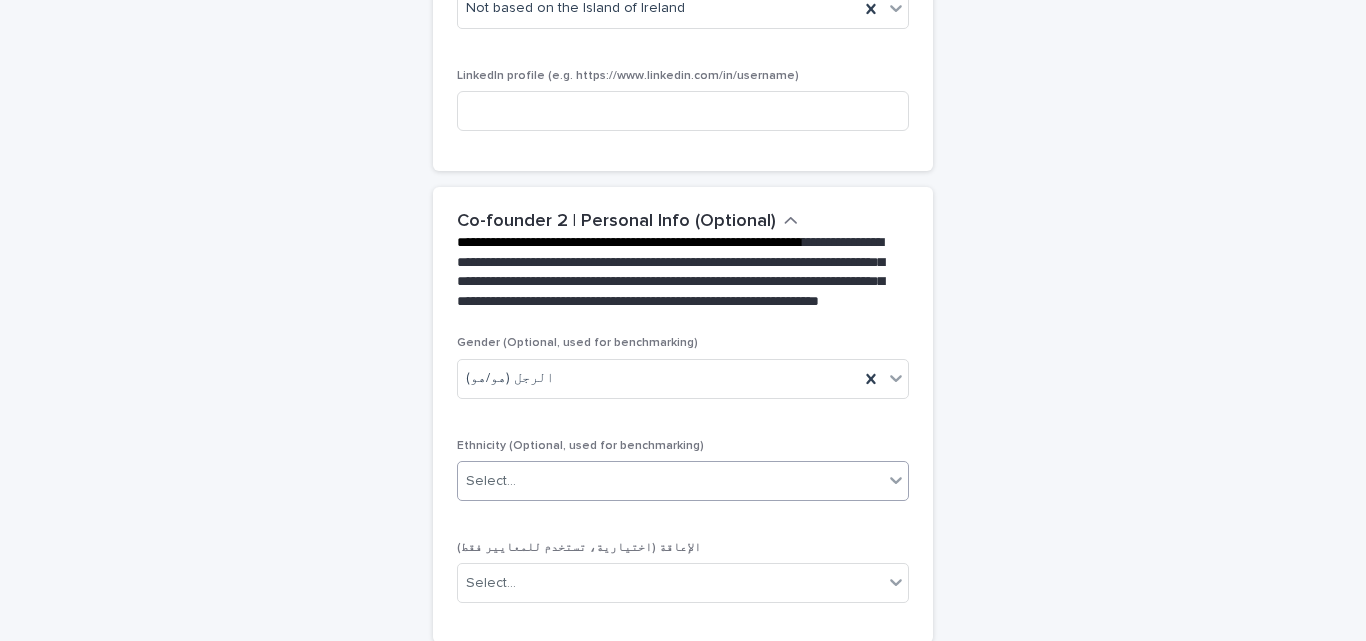 click on "Select..." at bounding box center (670, 481) 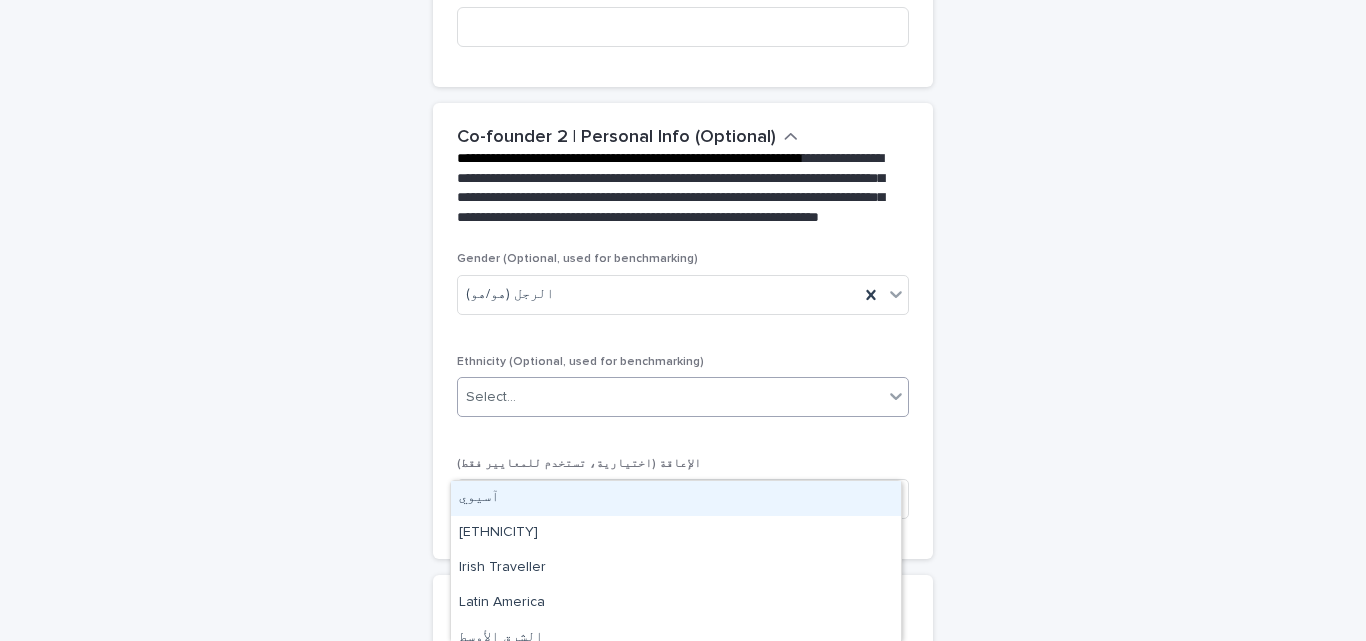 scroll, scrollTop: 2184, scrollLeft: 0, axis: vertical 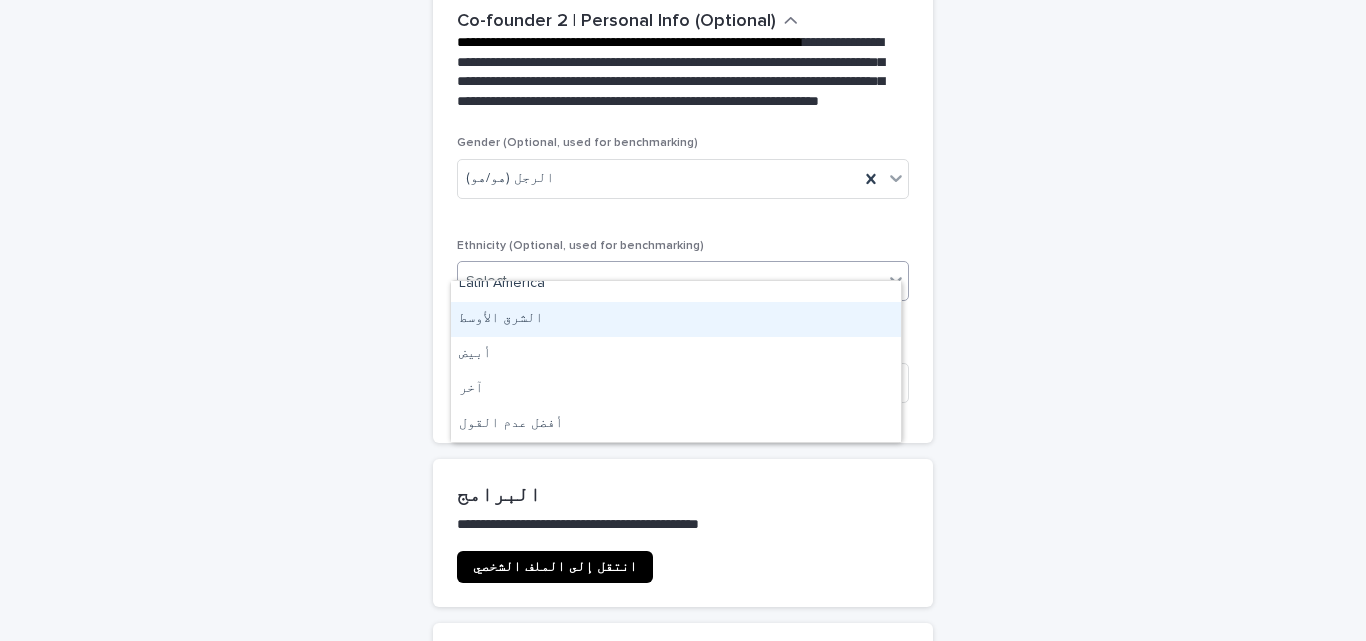 click on "الشرق الأوسط" at bounding box center (676, 319) 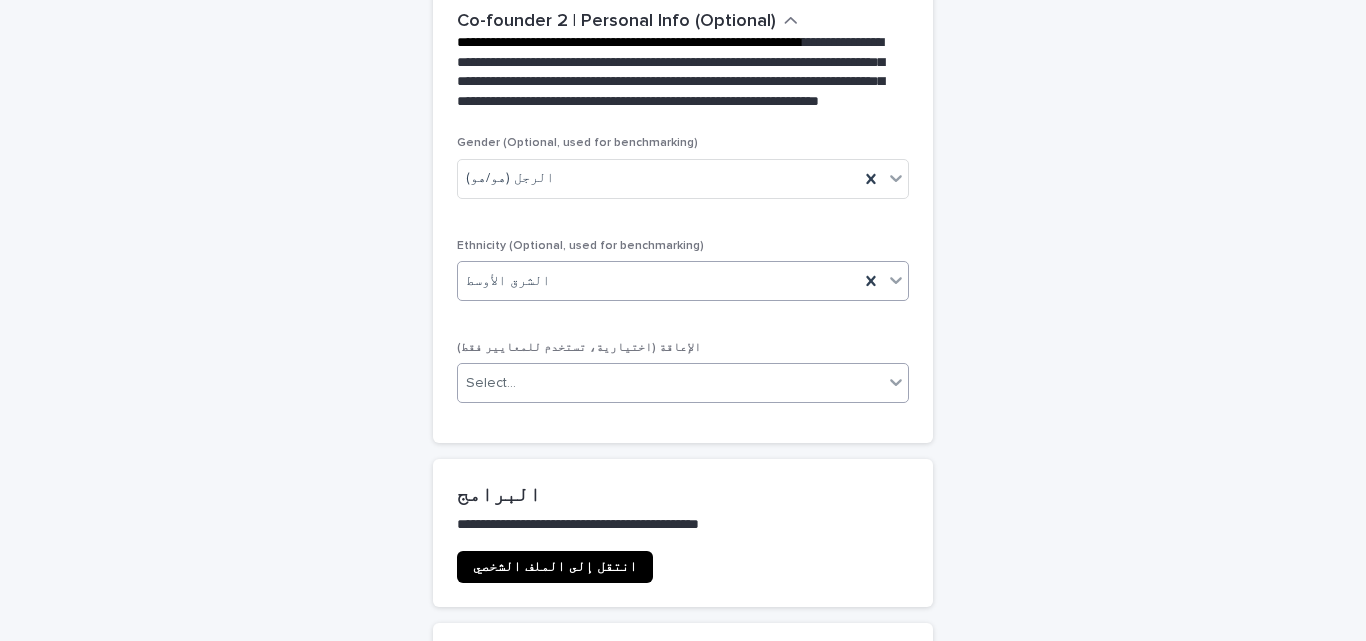 click on "Select..." at bounding box center (670, 383) 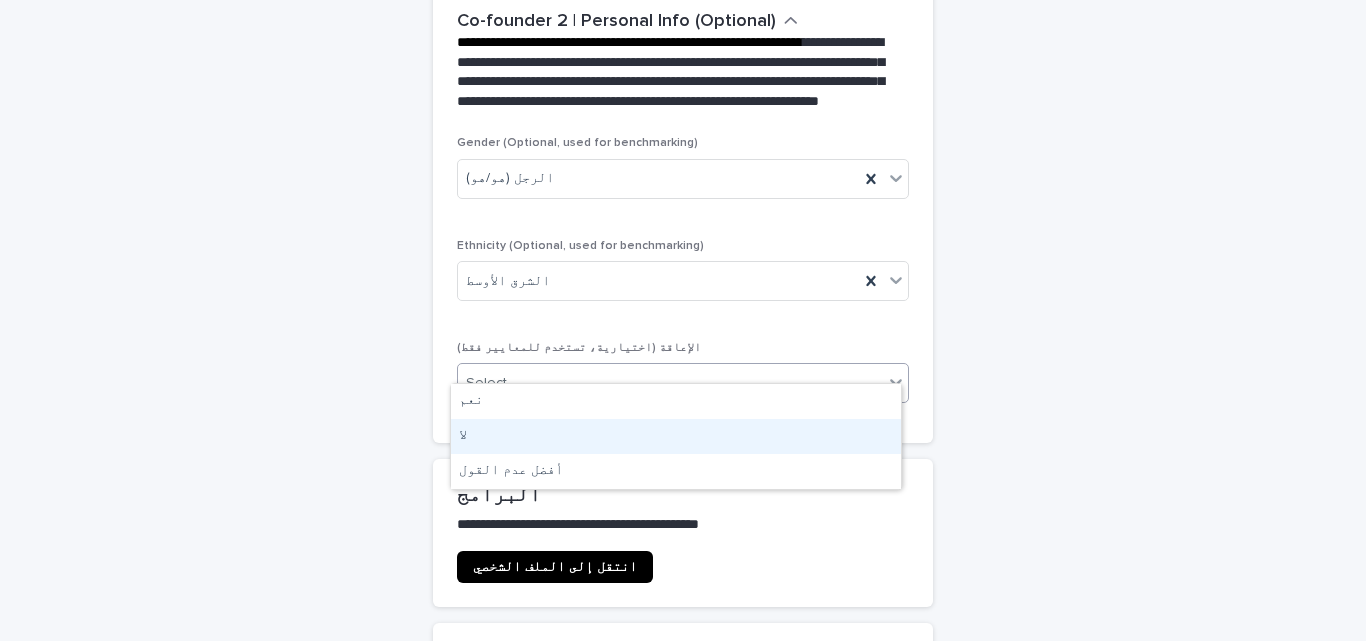 click on "لا" at bounding box center (676, 436) 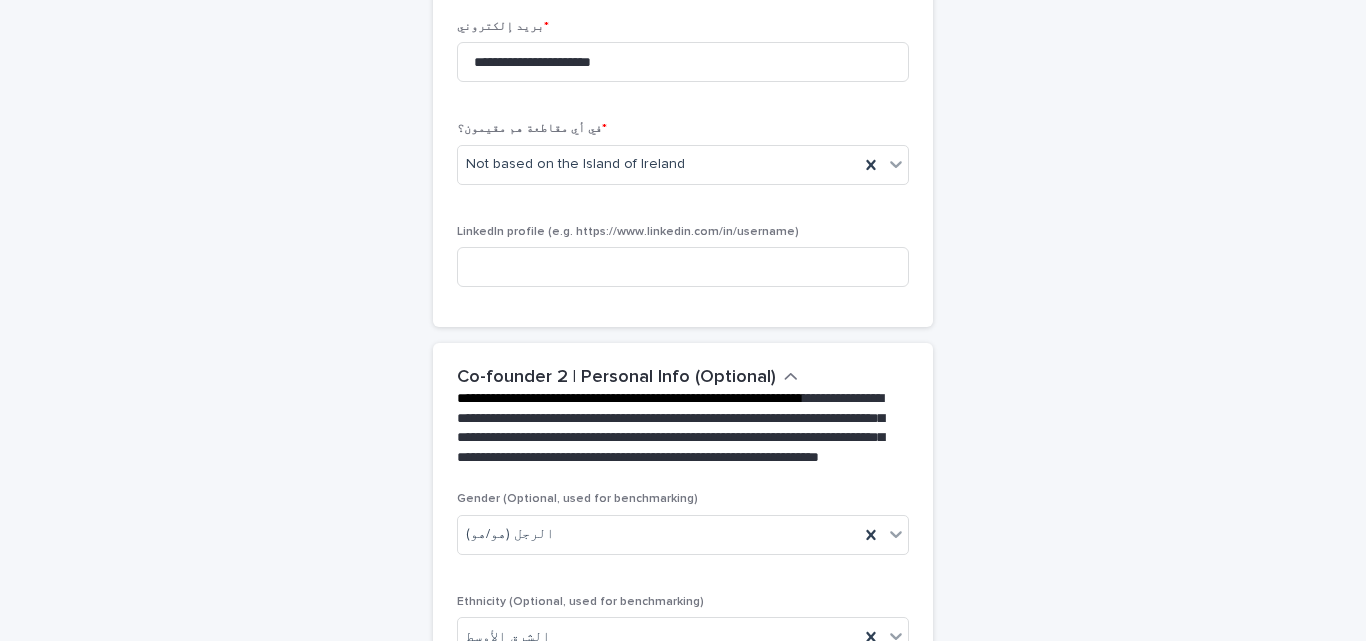 scroll, scrollTop: 1784, scrollLeft: 0, axis: vertical 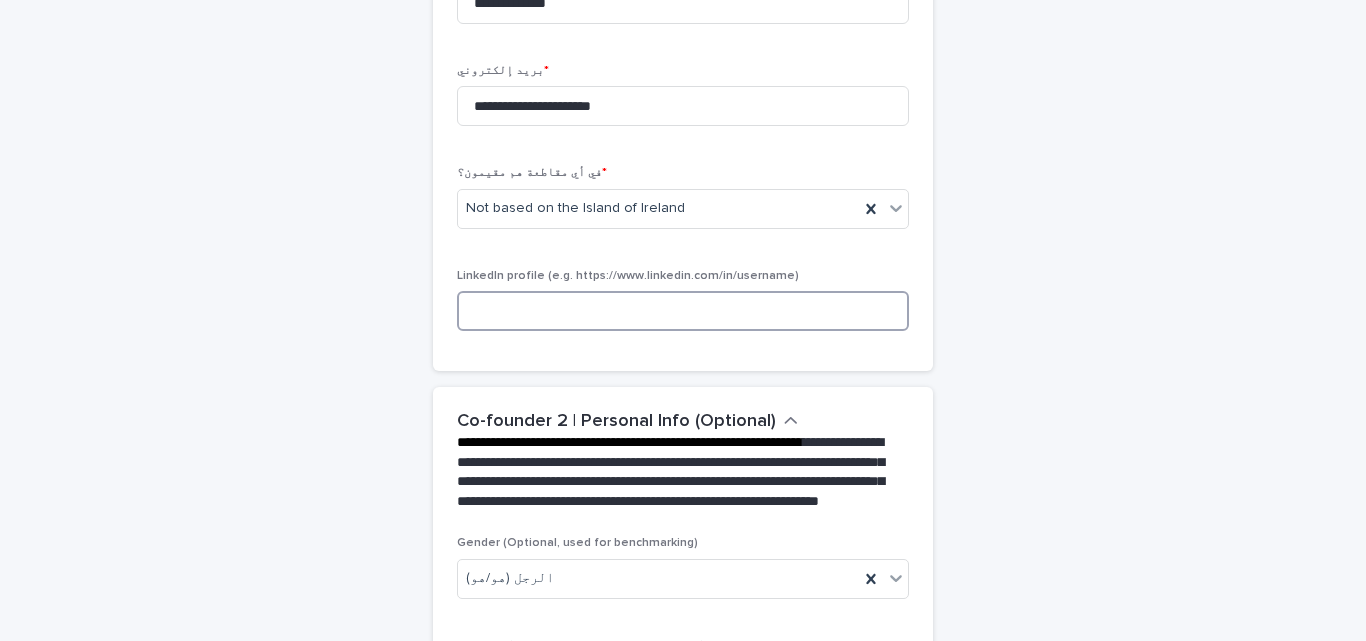 click at bounding box center [683, 311] 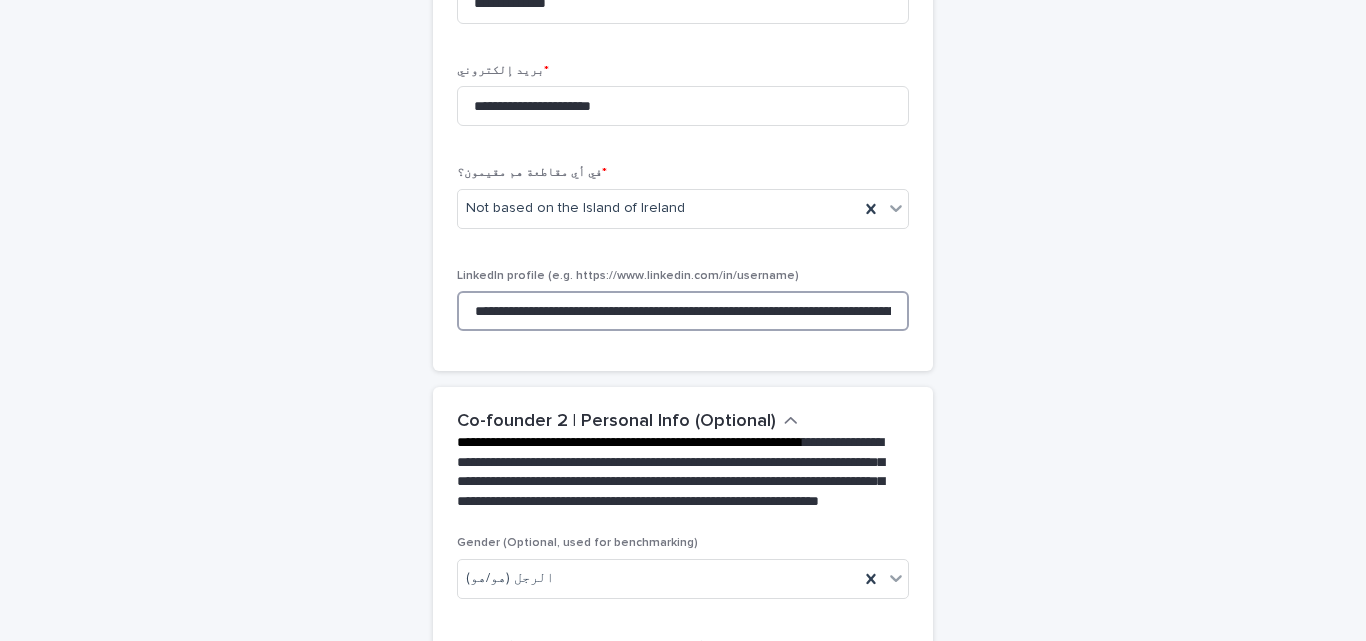 scroll, scrollTop: 0, scrollLeft: 520, axis: horizontal 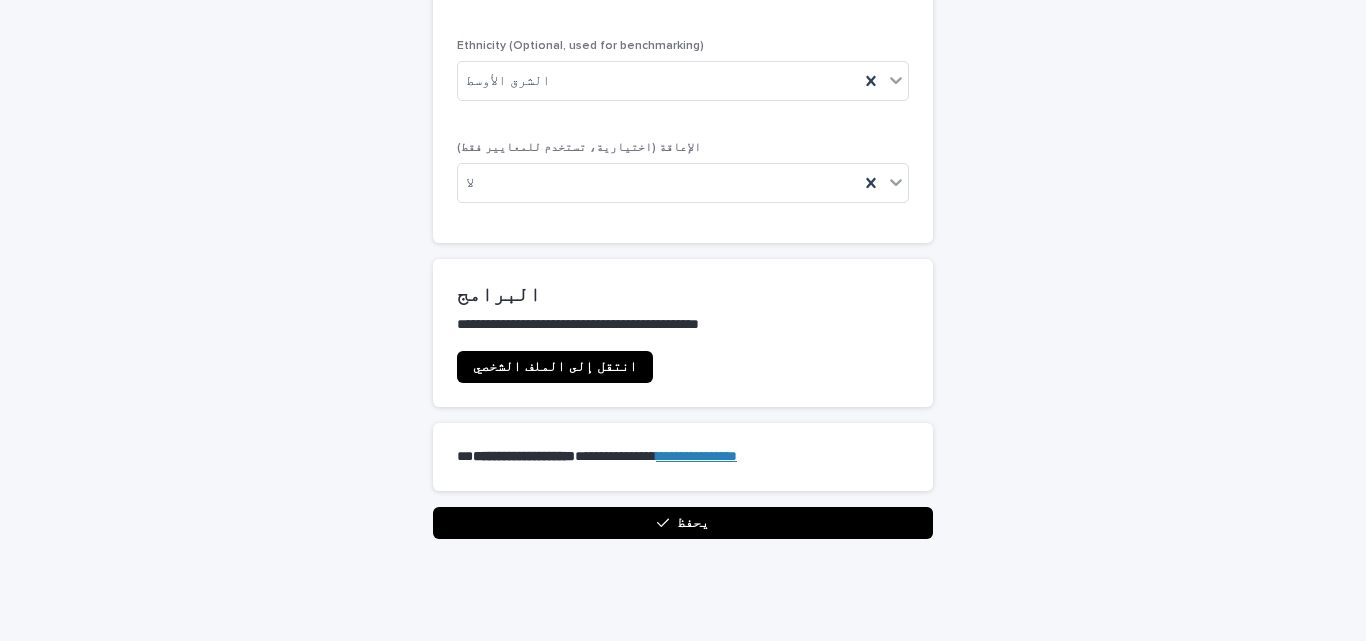 type on "**********" 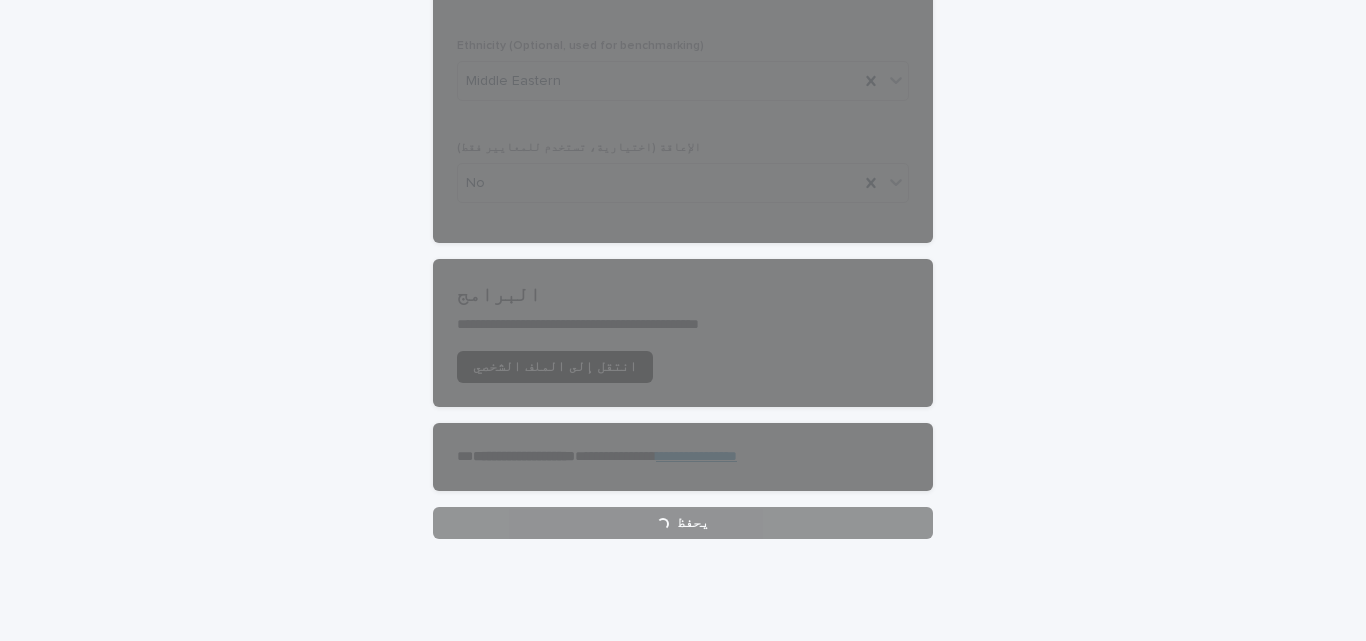 scroll, scrollTop: 0, scrollLeft: 0, axis: both 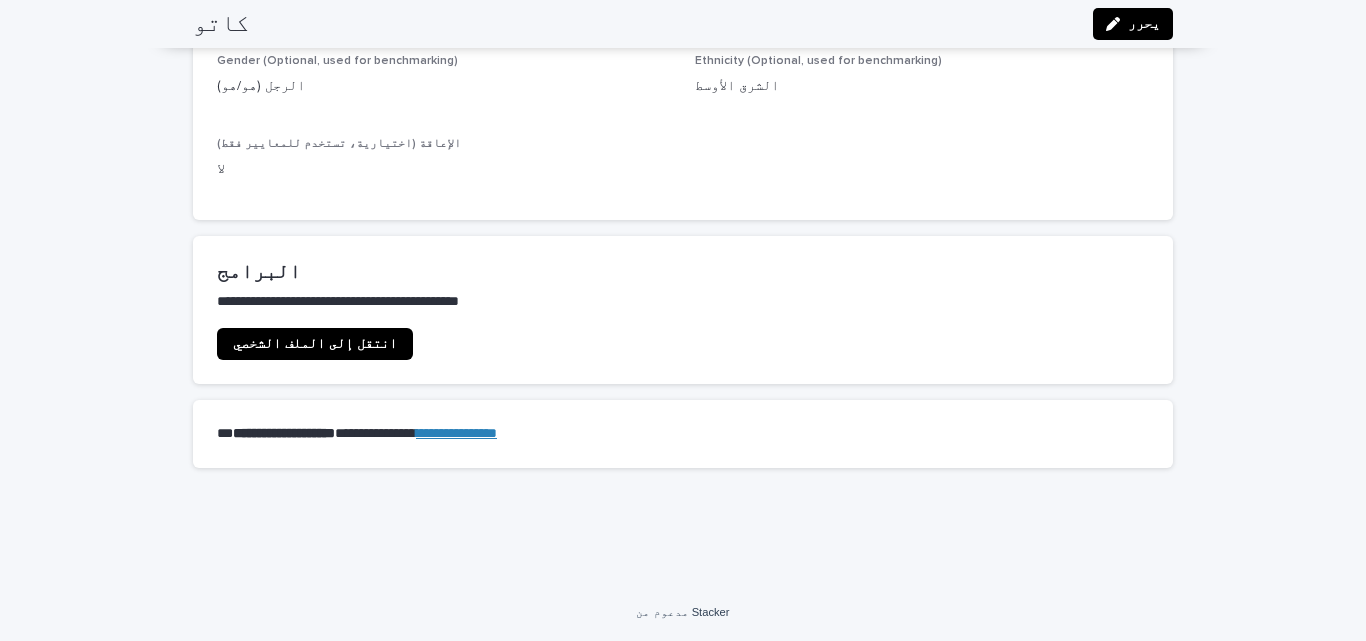 click on "انتقل إلى الملف الشخصي" at bounding box center (315, 344) 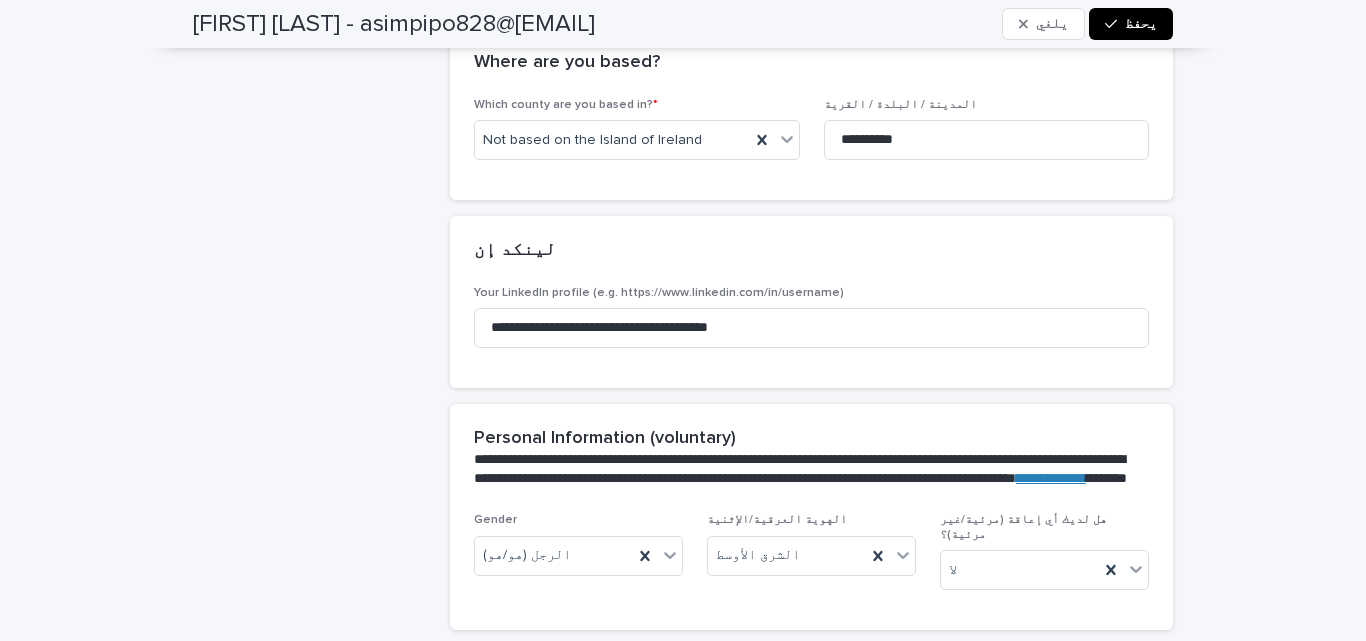 scroll, scrollTop: 0, scrollLeft: 0, axis: both 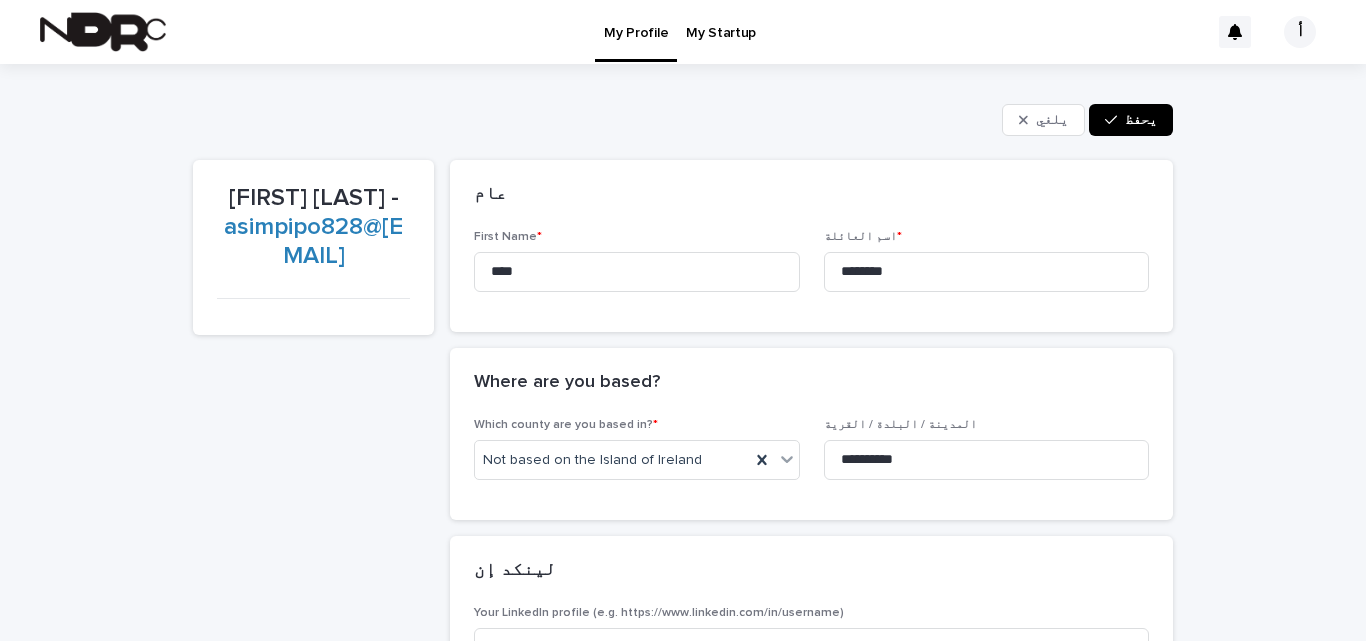 click on "يحفظ" at bounding box center [1141, 120] 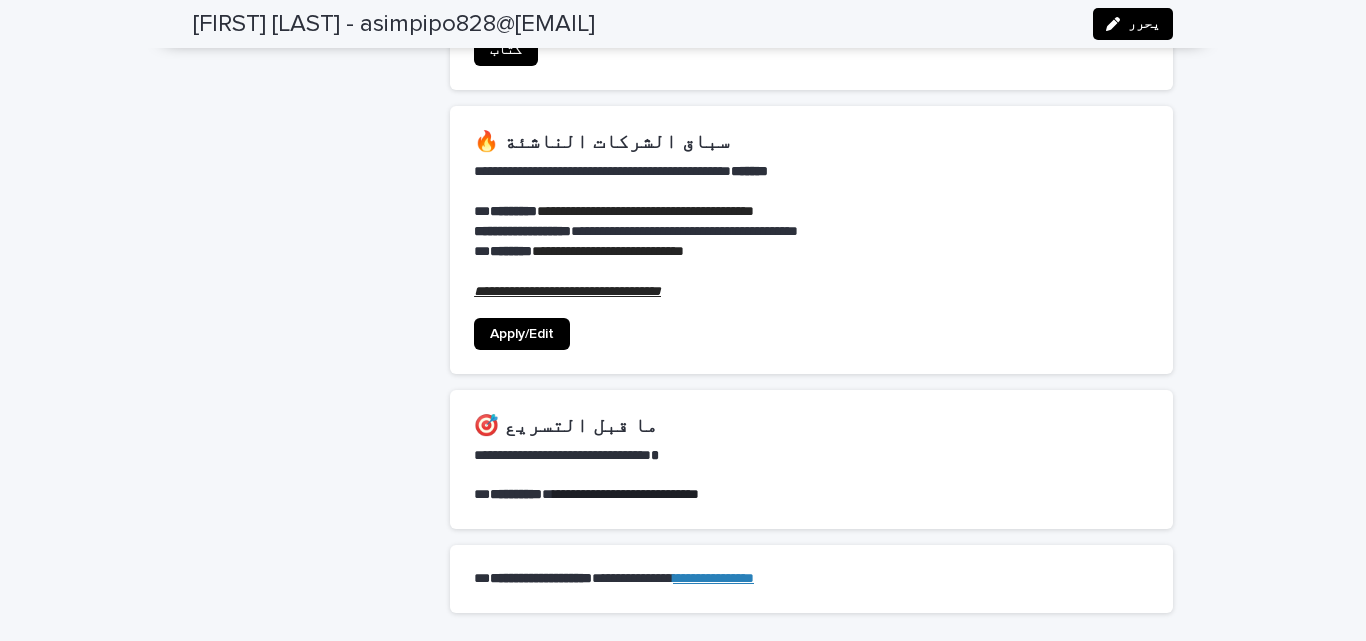 scroll, scrollTop: 954, scrollLeft: 0, axis: vertical 